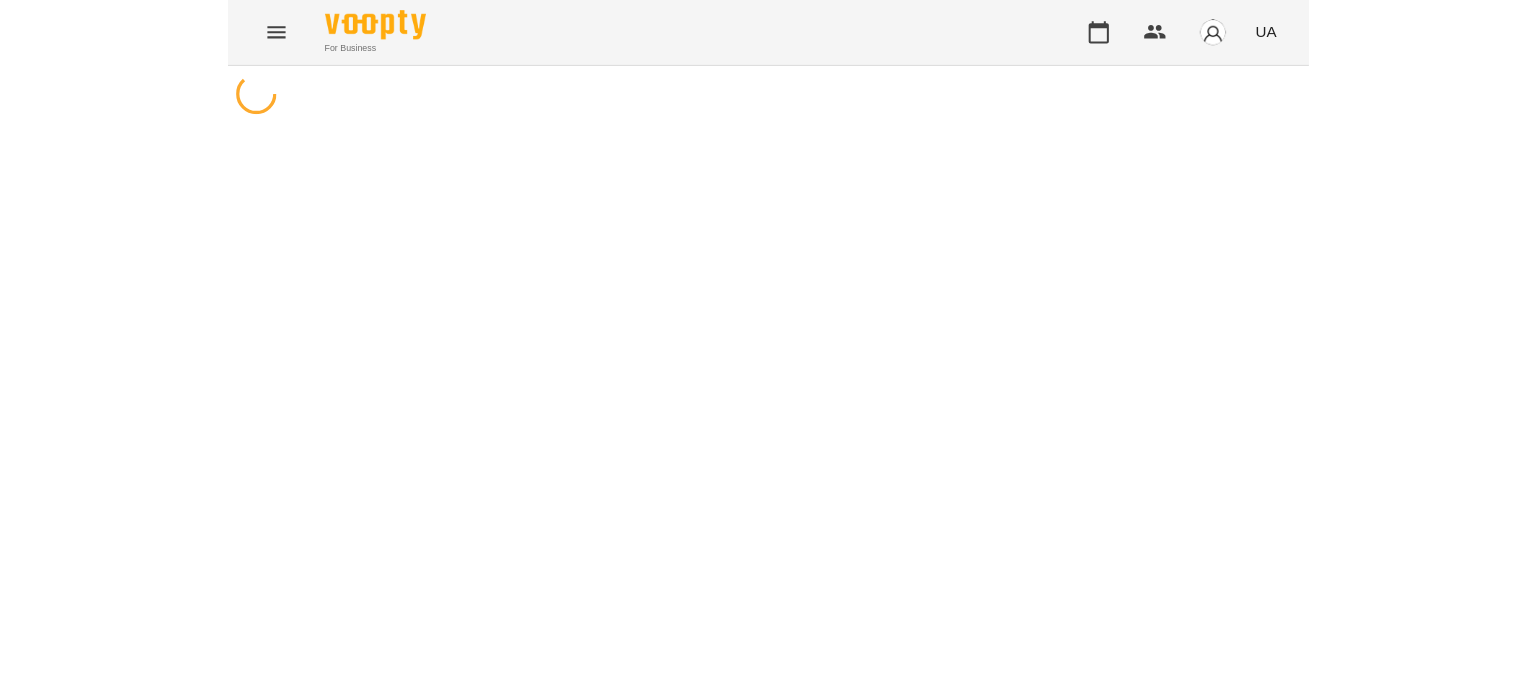 scroll, scrollTop: 0, scrollLeft: 0, axis: both 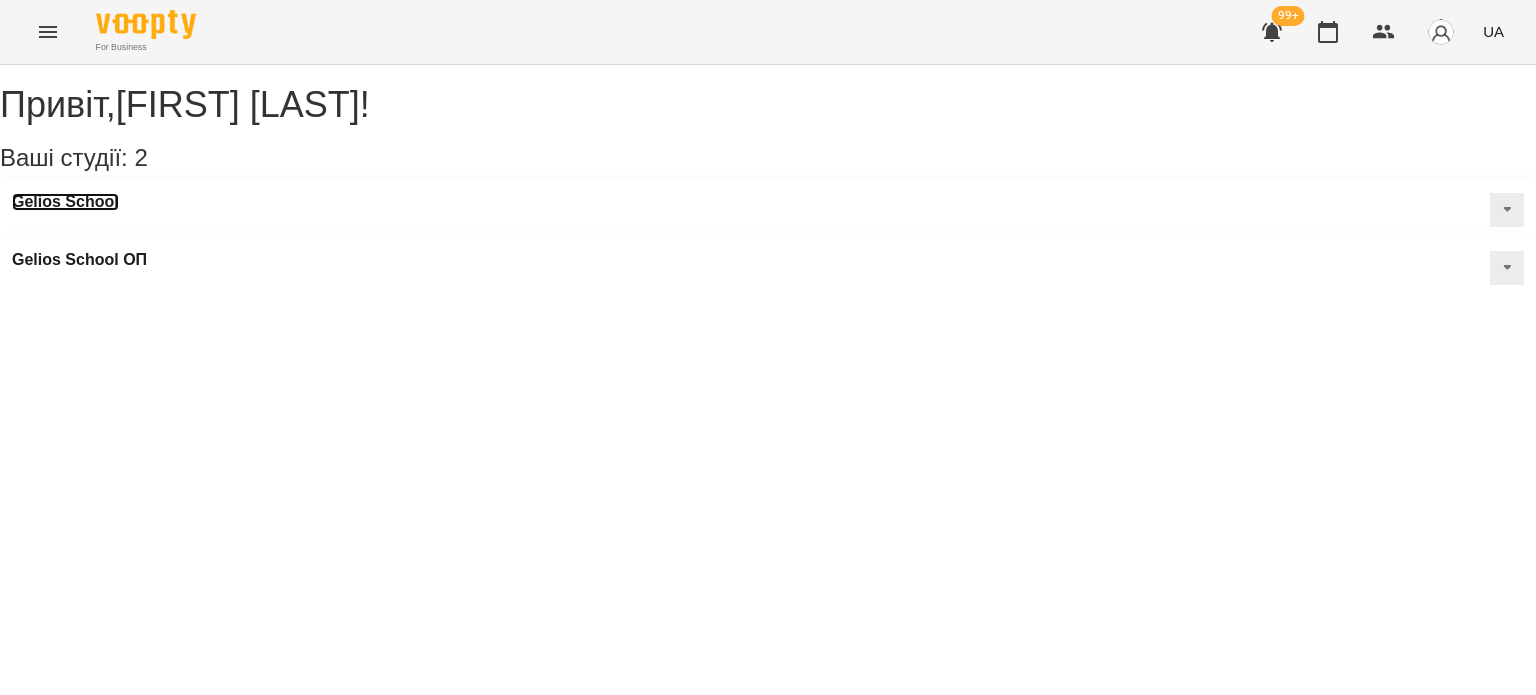 click on "Gelios School" at bounding box center (65, 202) 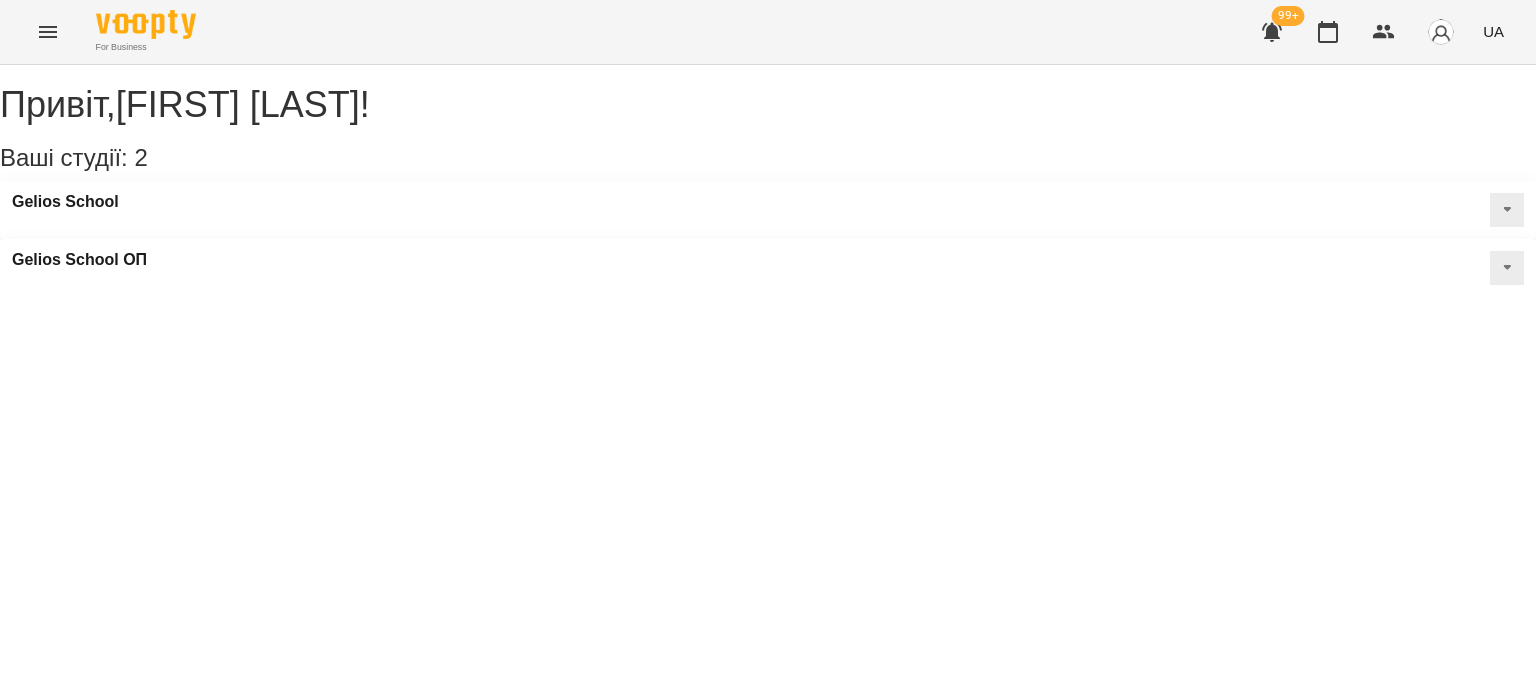 scroll, scrollTop: 0, scrollLeft: 0, axis: both 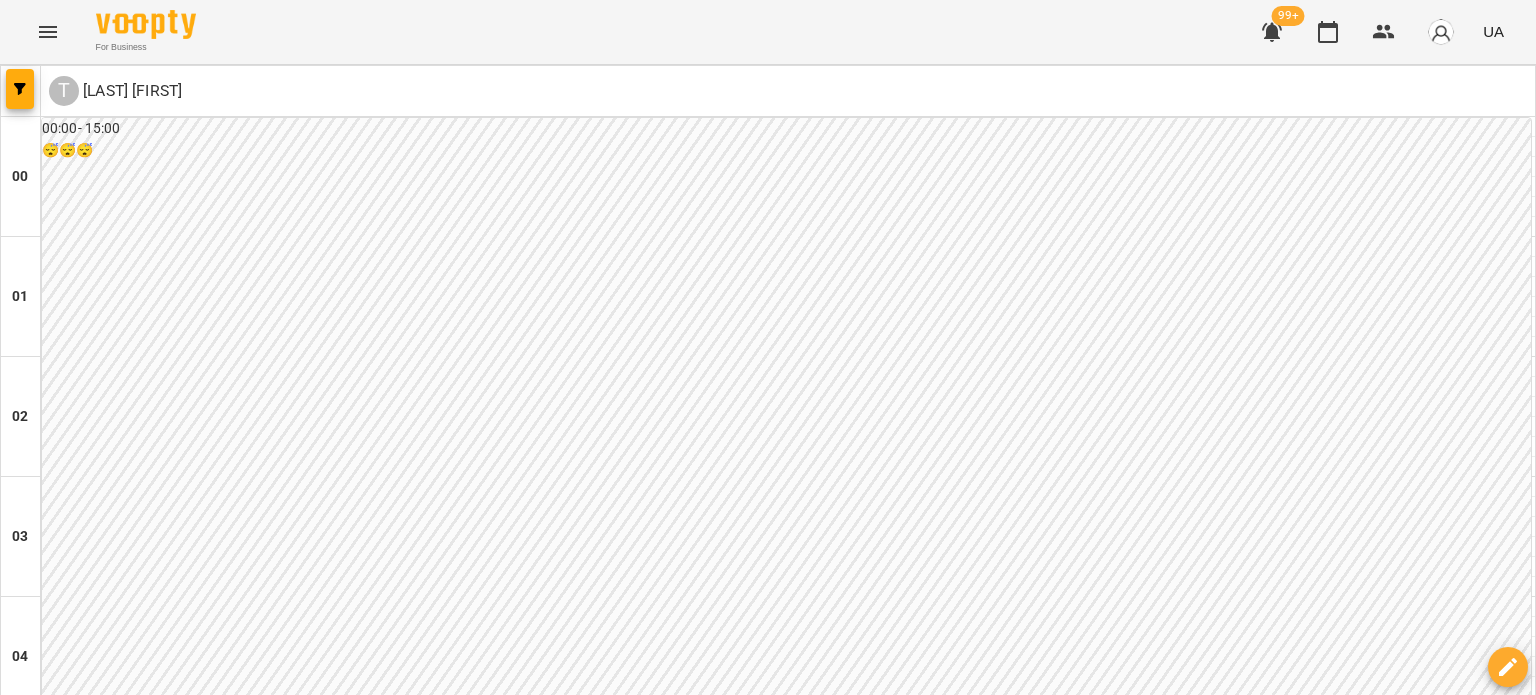 click 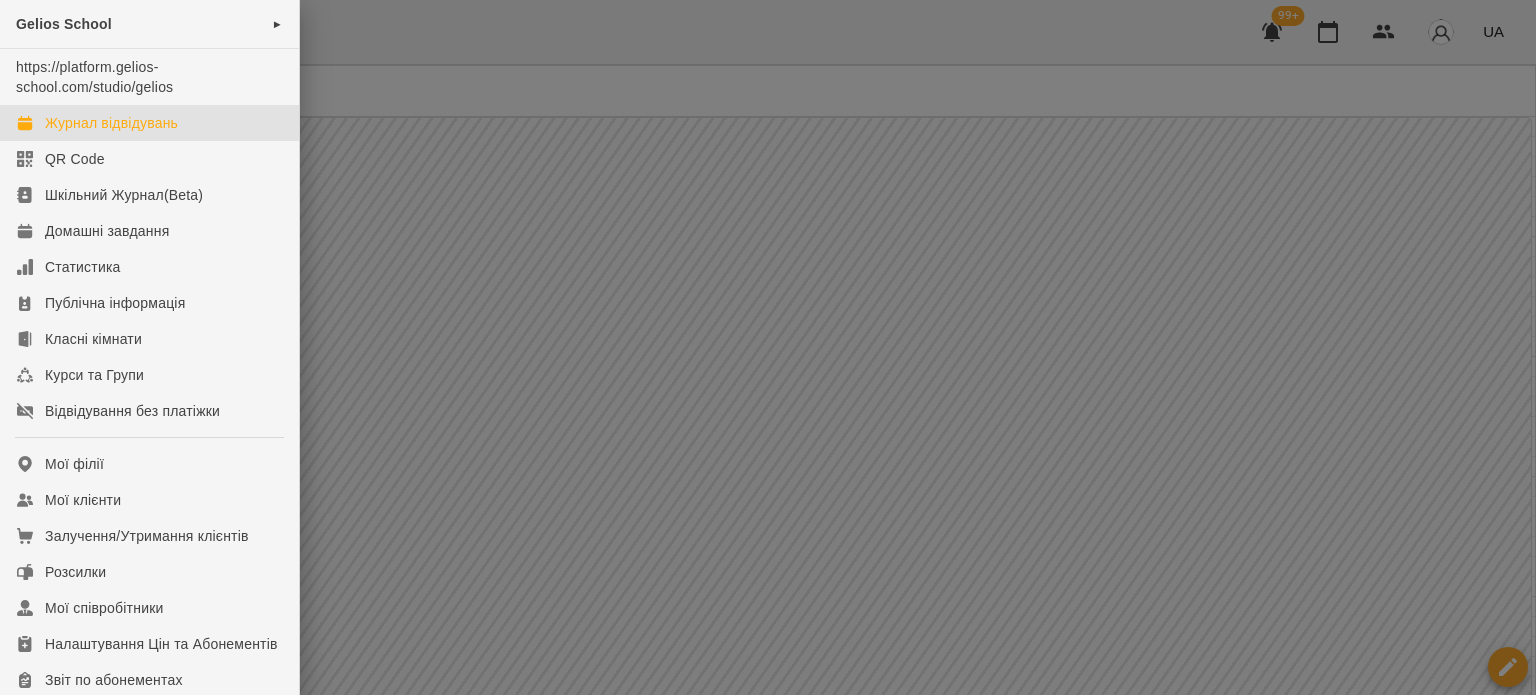 drag, startPoint x: 534, startPoint y: 218, endPoint x: 482, endPoint y: 101, distance: 128.03516 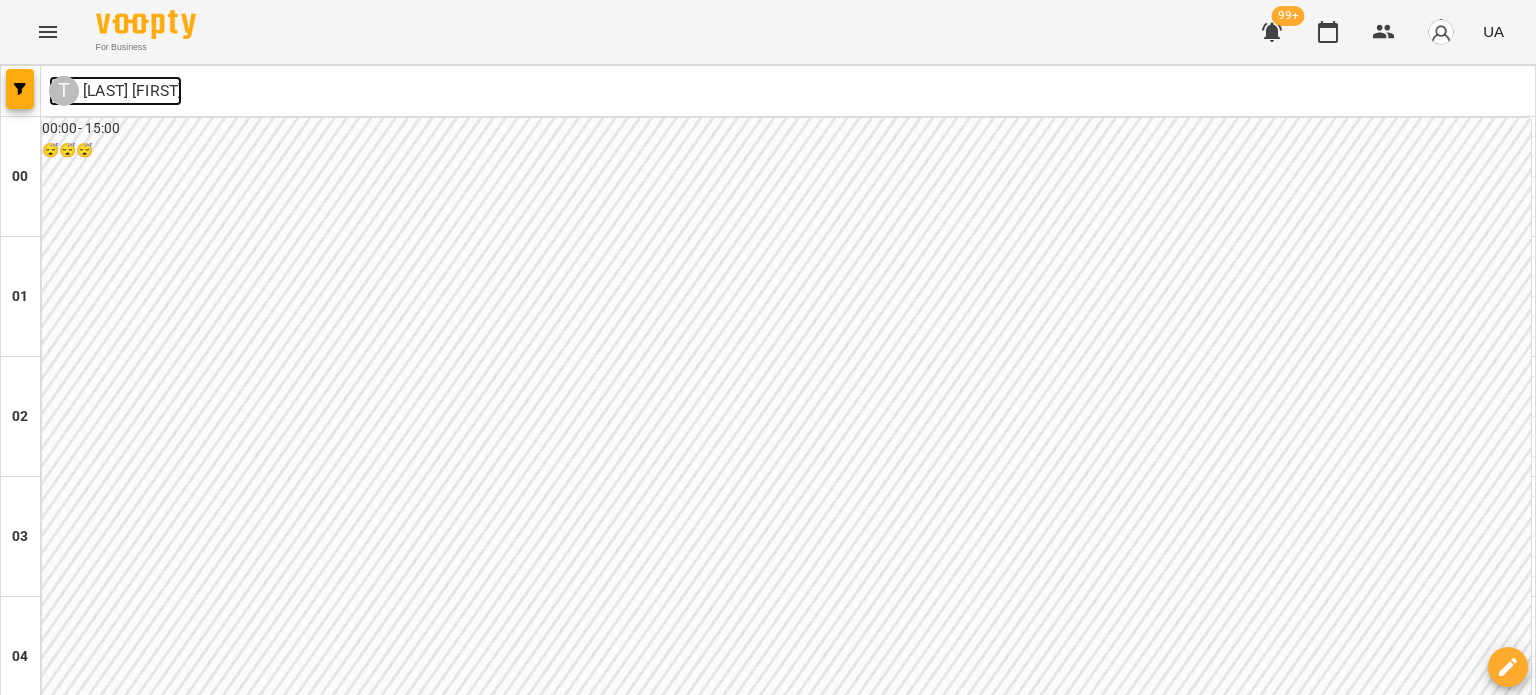click on "[FIRST] [LAST]" at bounding box center [130, 91] 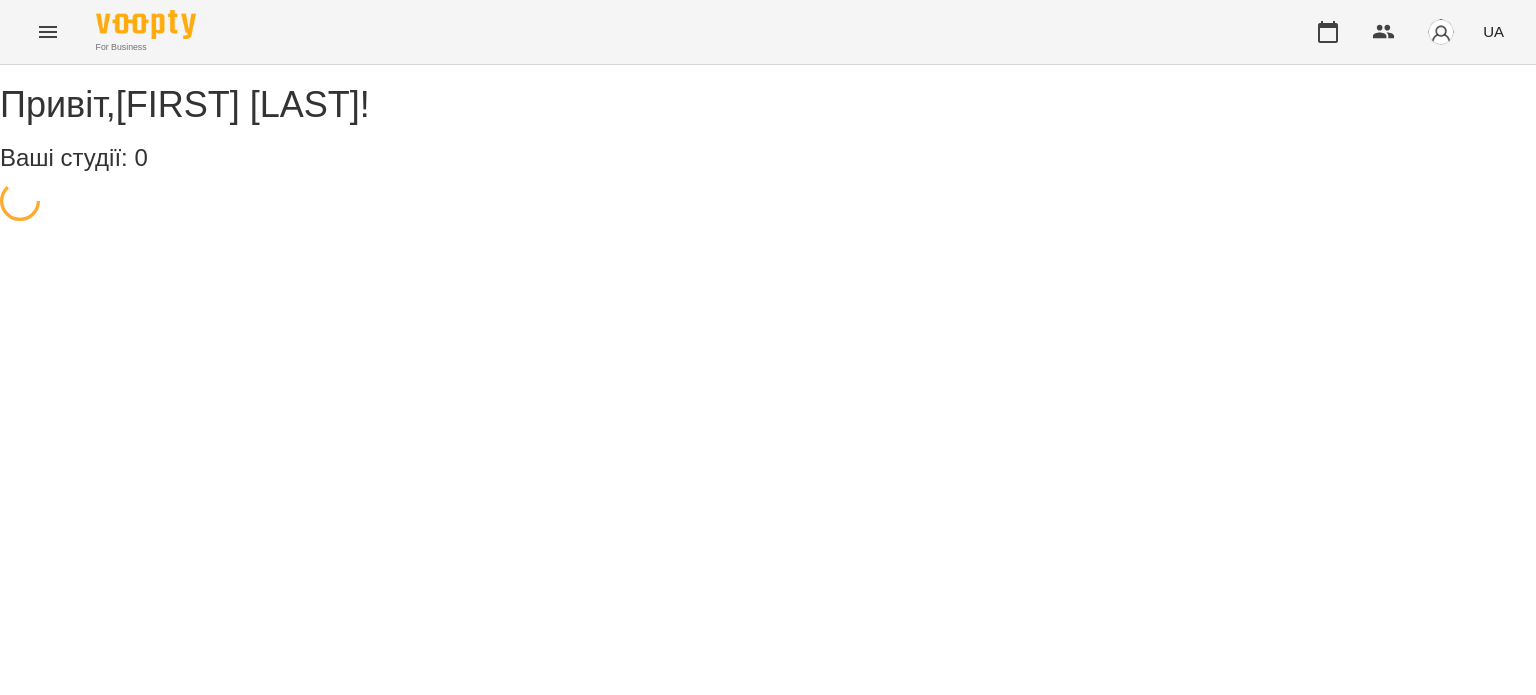 scroll, scrollTop: 0, scrollLeft: 0, axis: both 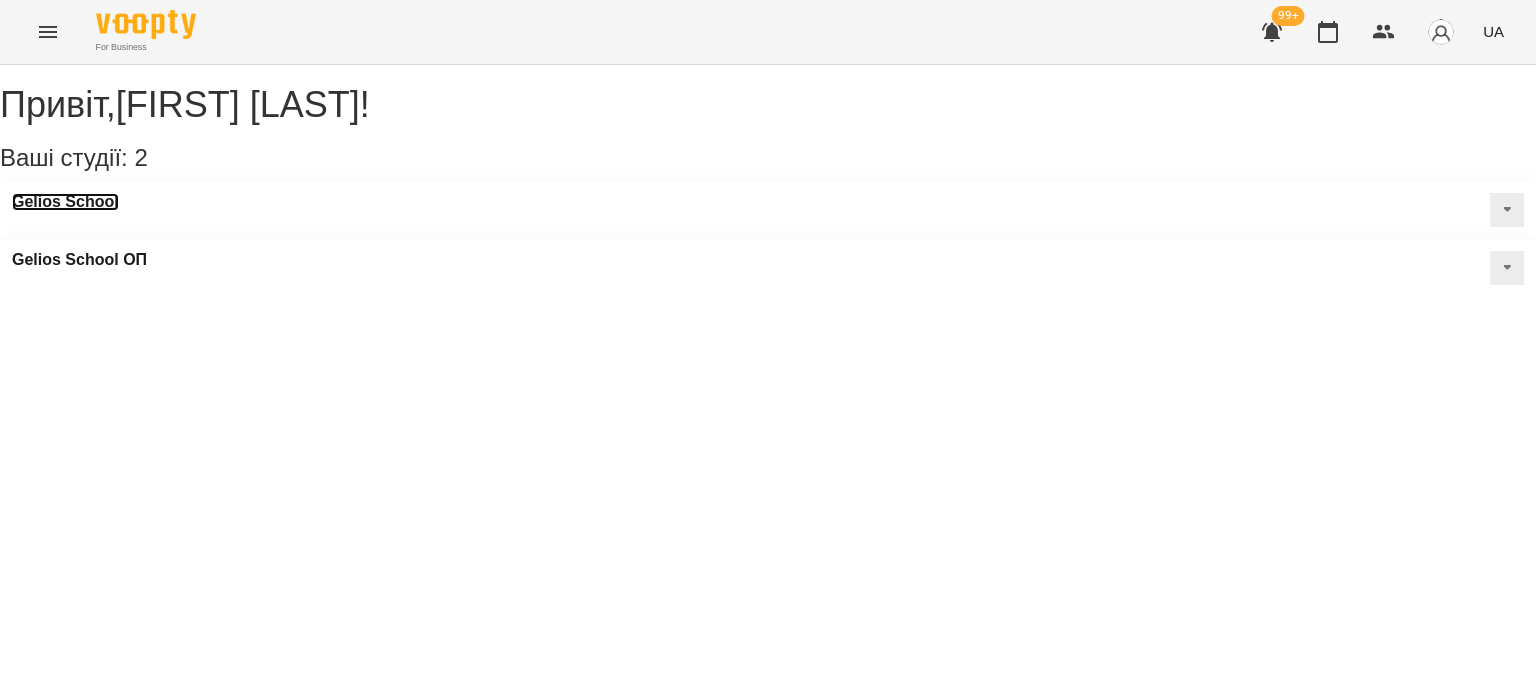click on "Gelios School" at bounding box center (65, 202) 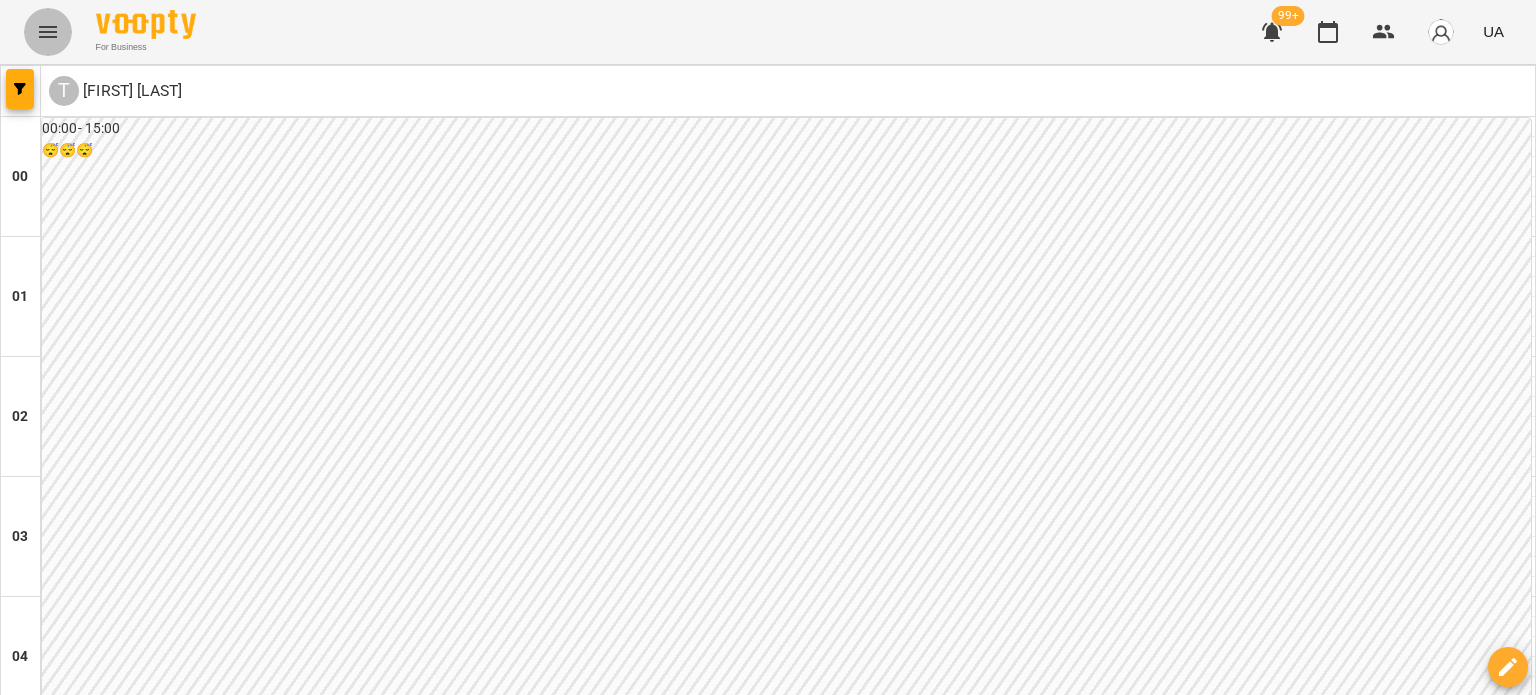 click 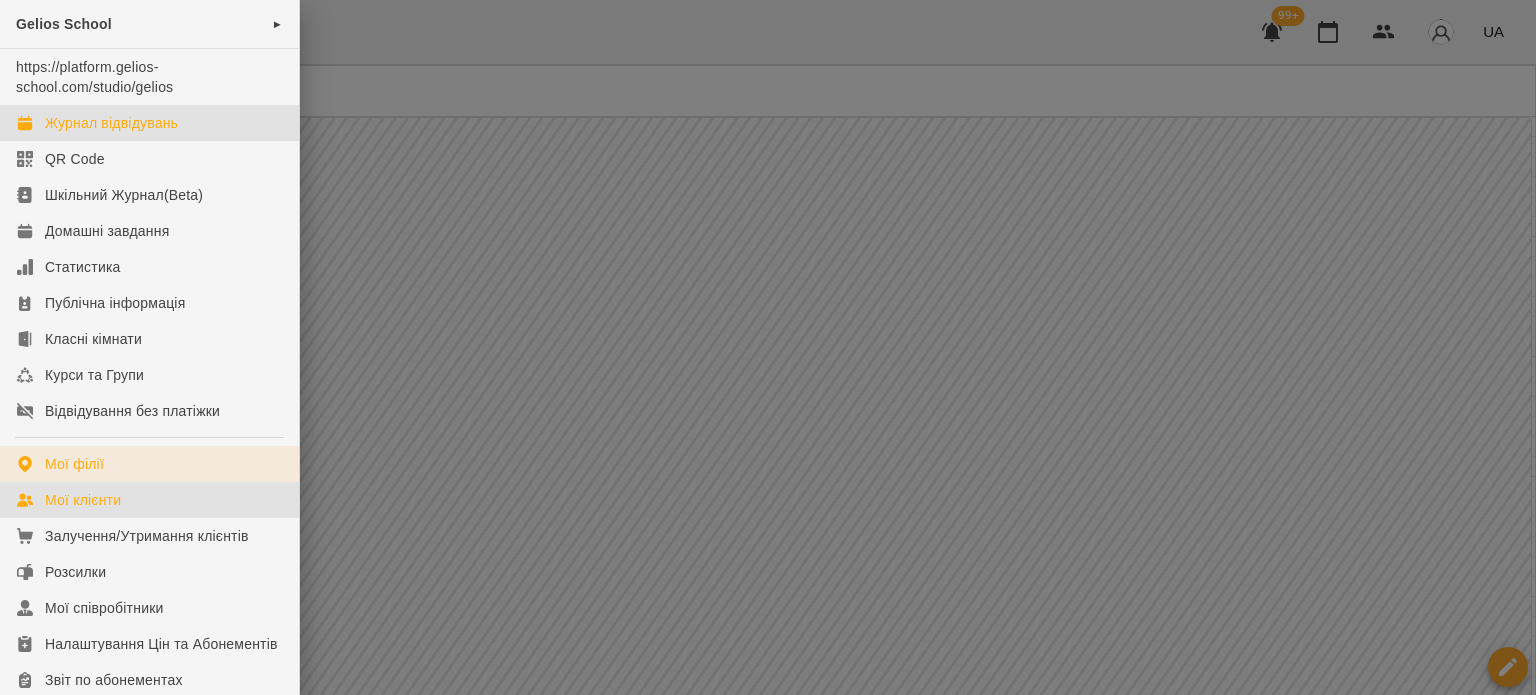 click on "Мої клієнти" at bounding box center [83, 500] 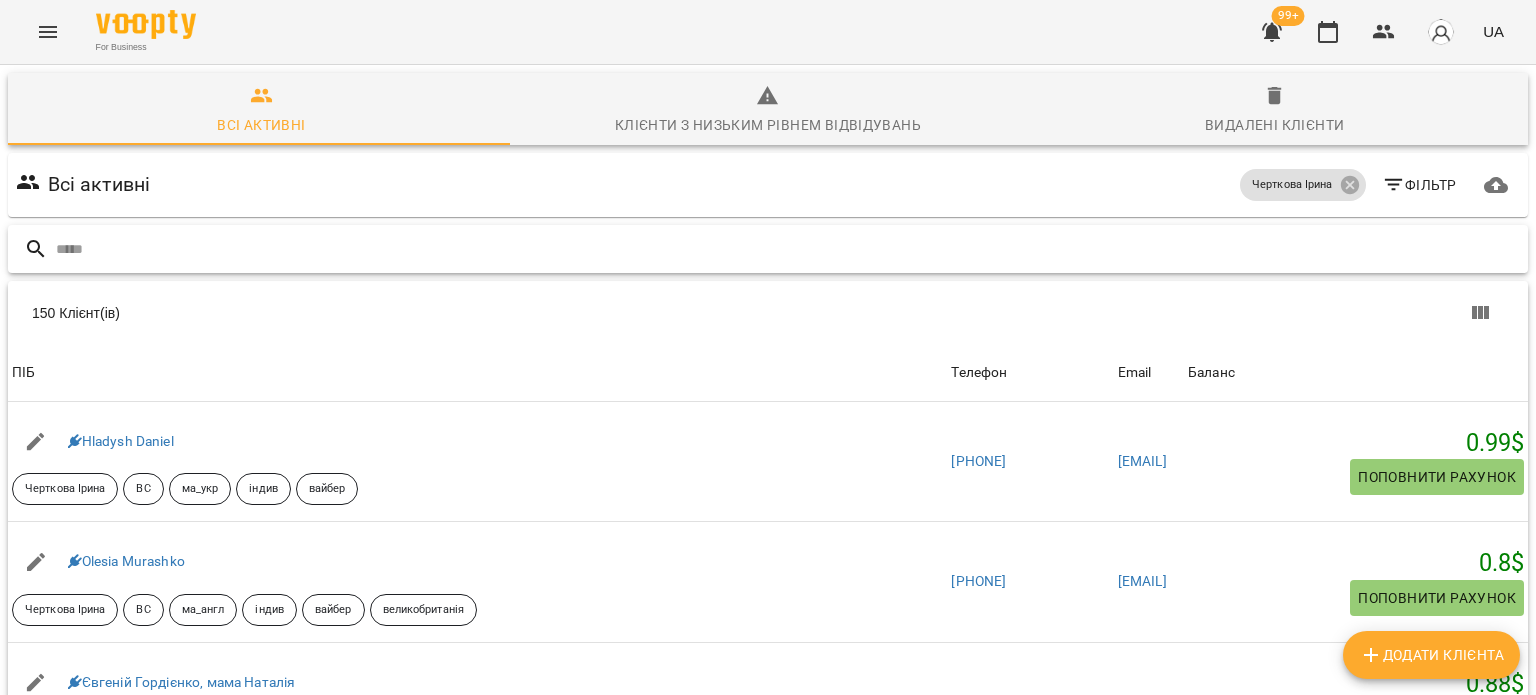 paste on "**********" 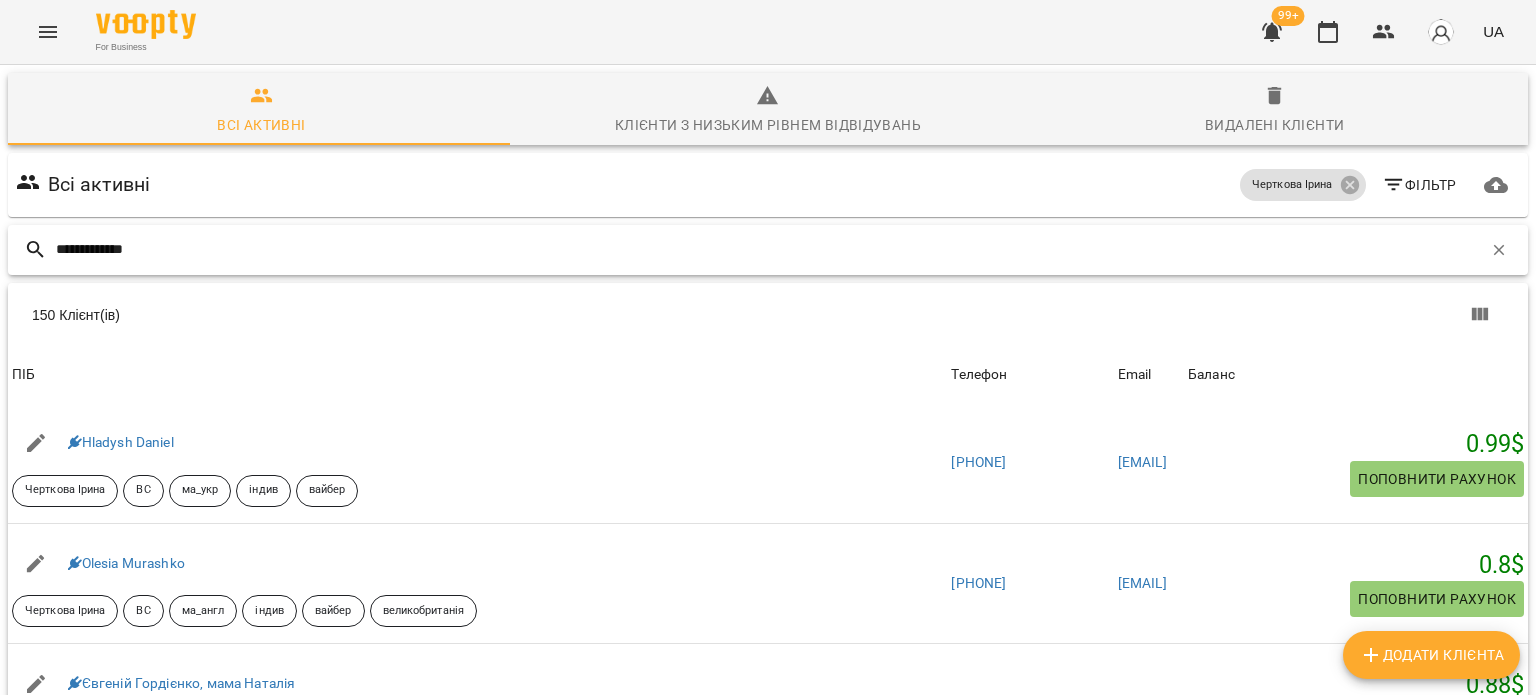 type on "**********" 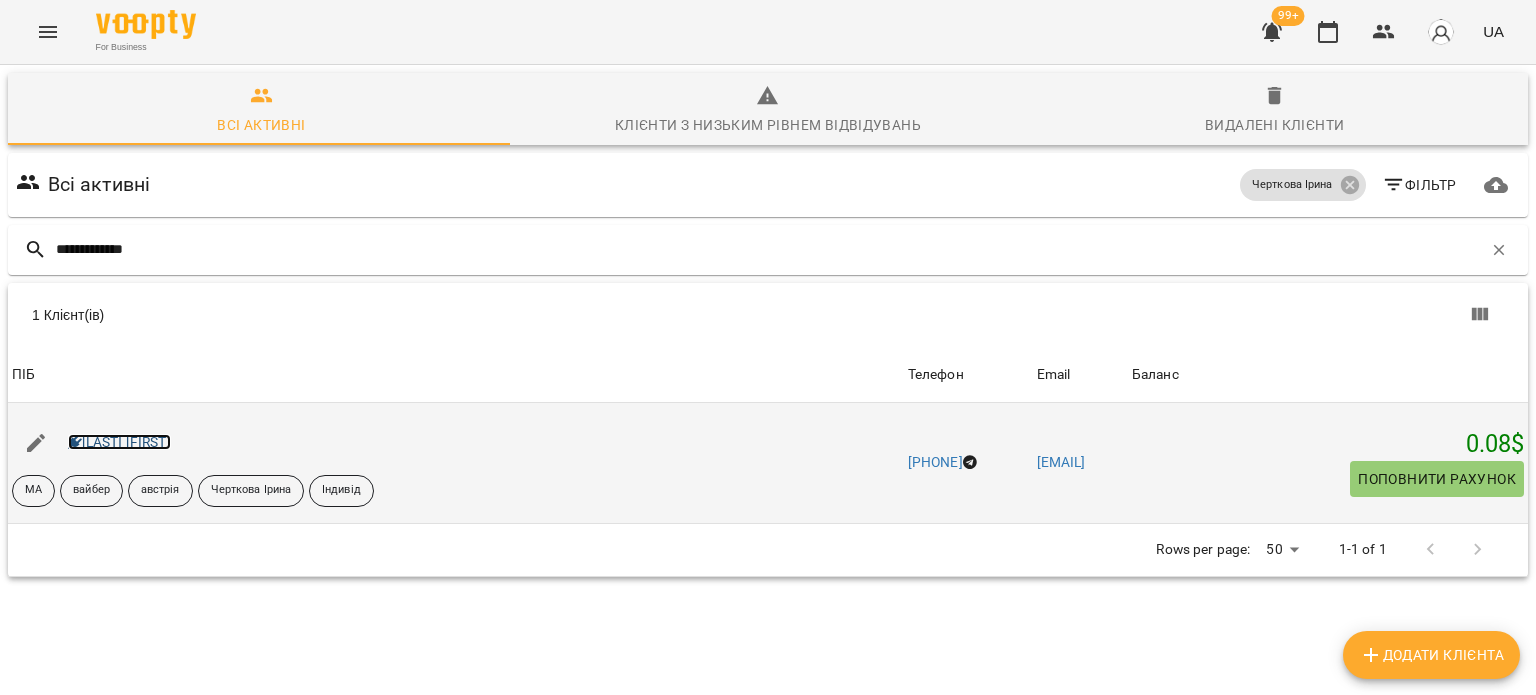 click on "Сергєєв Артем" at bounding box center (119, 442) 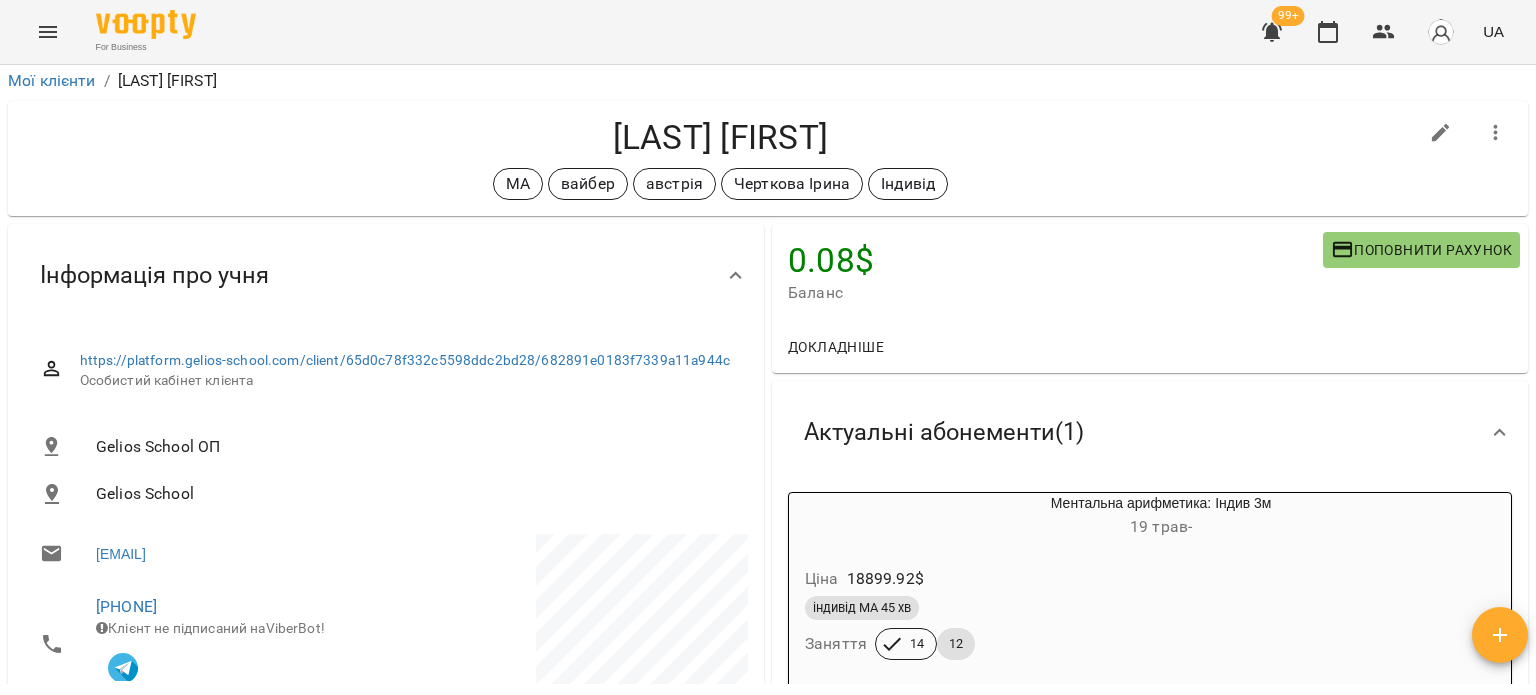 scroll, scrollTop: 0, scrollLeft: 0, axis: both 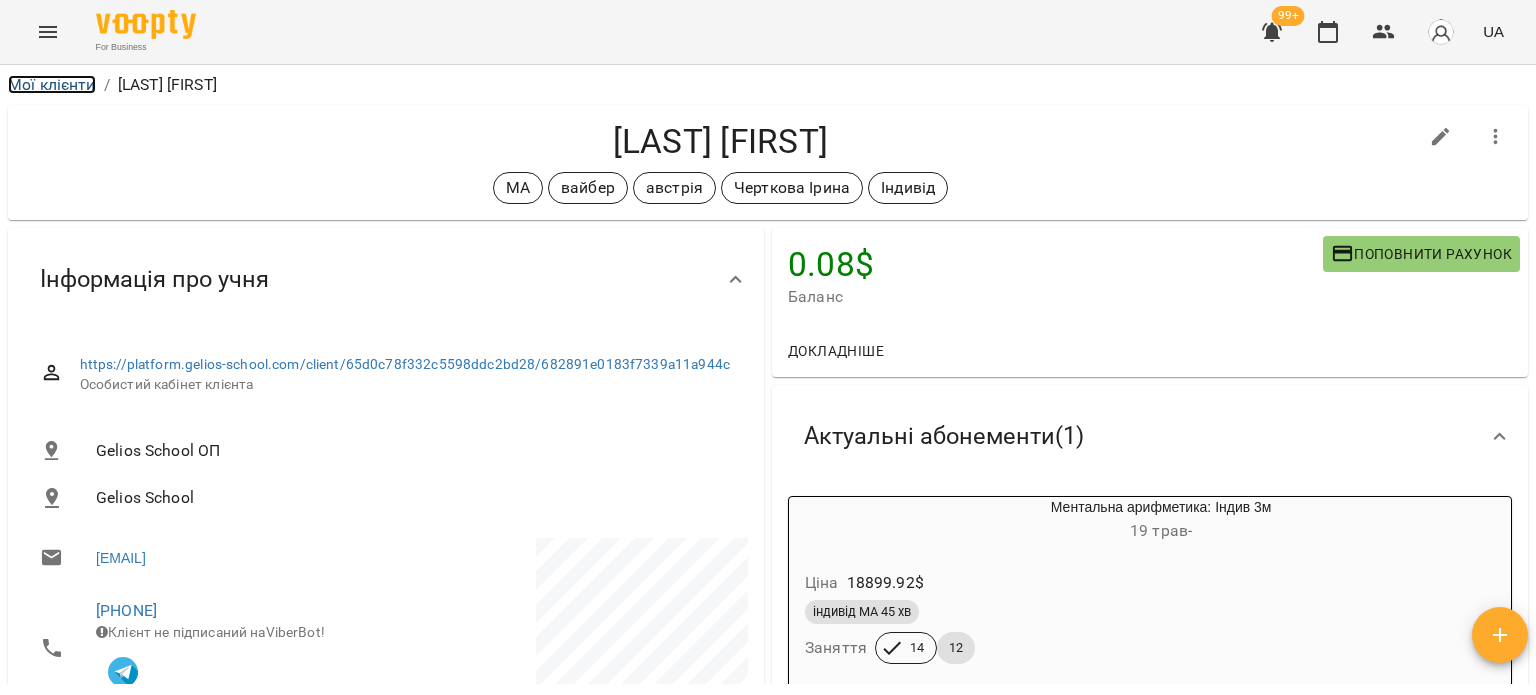 click on "Мої клієнти" at bounding box center [52, 84] 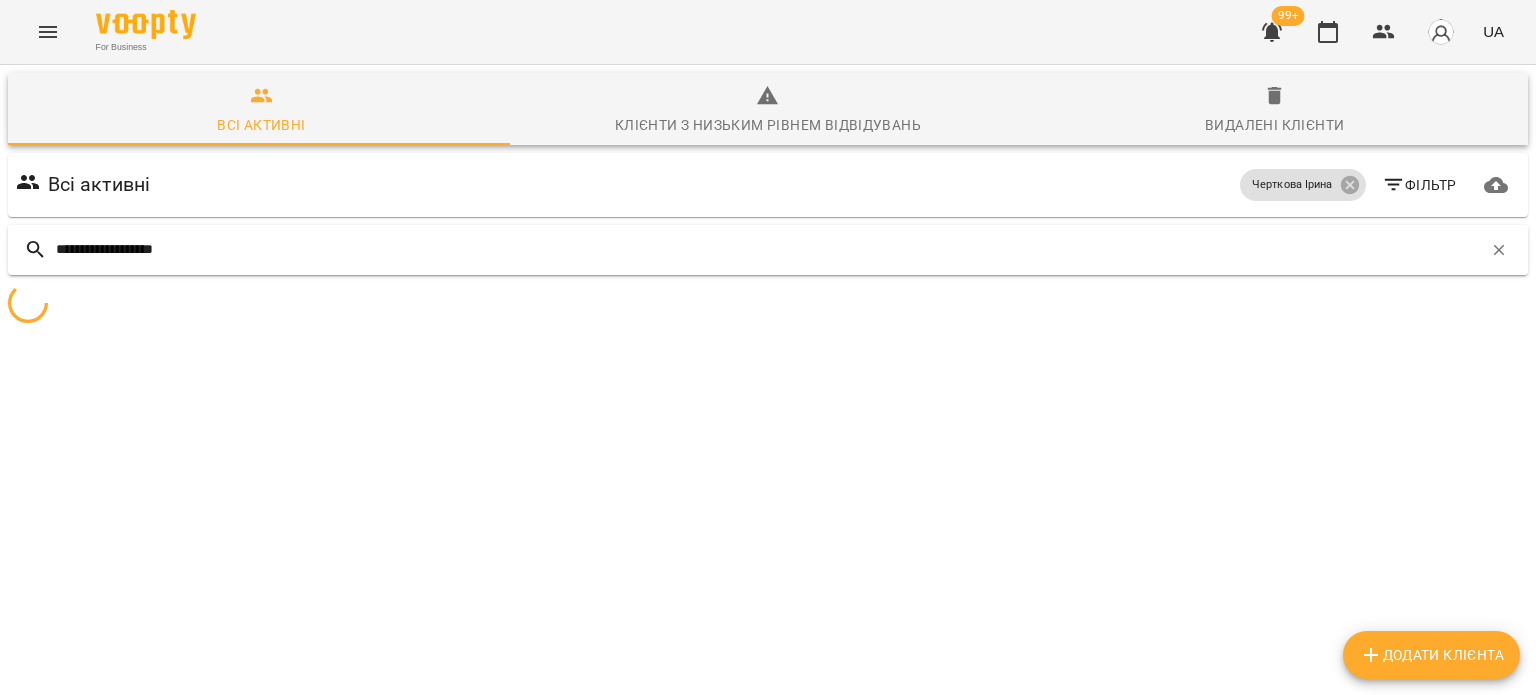 type on "**********" 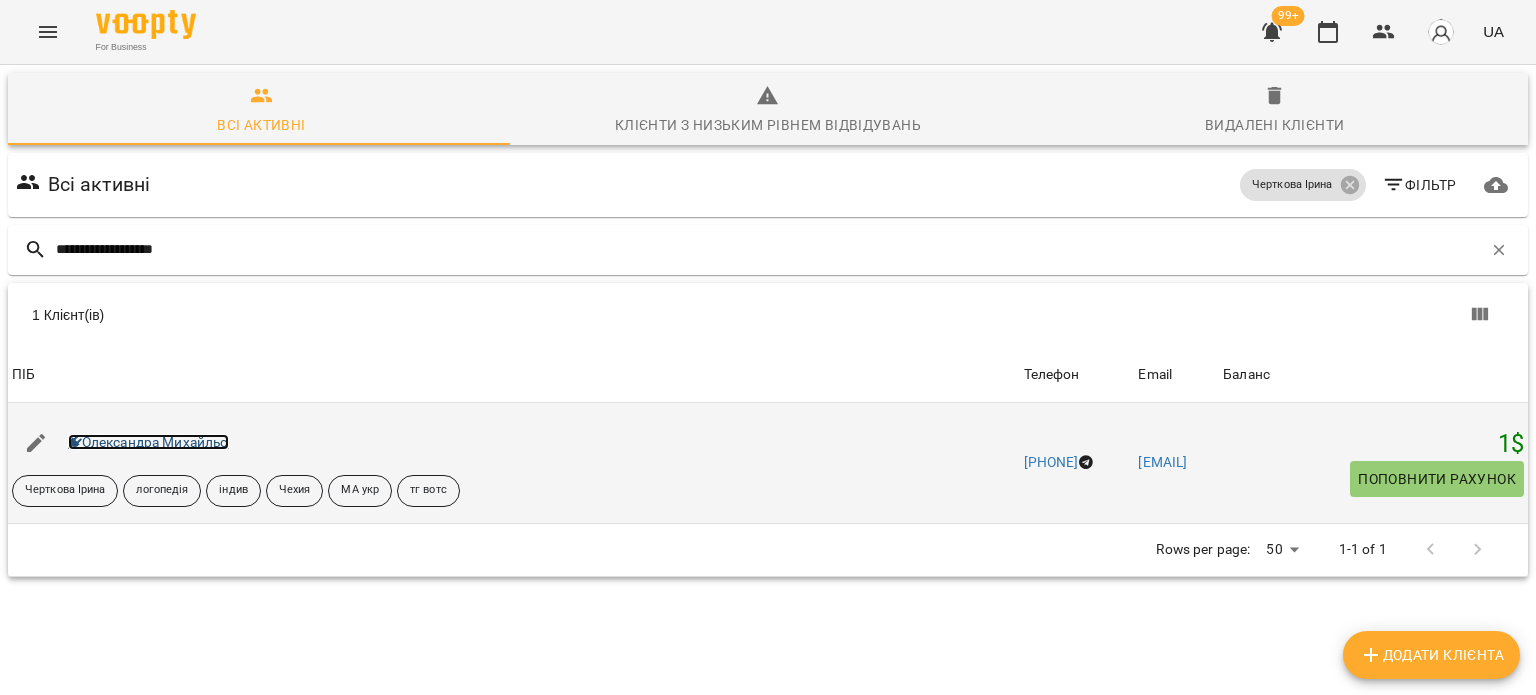 click on "Олександра Михайльо" at bounding box center (148, 442) 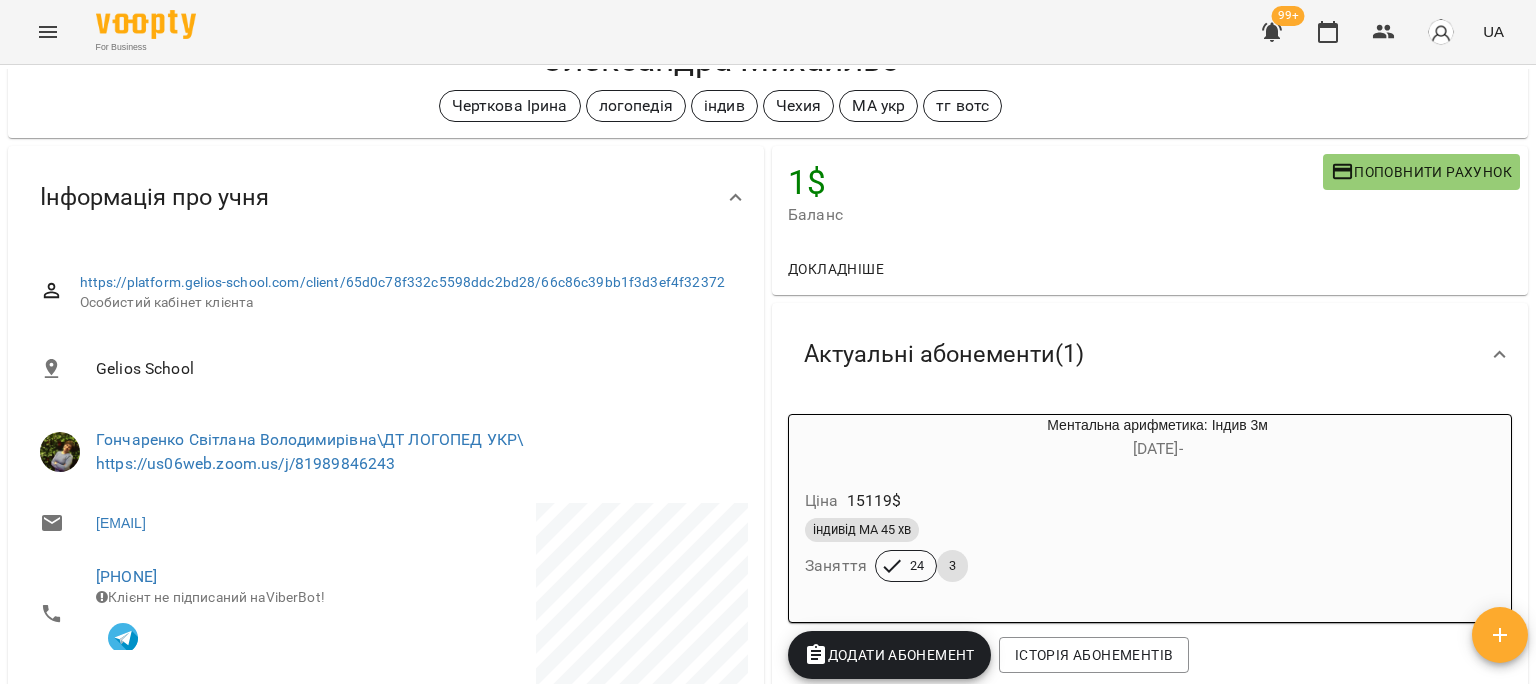 scroll, scrollTop: 0, scrollLeft: 0, axis: both 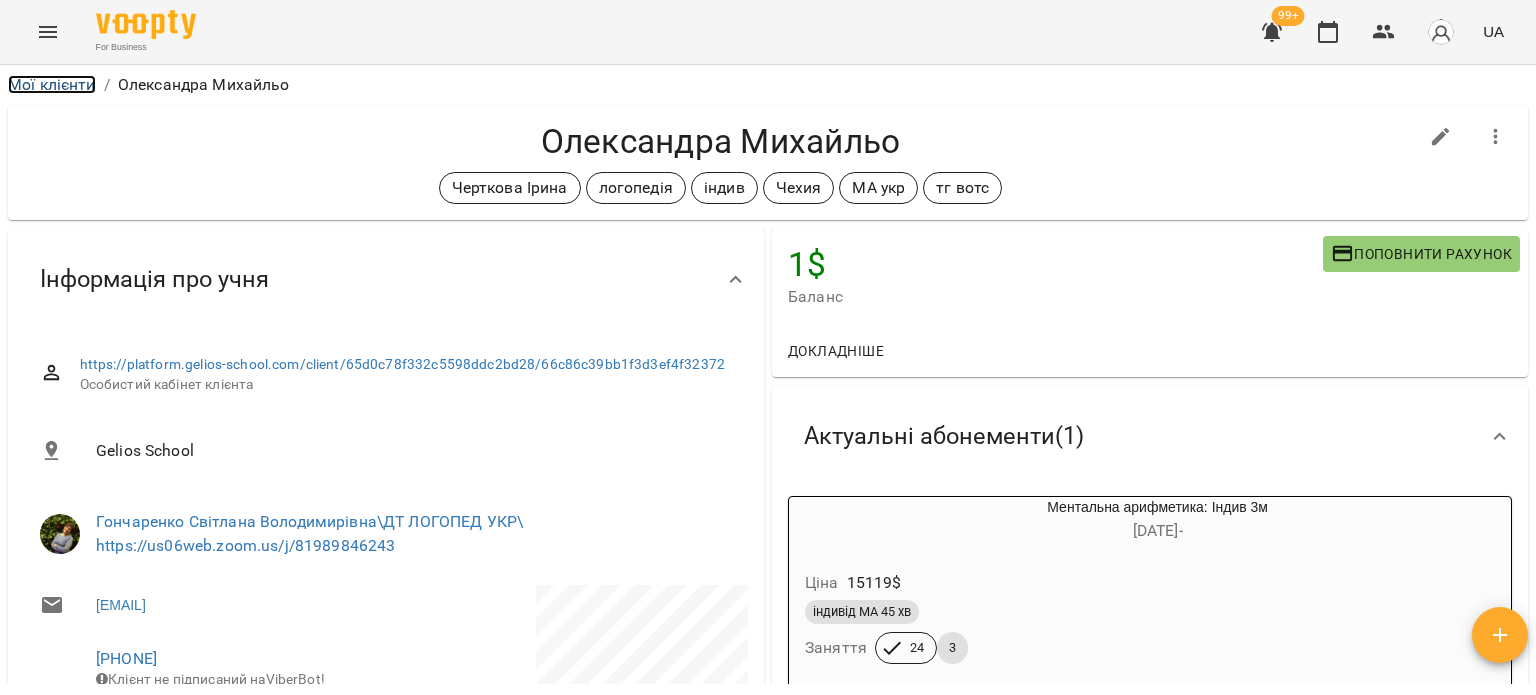 click on "Мої клієнти" at bounding box center [52, 84] 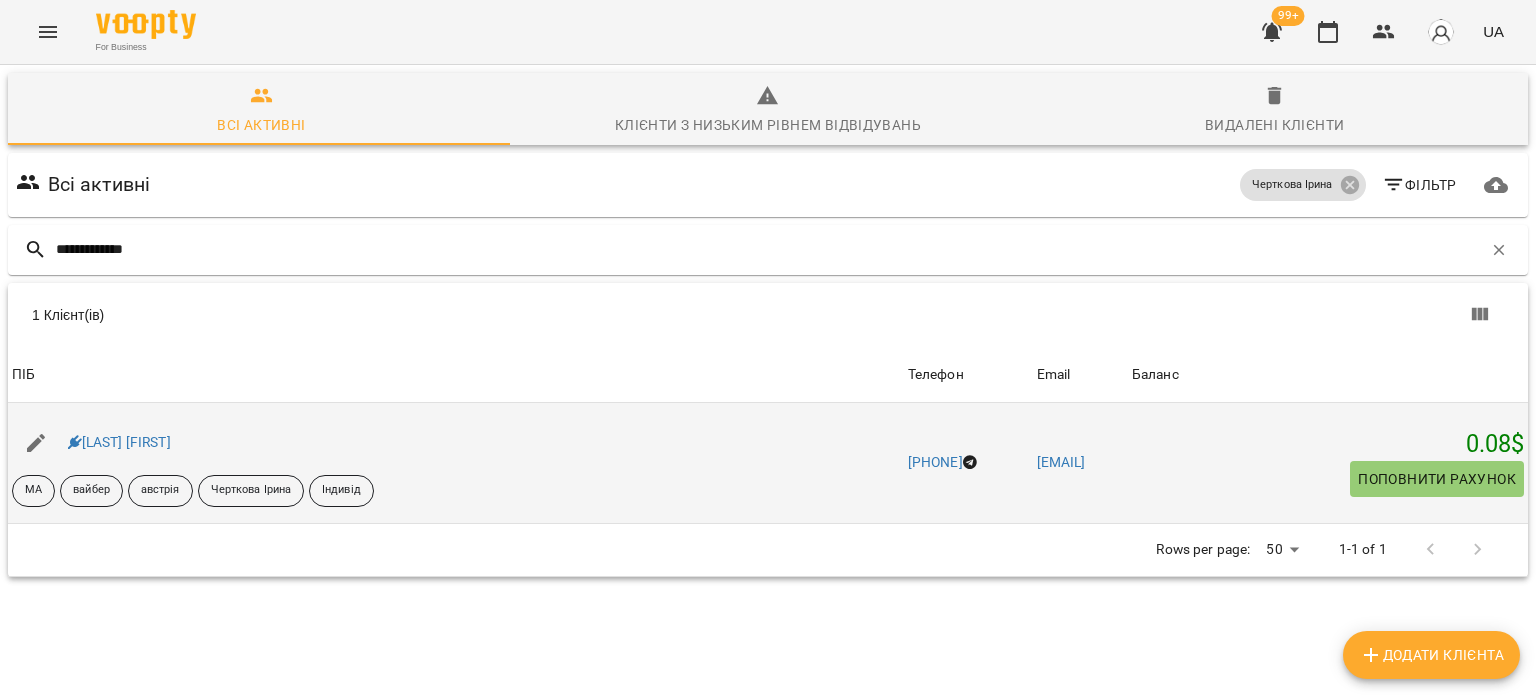 type on "**********" 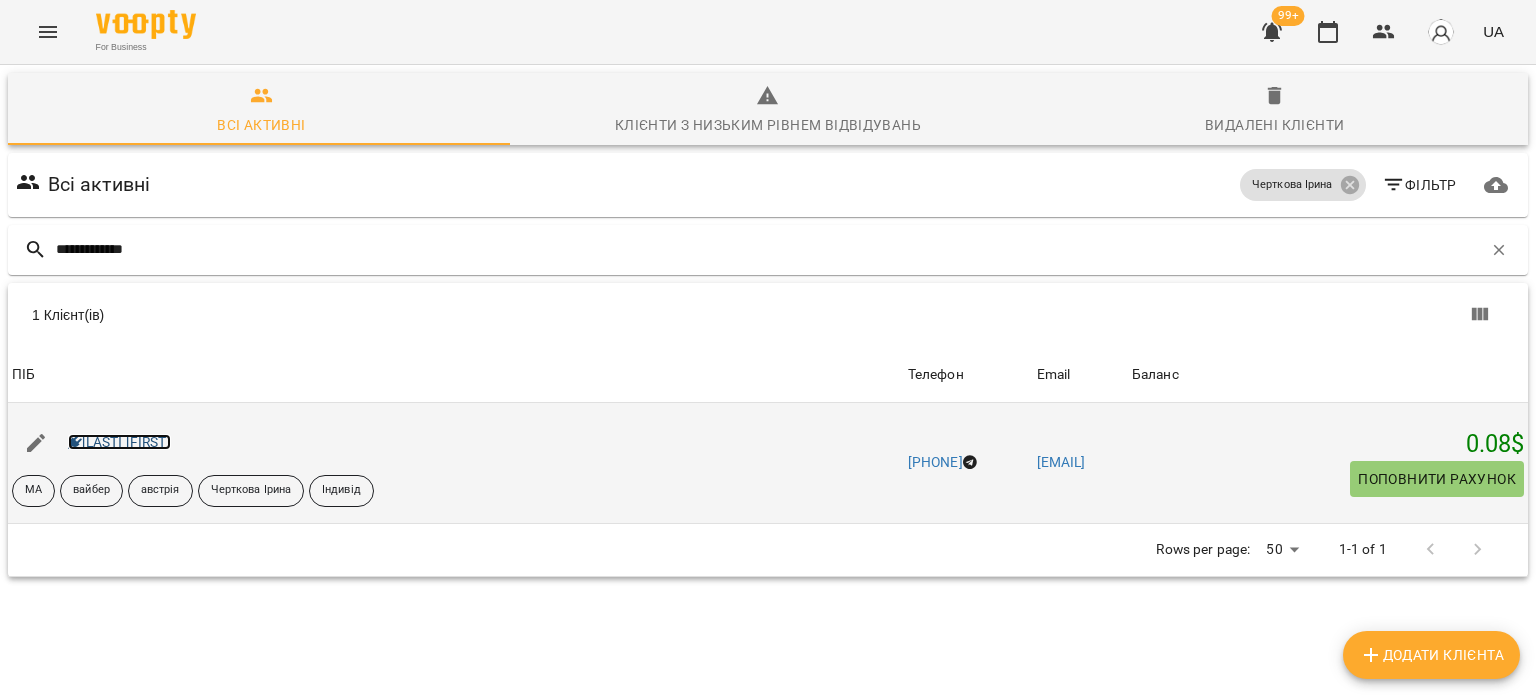 click on "Сергєєв Артем" at bounding box center (119, 442) 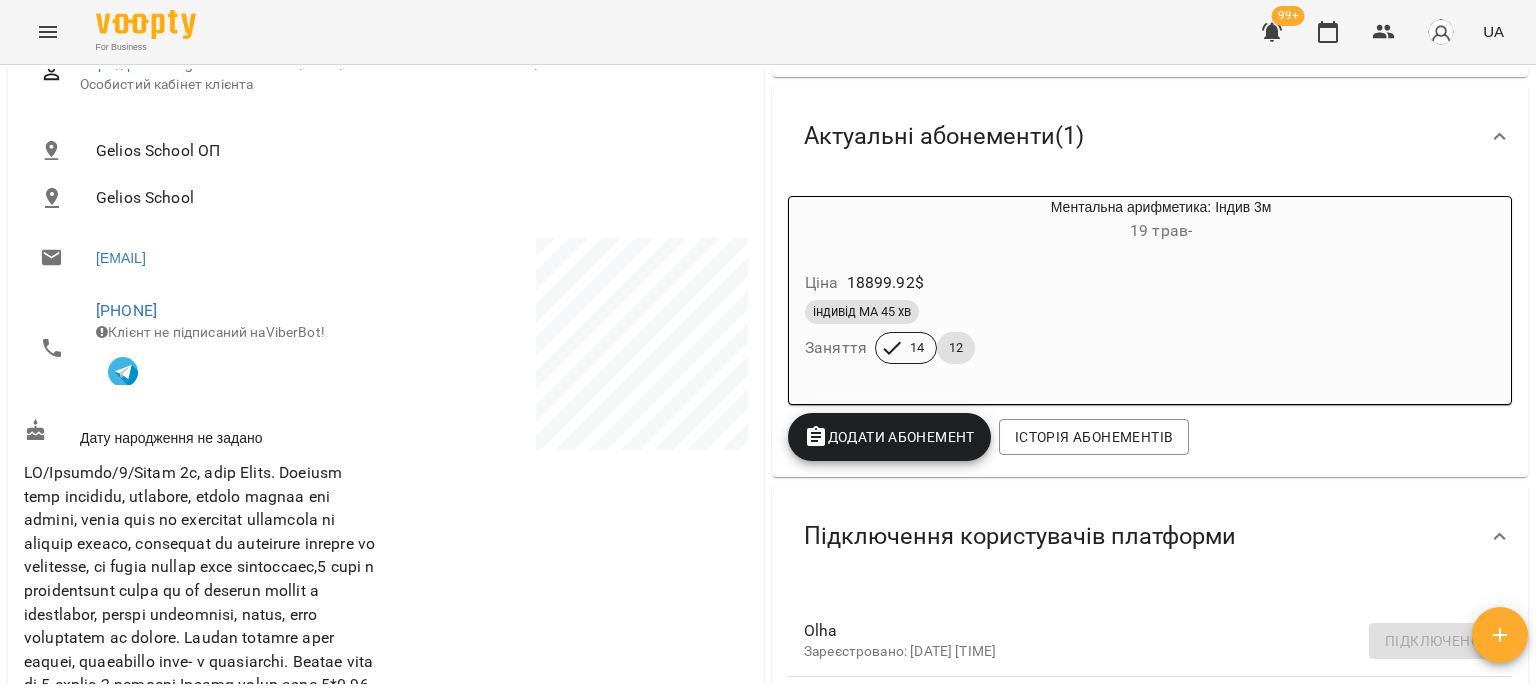 scroll, scrollTop: 0, scrollLeft: 0, axis: both 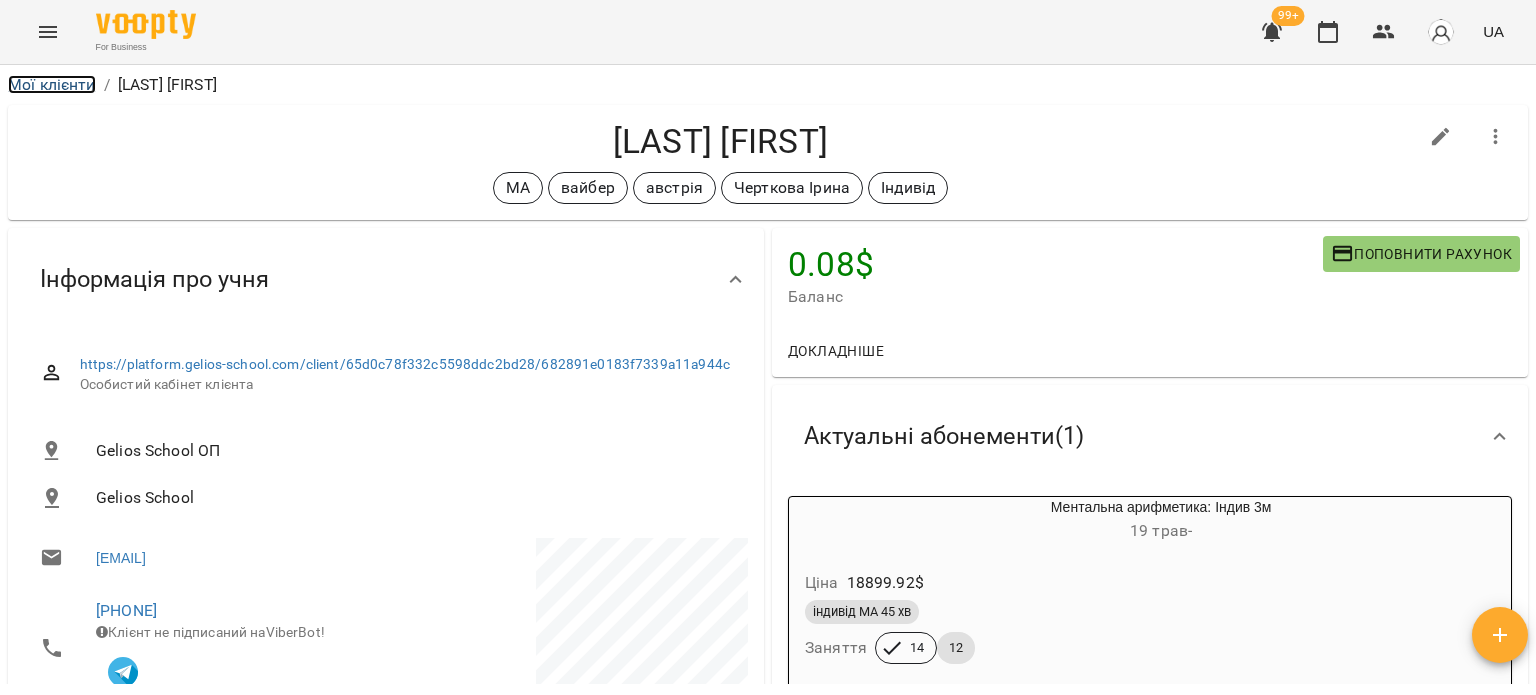 click on "Мої клієнти" at bounding box center [52, 84] 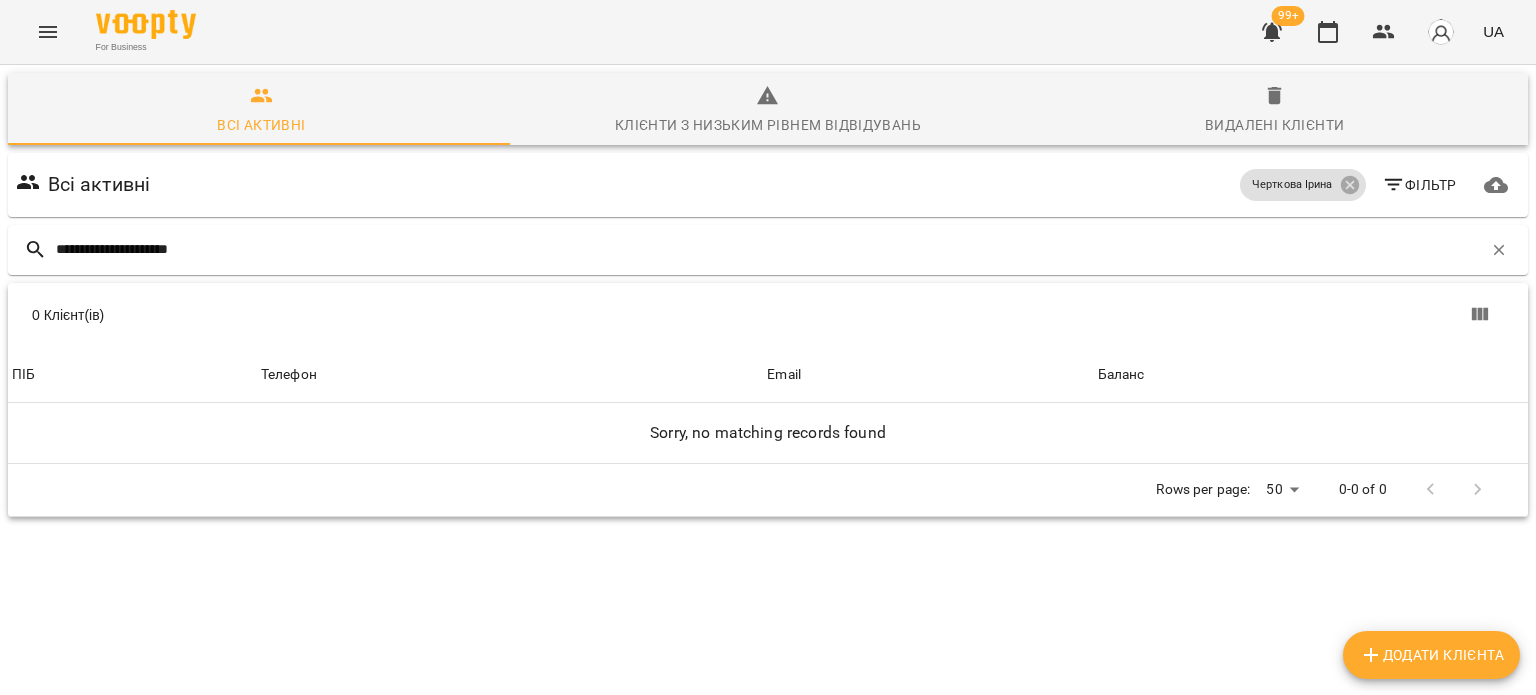 drag, startPoint x: 156, startPoint y: 243, endPoint x: 0, endPoint y: 203, distance: 161.04657 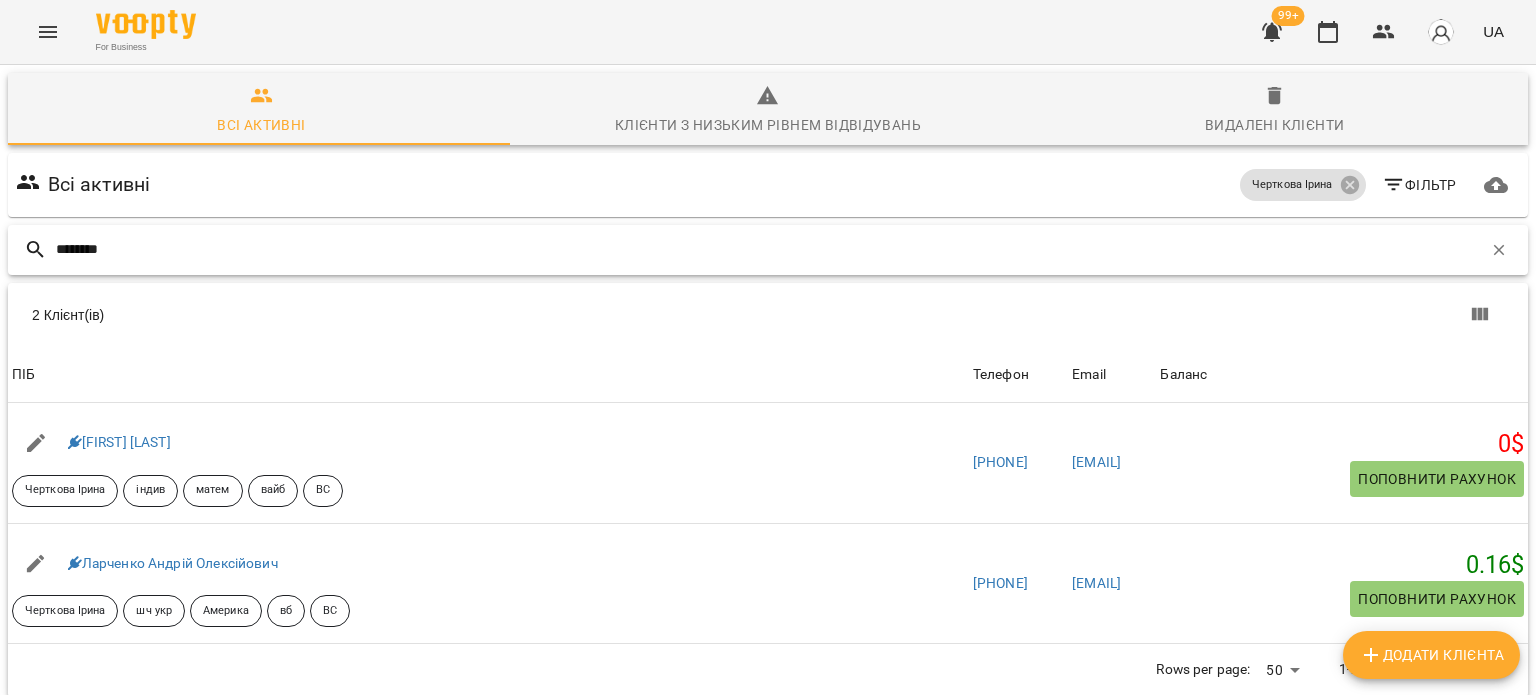 click on "********" at bounding box center [769, 249] 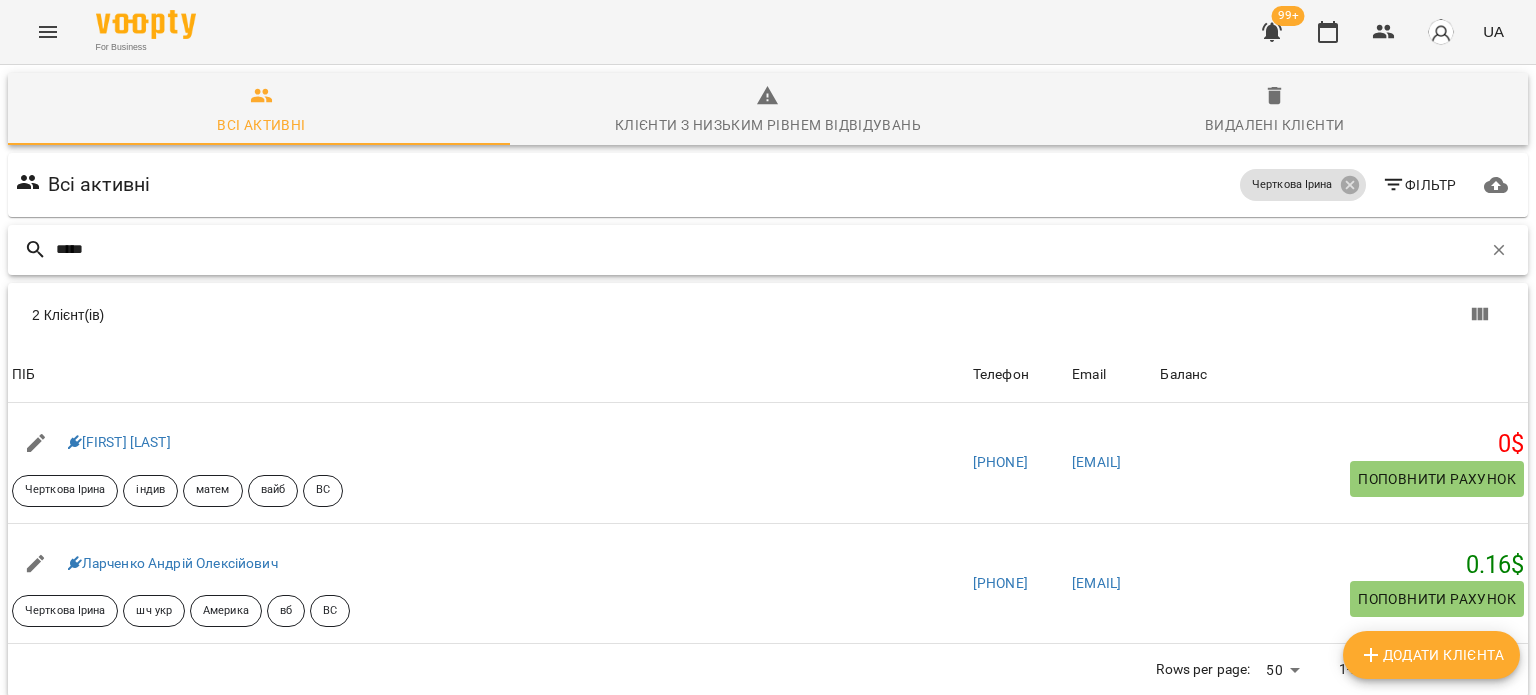 type on "*****" 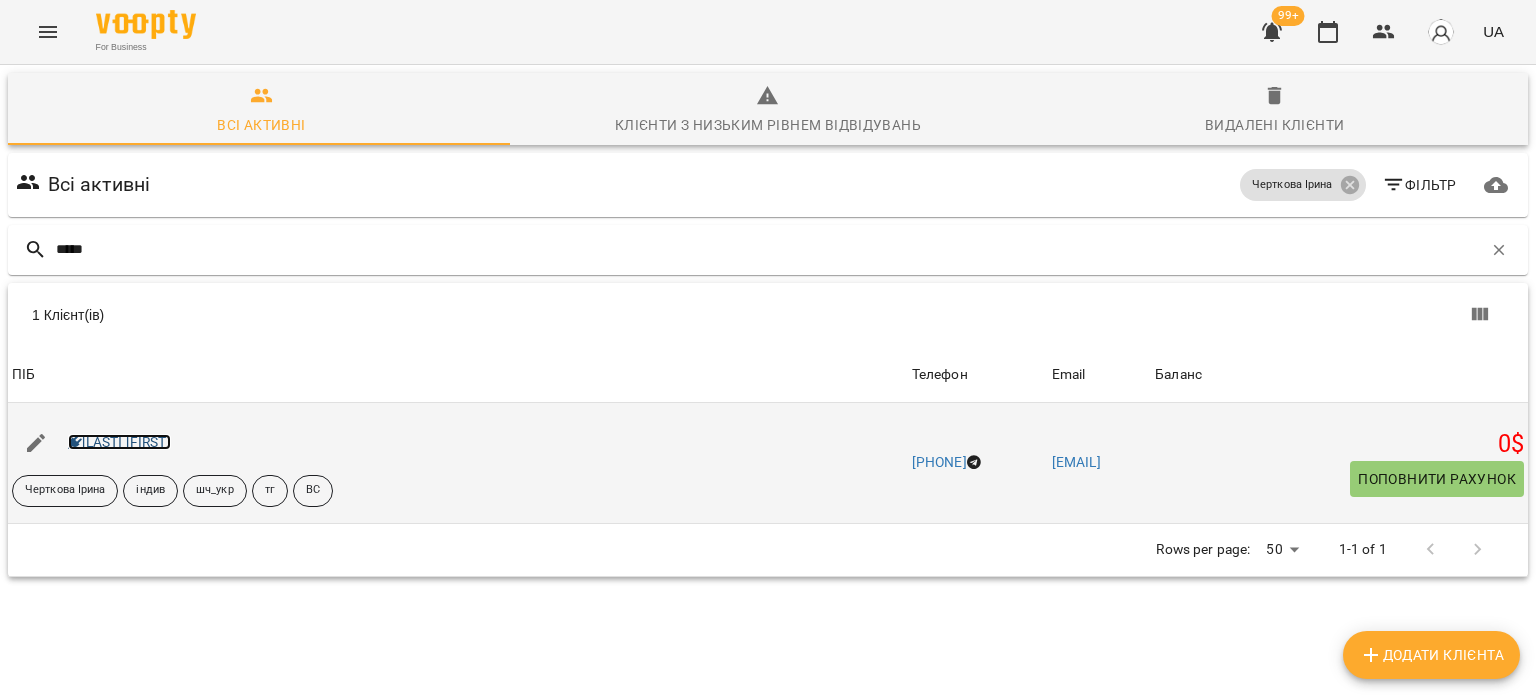 click on "Мумро Анастасія" at bounding box center [119, 442] 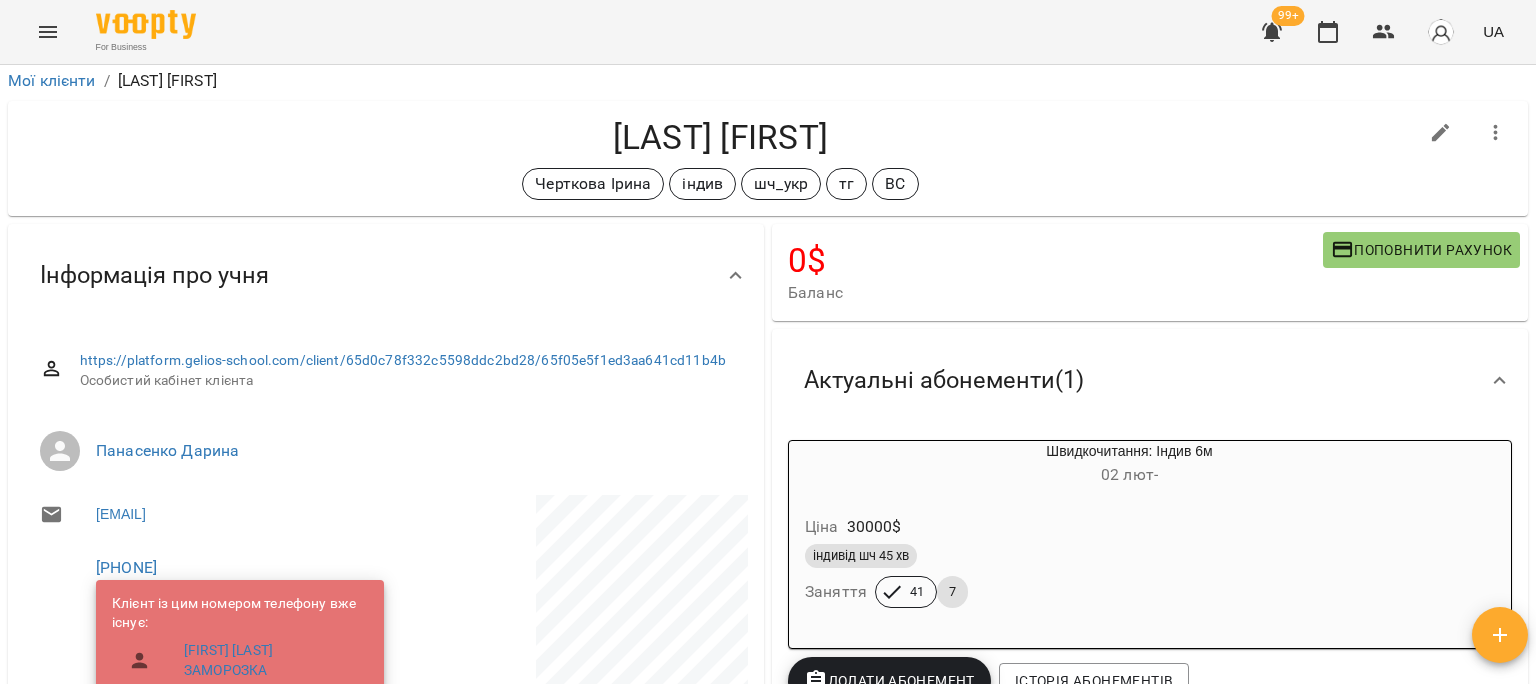 scroll, scrollTop: 0, scrollLeft: 0, axis: both 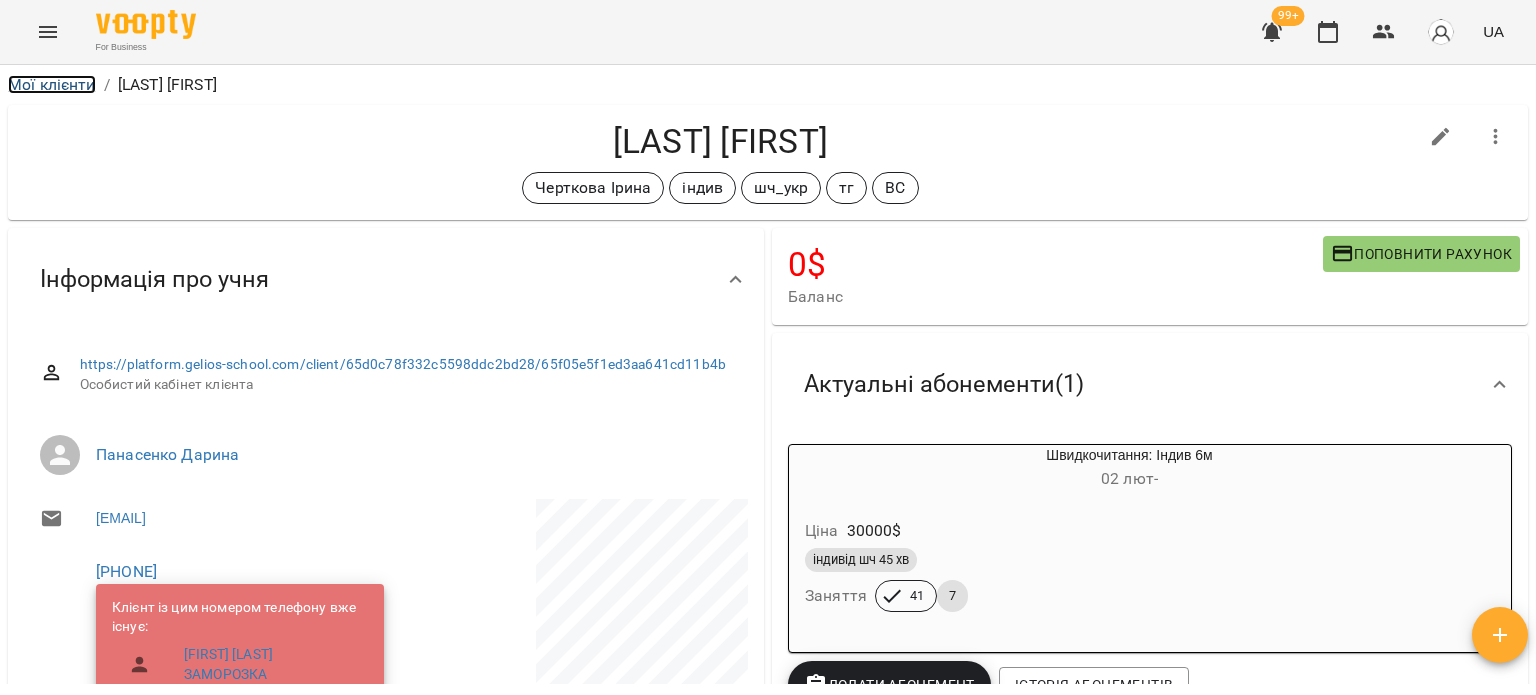 click on "Мої клієнти" at bounding box center [52, 84] 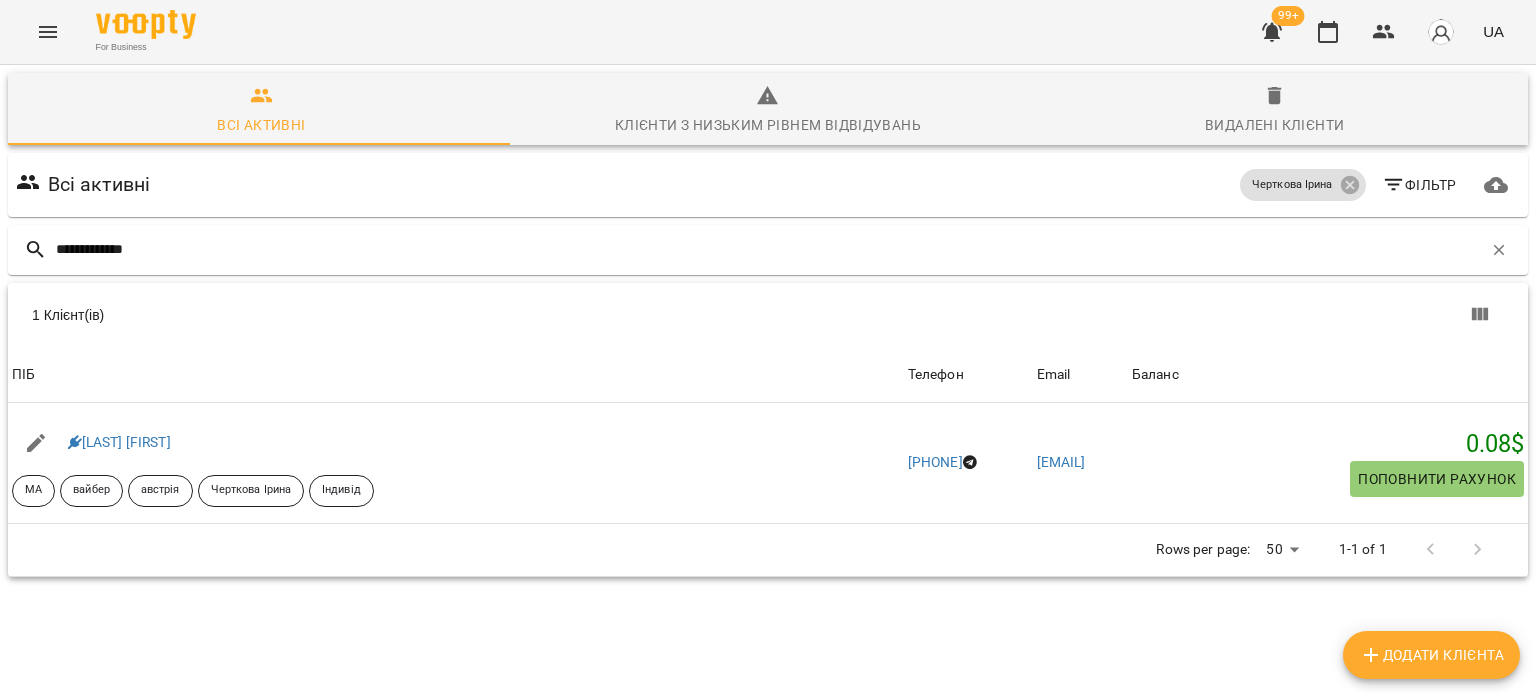 type on "**********" 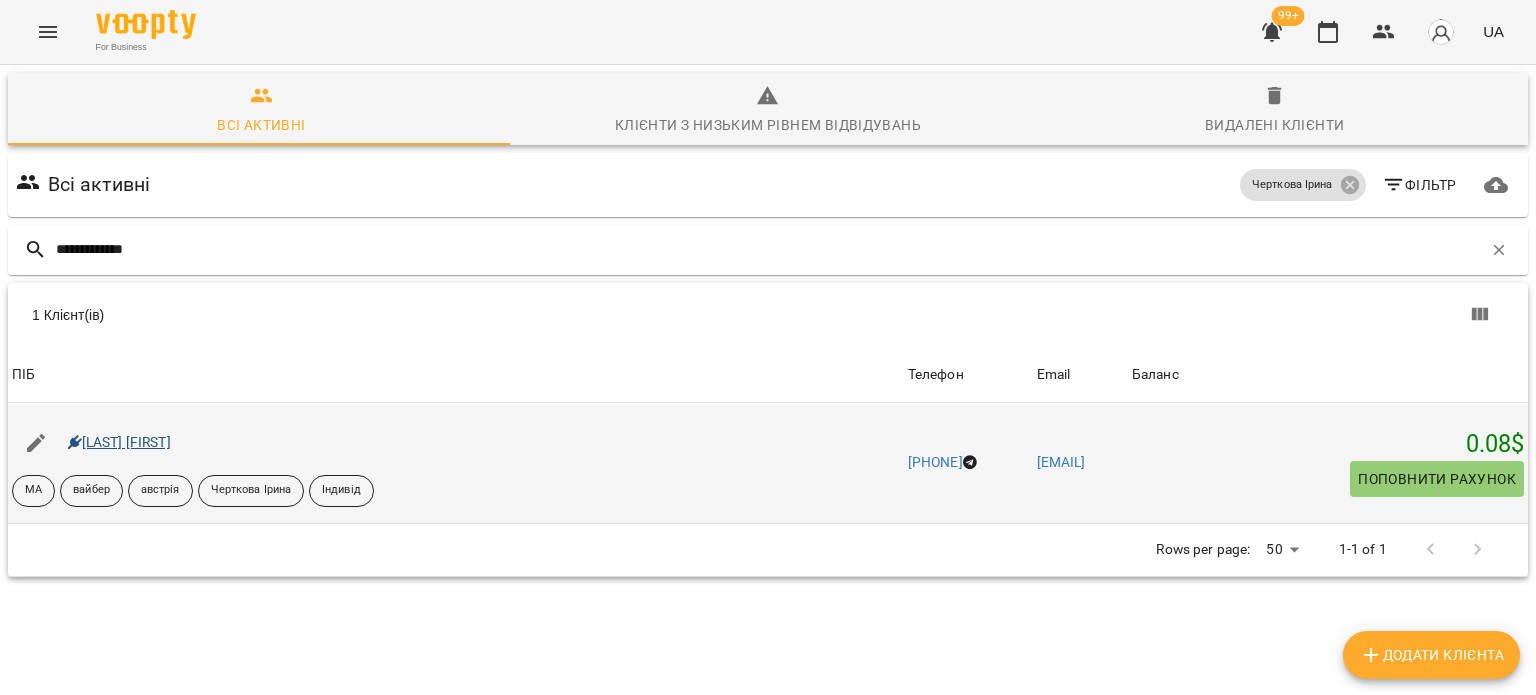 click on "Сергєєв Артем" at bounding box center [119, 443] 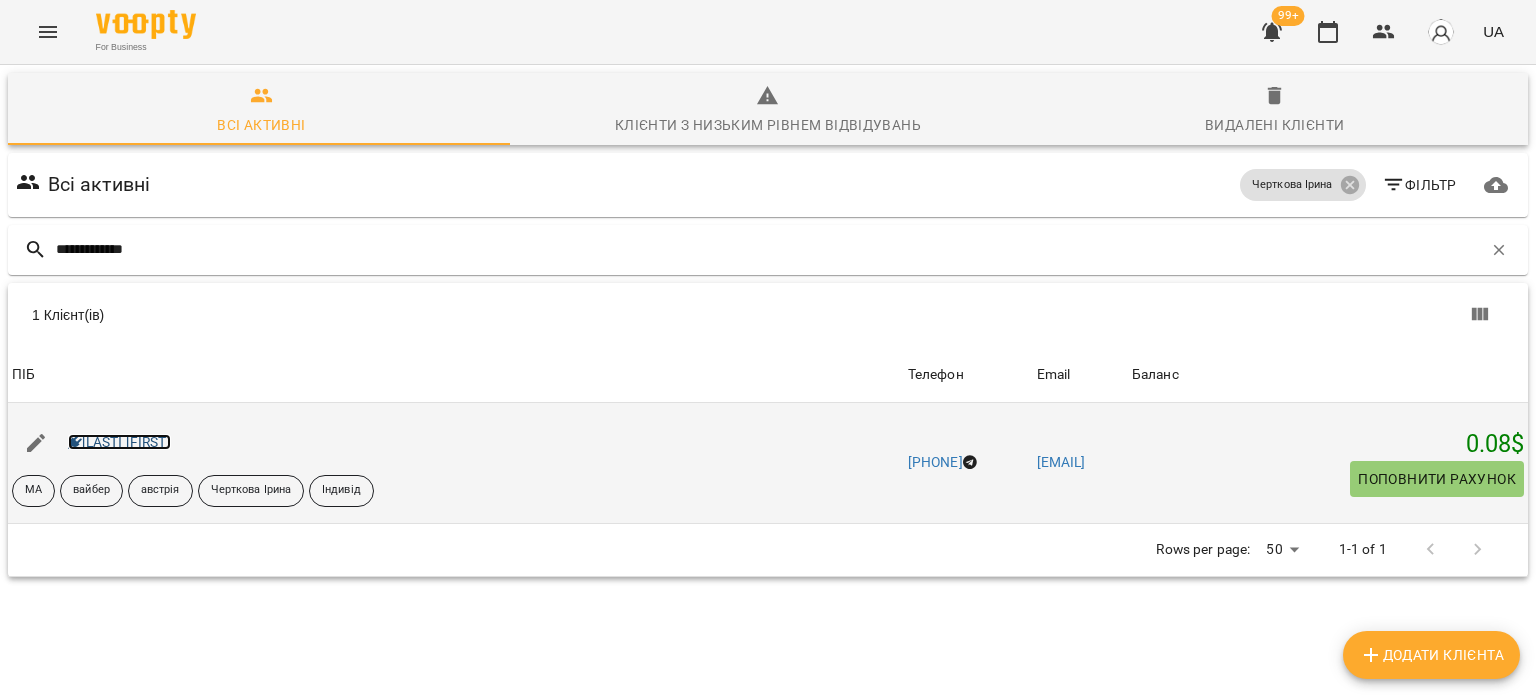 click on "Сергєєв Артем" at bounding box center (119, 442) 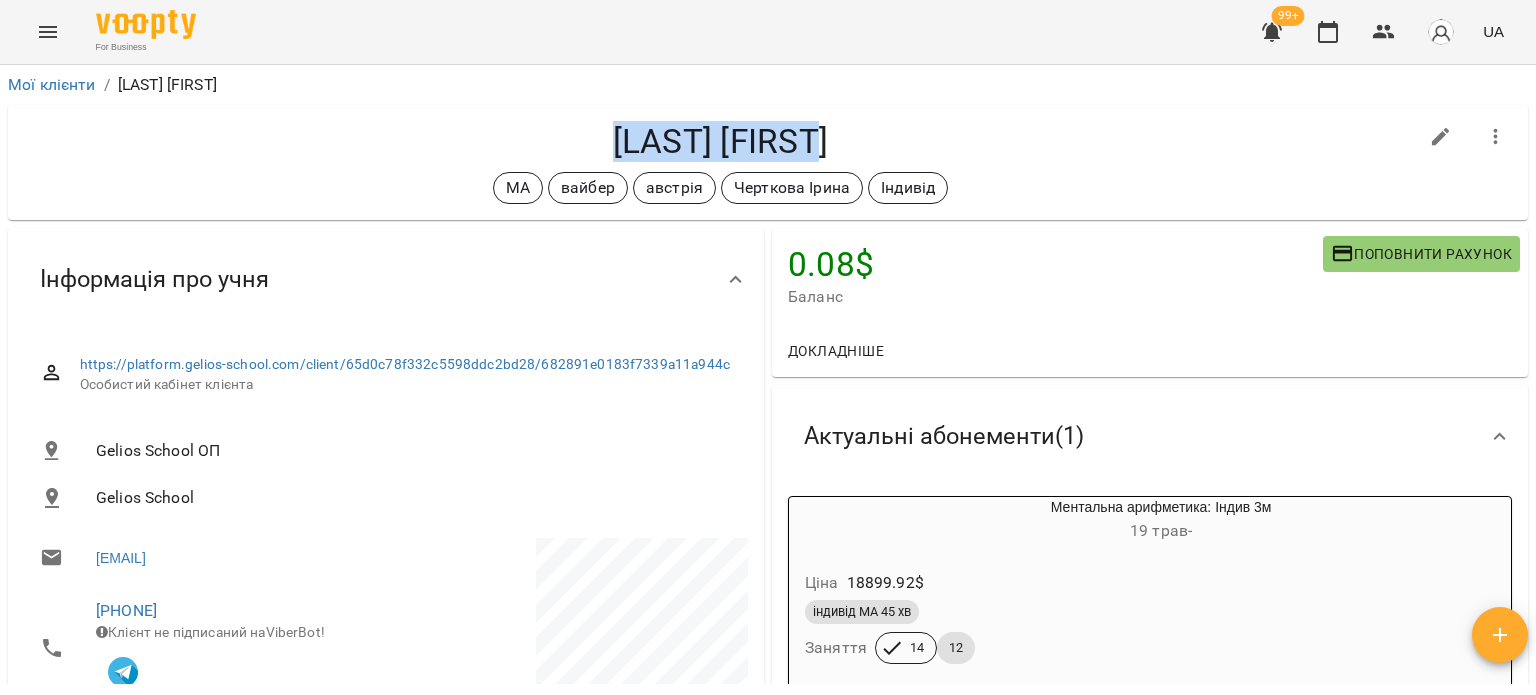 drag, startPoint x: 846, startPoint y: 141, endPoint x: 599, endPoint y: 134, distance: 247.09917 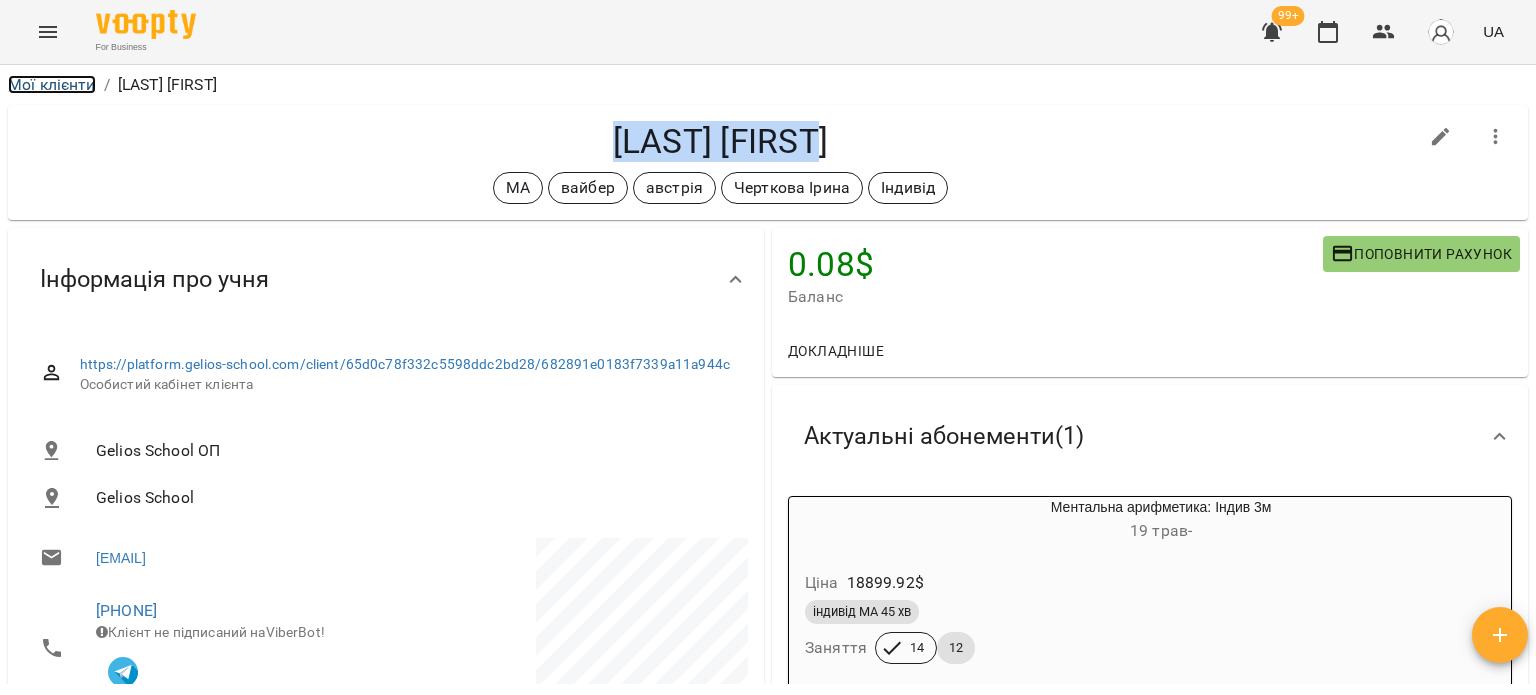 click on "Мої клієнти" at bounding box center [52, 84] 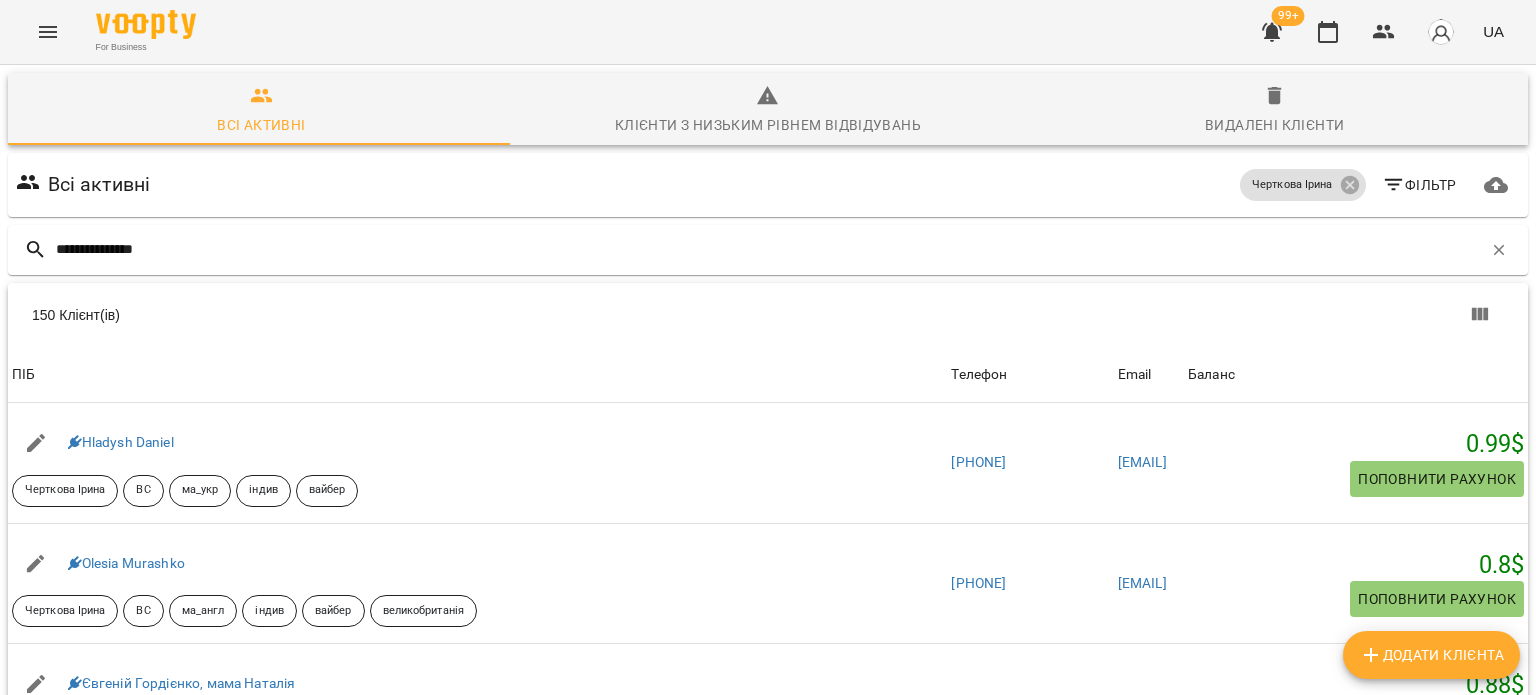 type on "**********" 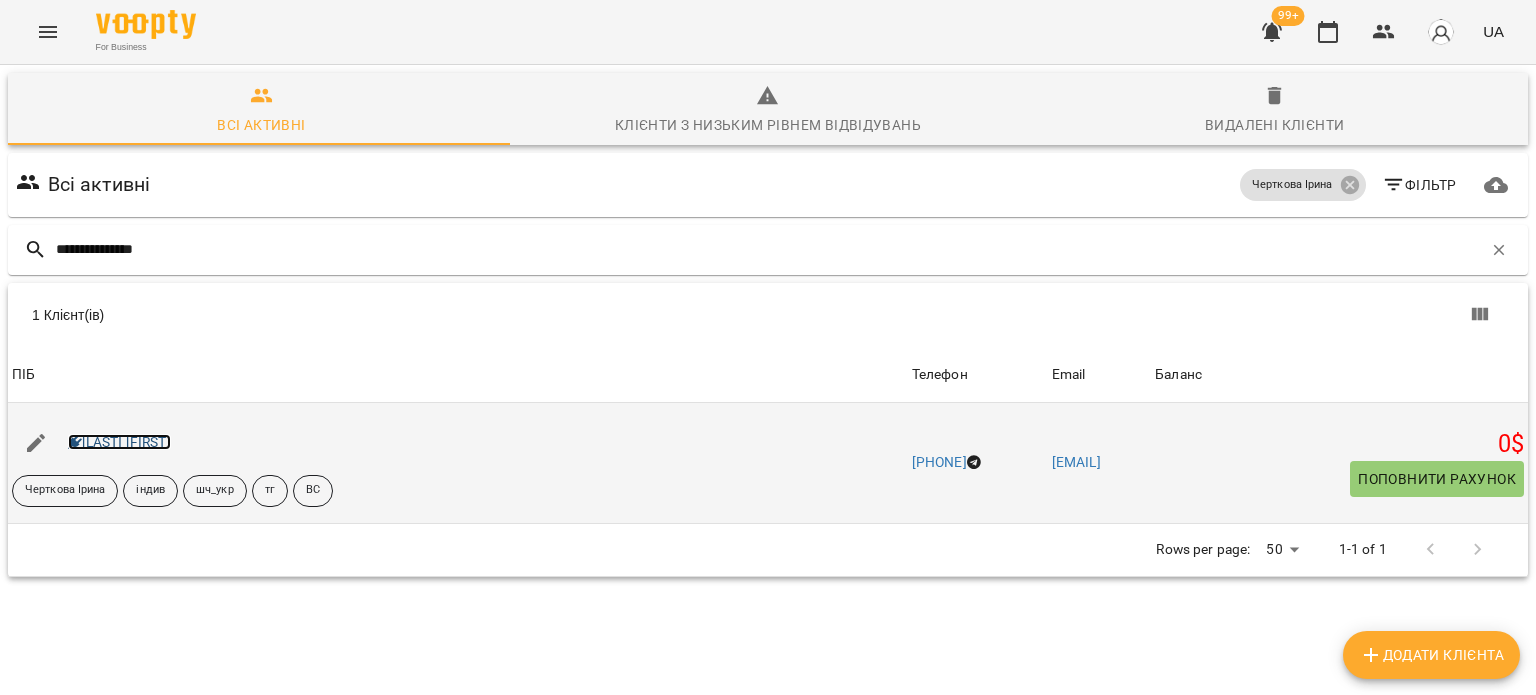 click on "Мумро Анастасія" at bounding box center (119, 442) 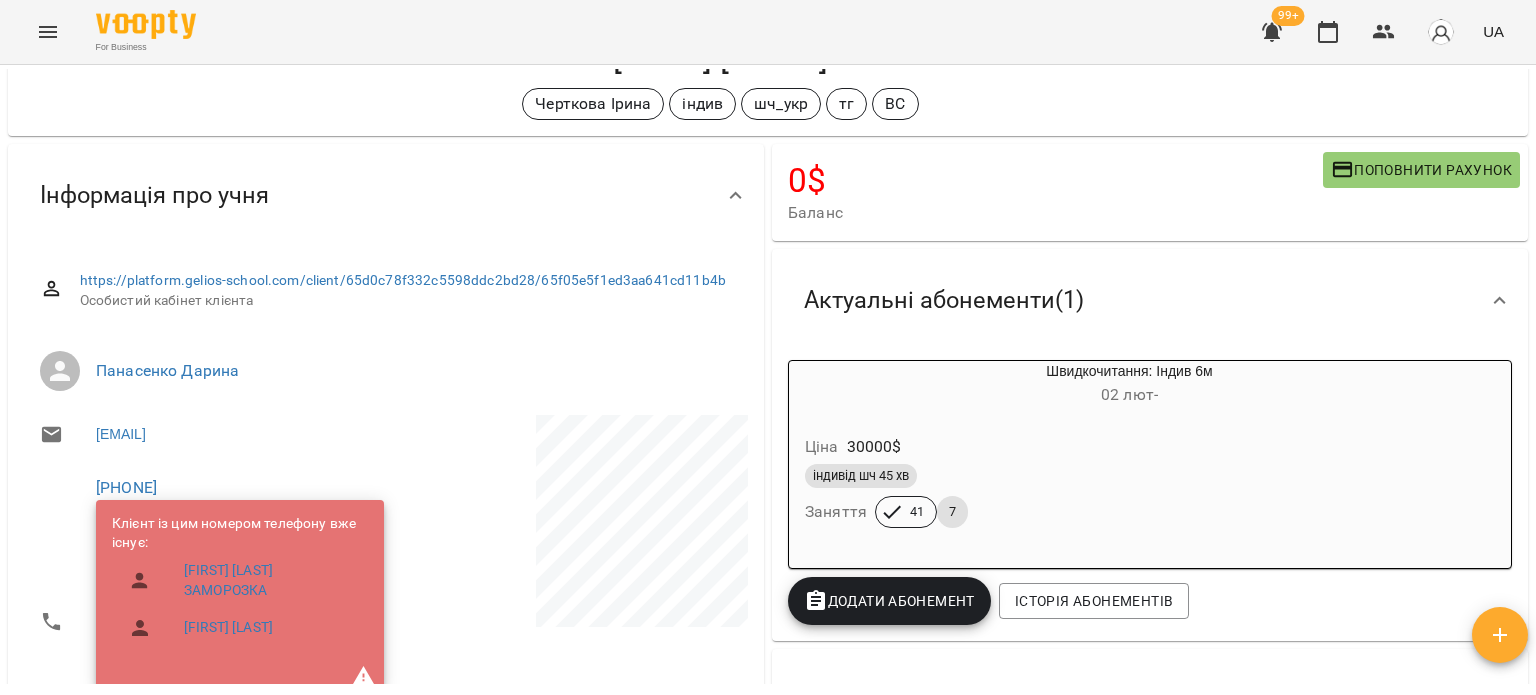 scroll, scrollTop: 0, scrollLeft: 0, axis: both 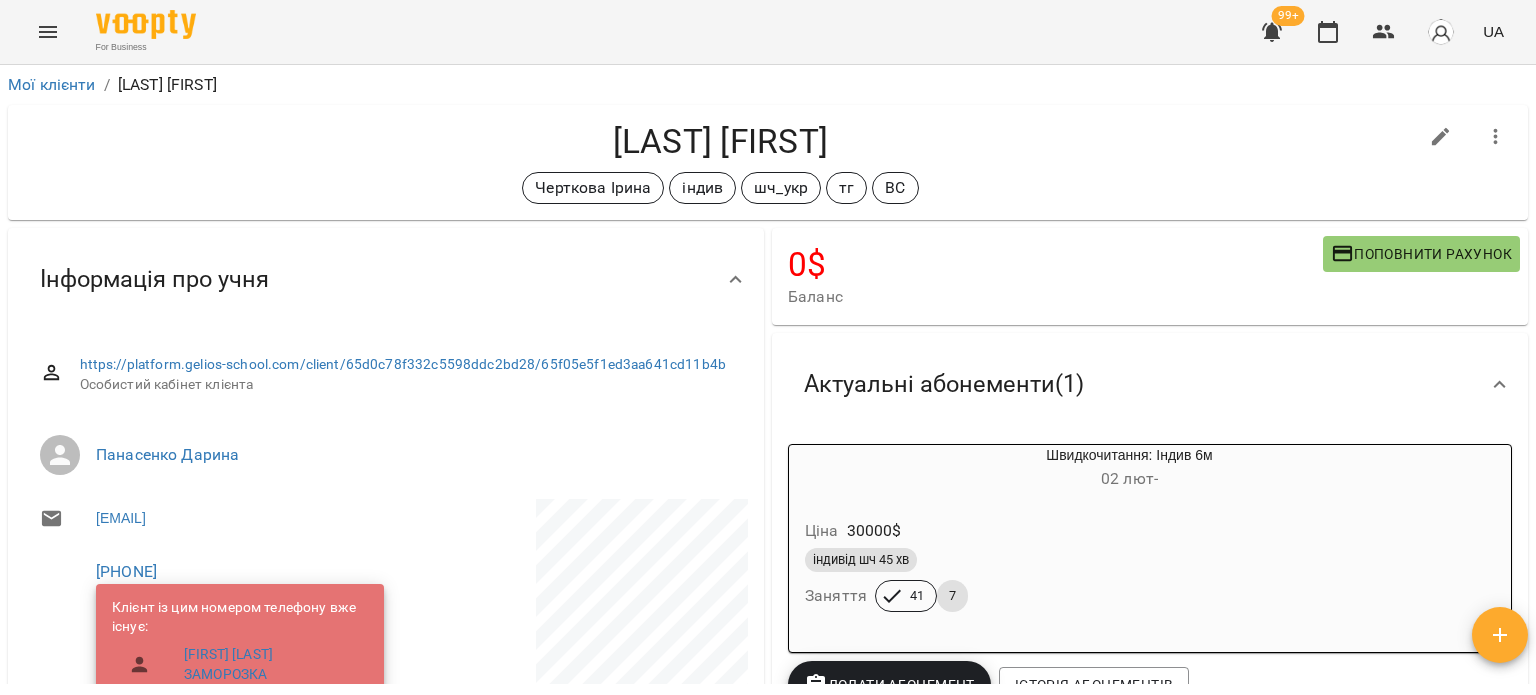 click at bounding box center (48, 32) 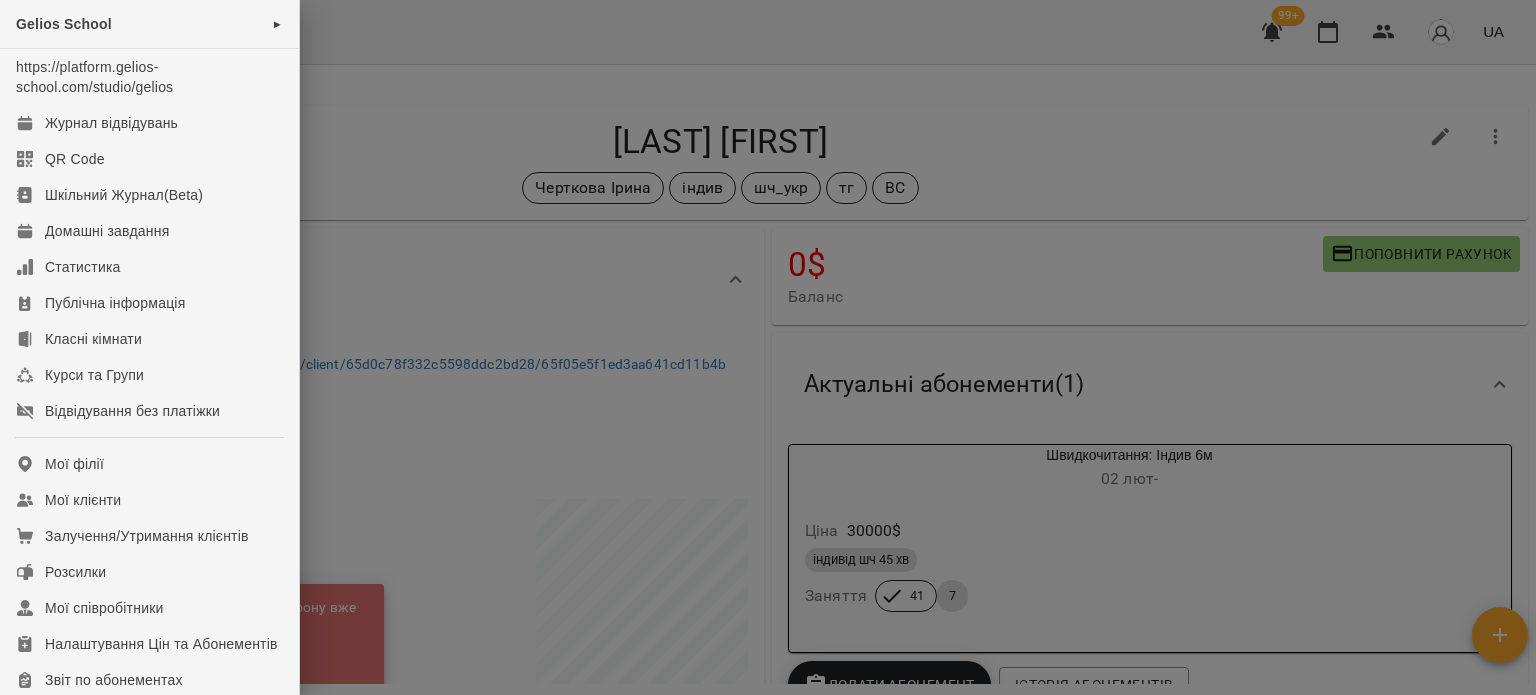 click at bounding box center (768, 347) 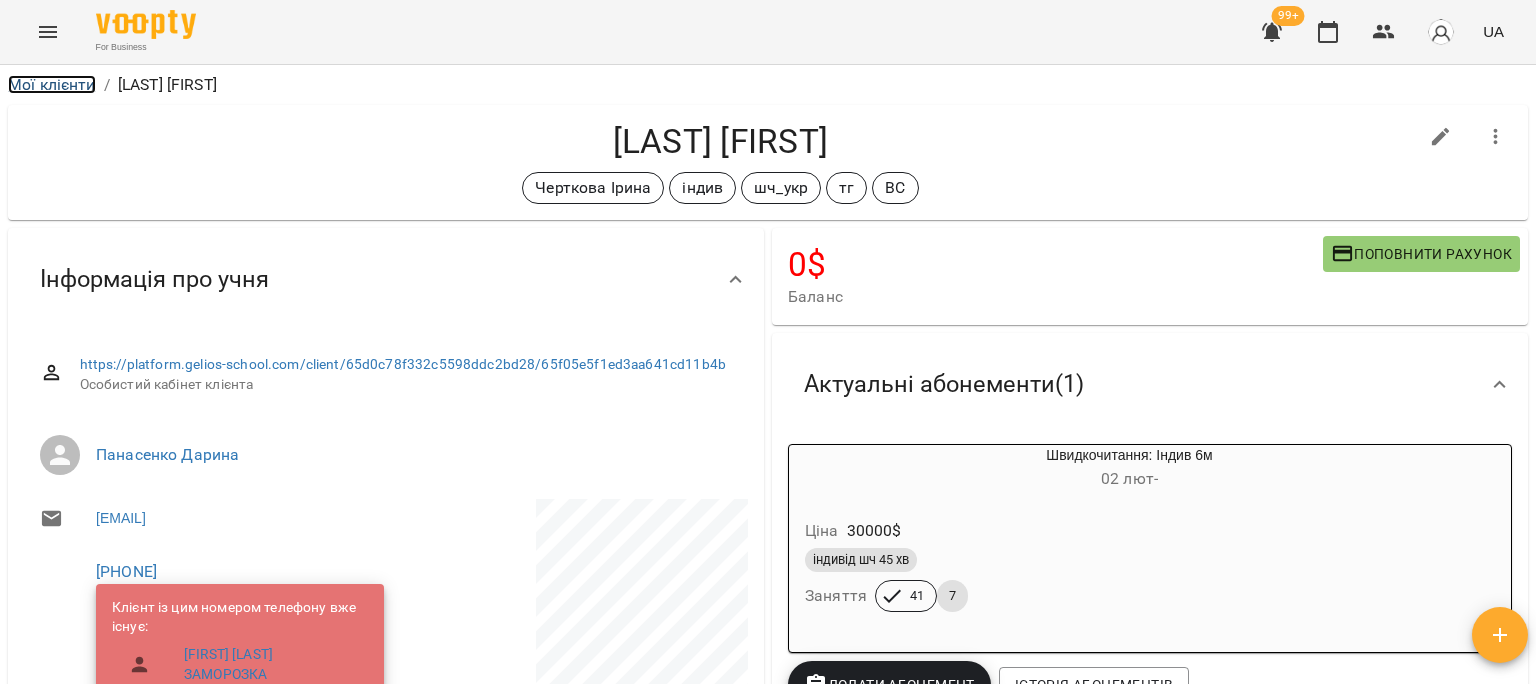 click on "Мої клієнти" at bounding box center [52, 84] 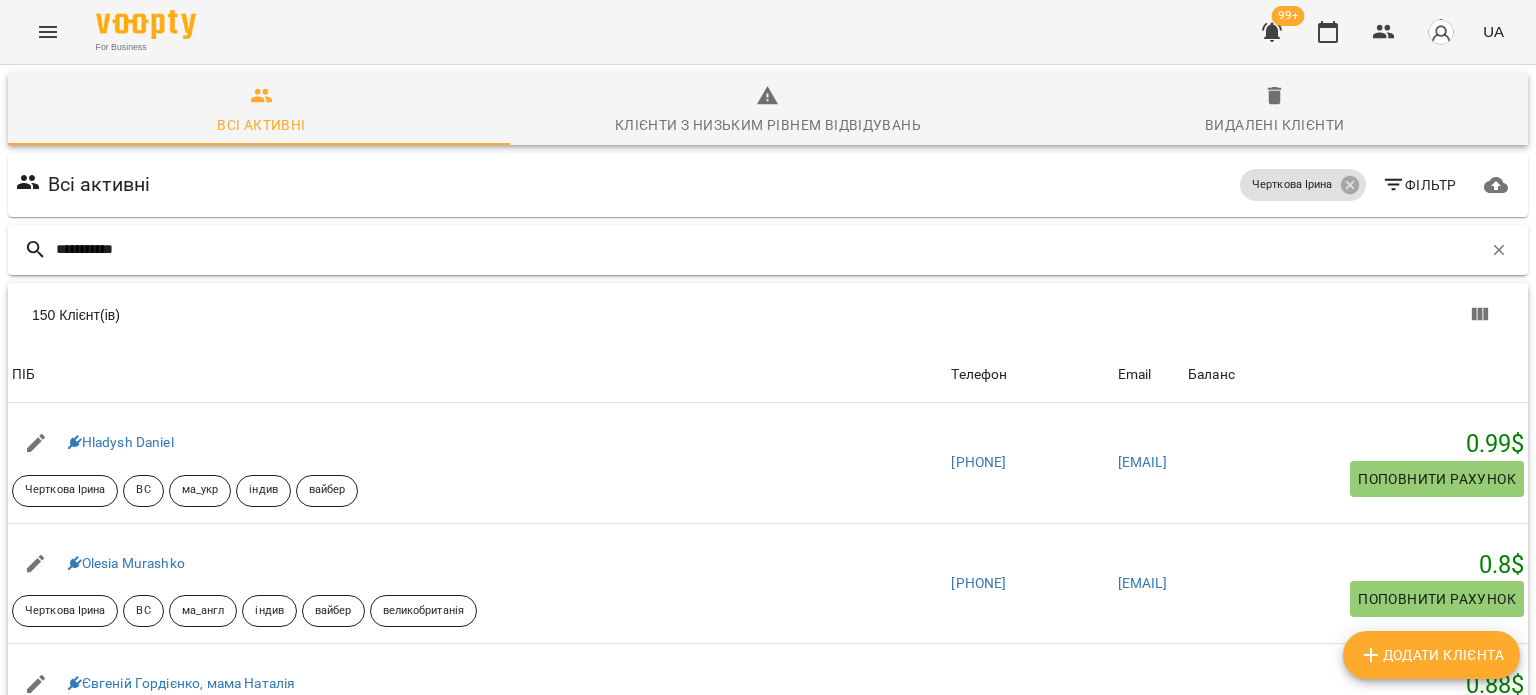 type on "**********" 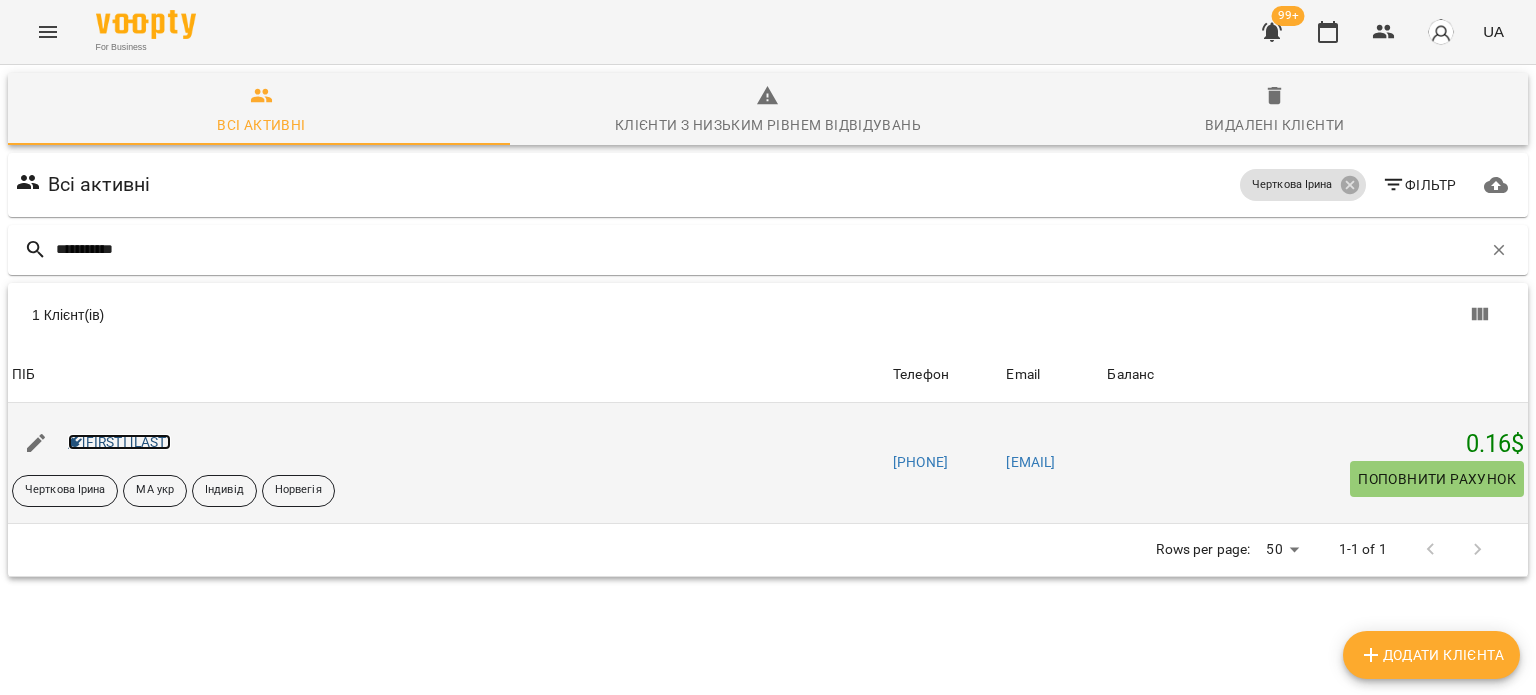 click on "Дарина Модь" at bounding box center [119, 442] 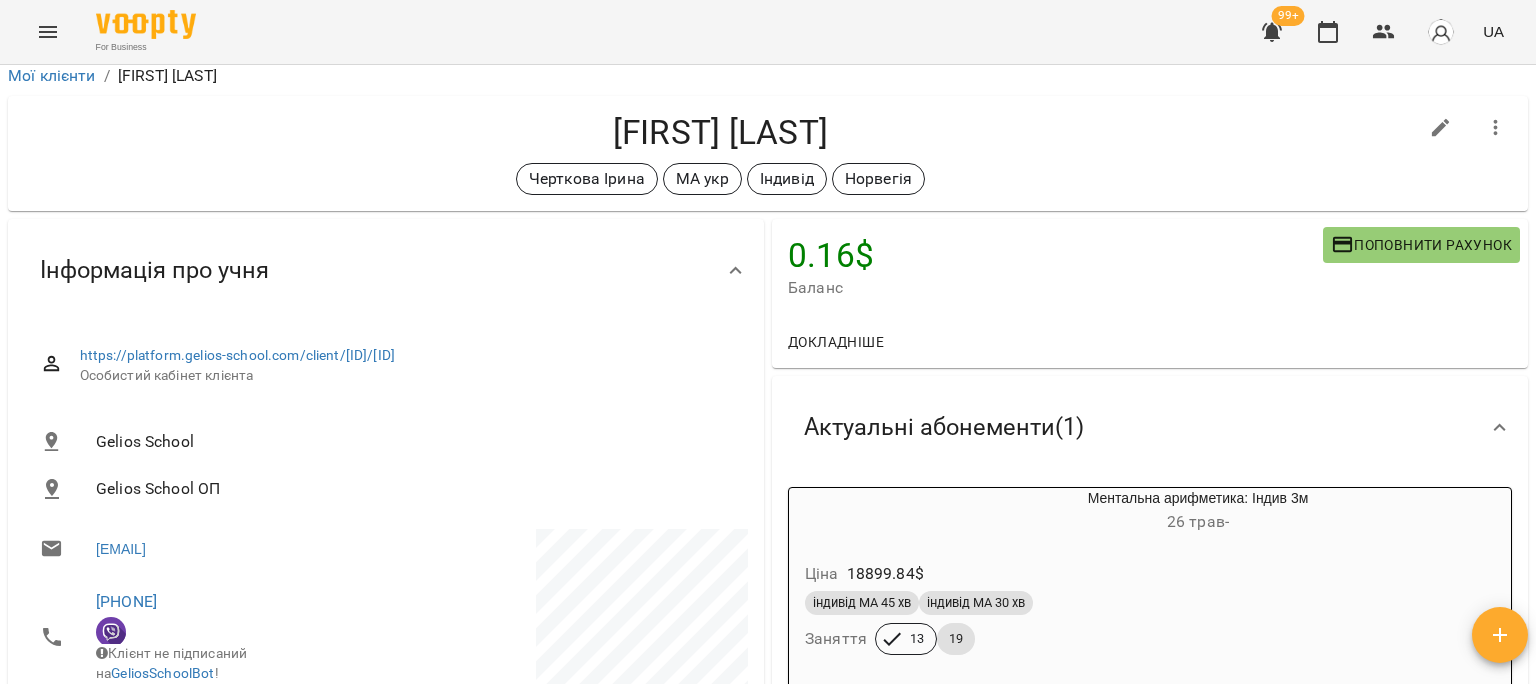 scroll, scrollTop: 0, scrollLeft: 0, axis: both 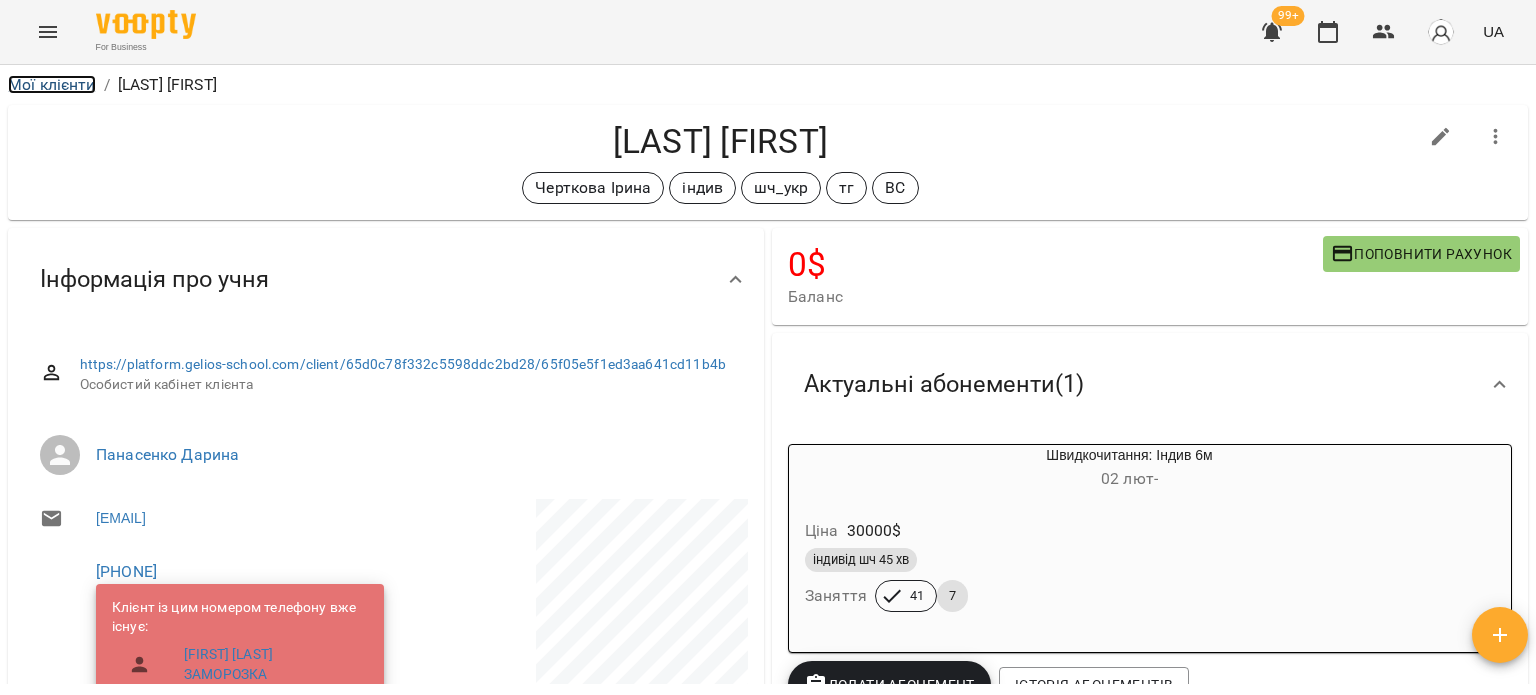click on "Мої клієнти" at bounding box center (52, 84) 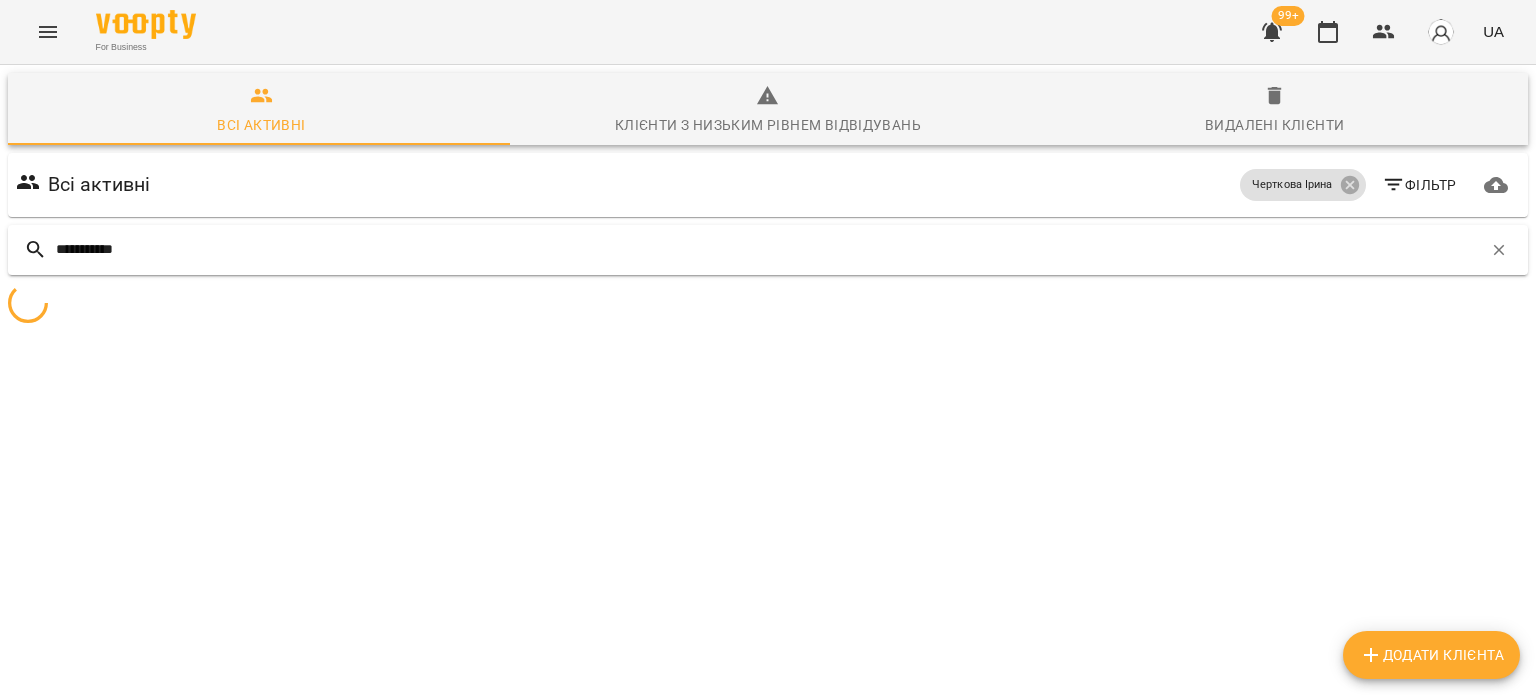 type on "**********" 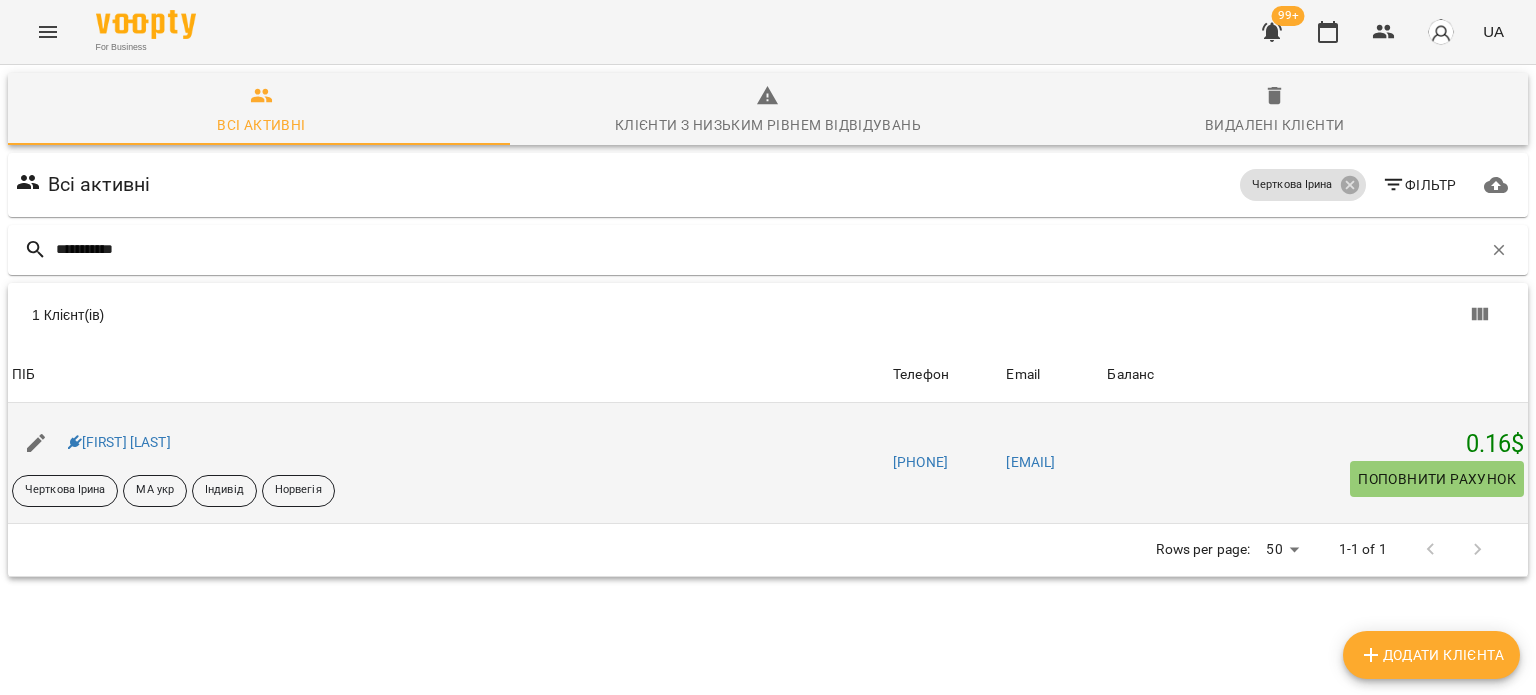 click on "Дарина Модь" at bounding box center [119, 443] 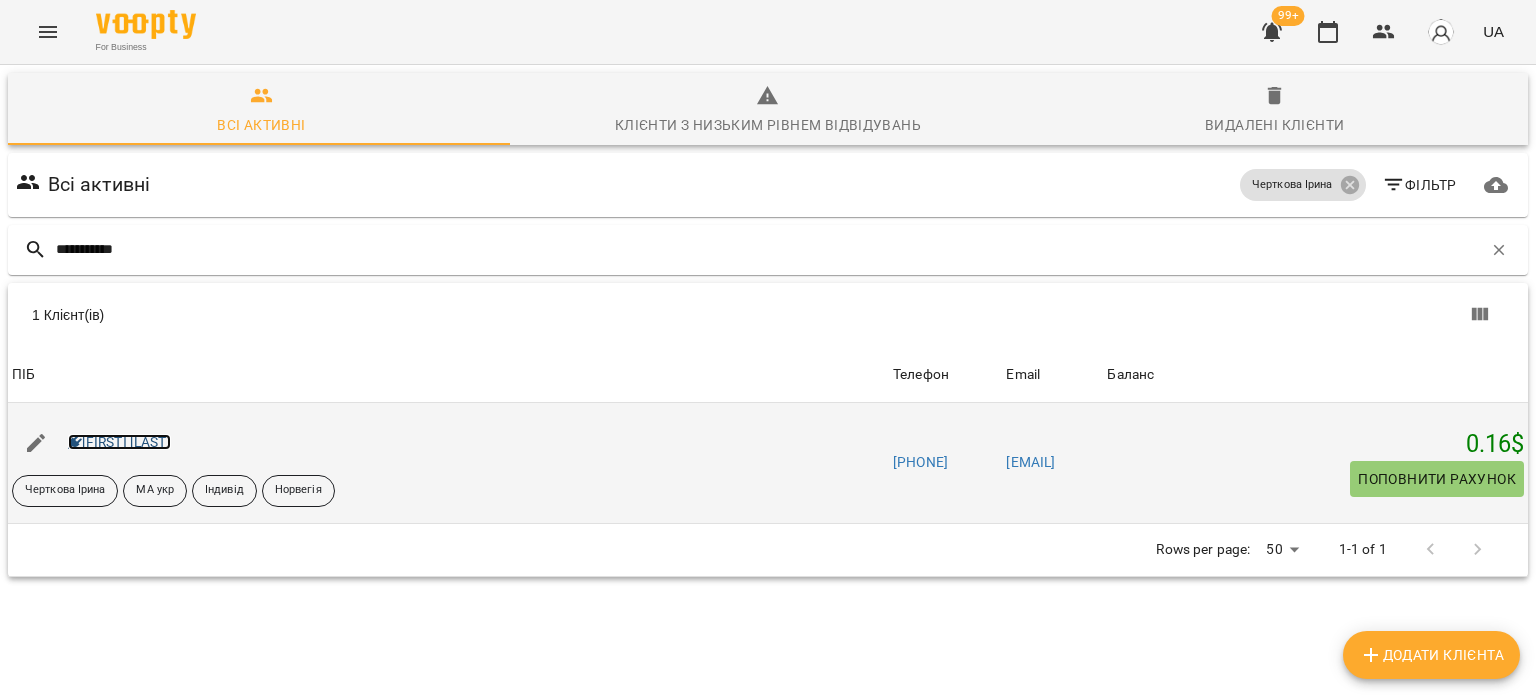 click on "Дарина Модь" at bounding box center [119, 442] 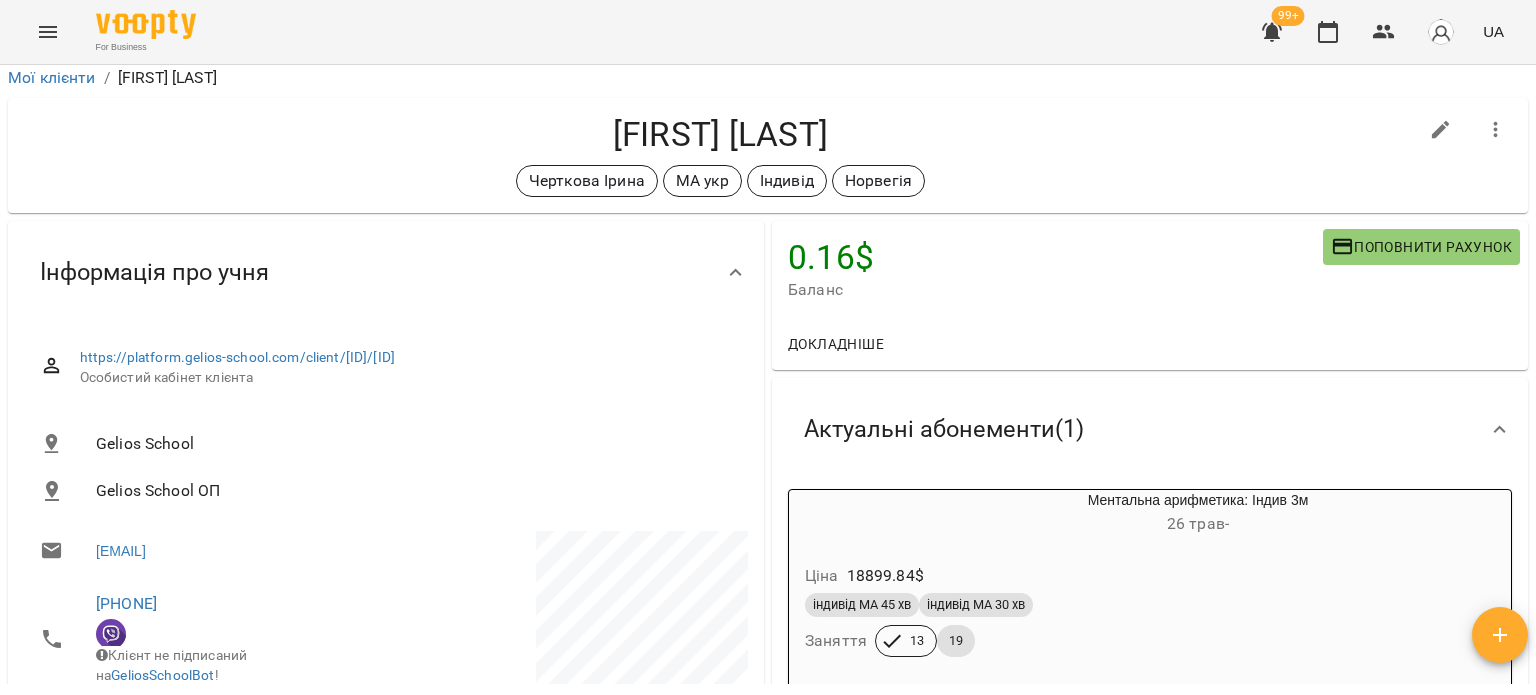 scroll, scrollTop: 0, scrollLeft: 0, axis: both 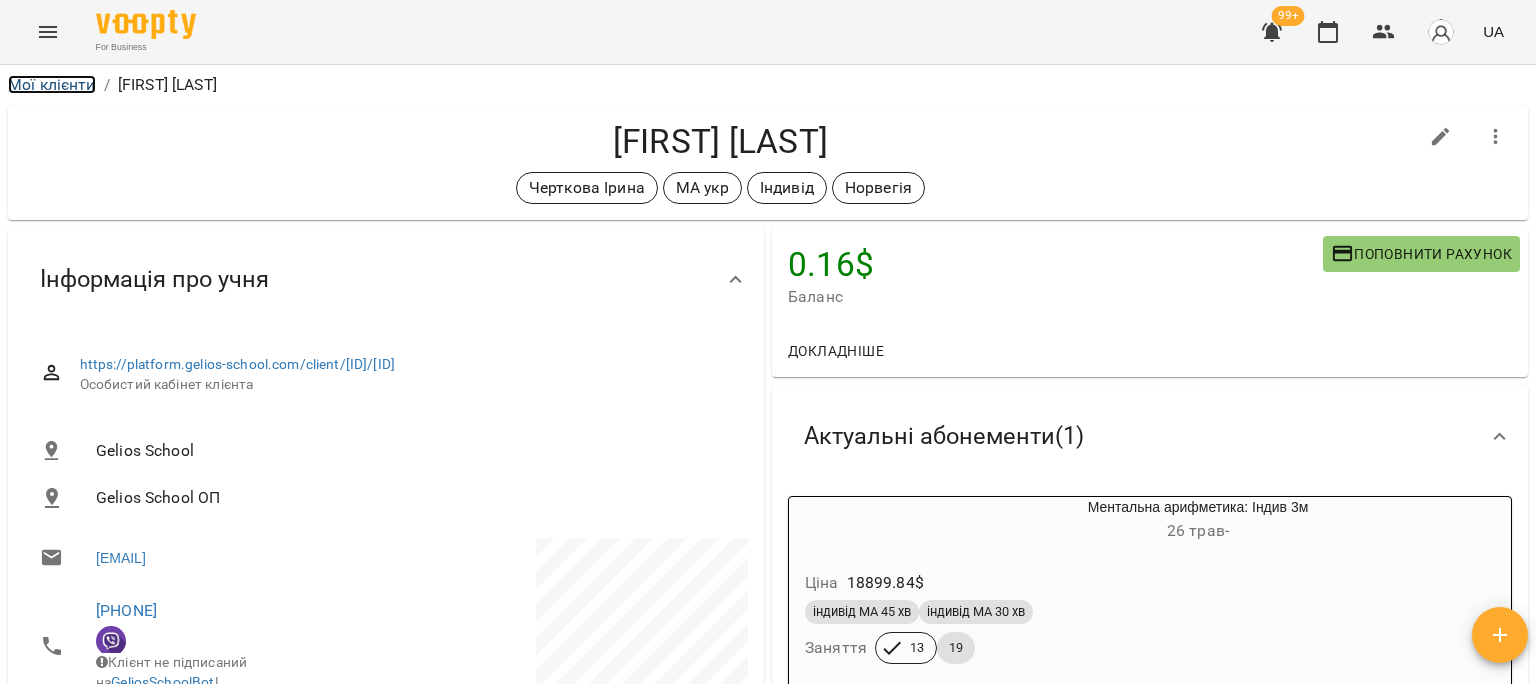 click on "Мої клієнти" at bounding box center [52, 84] 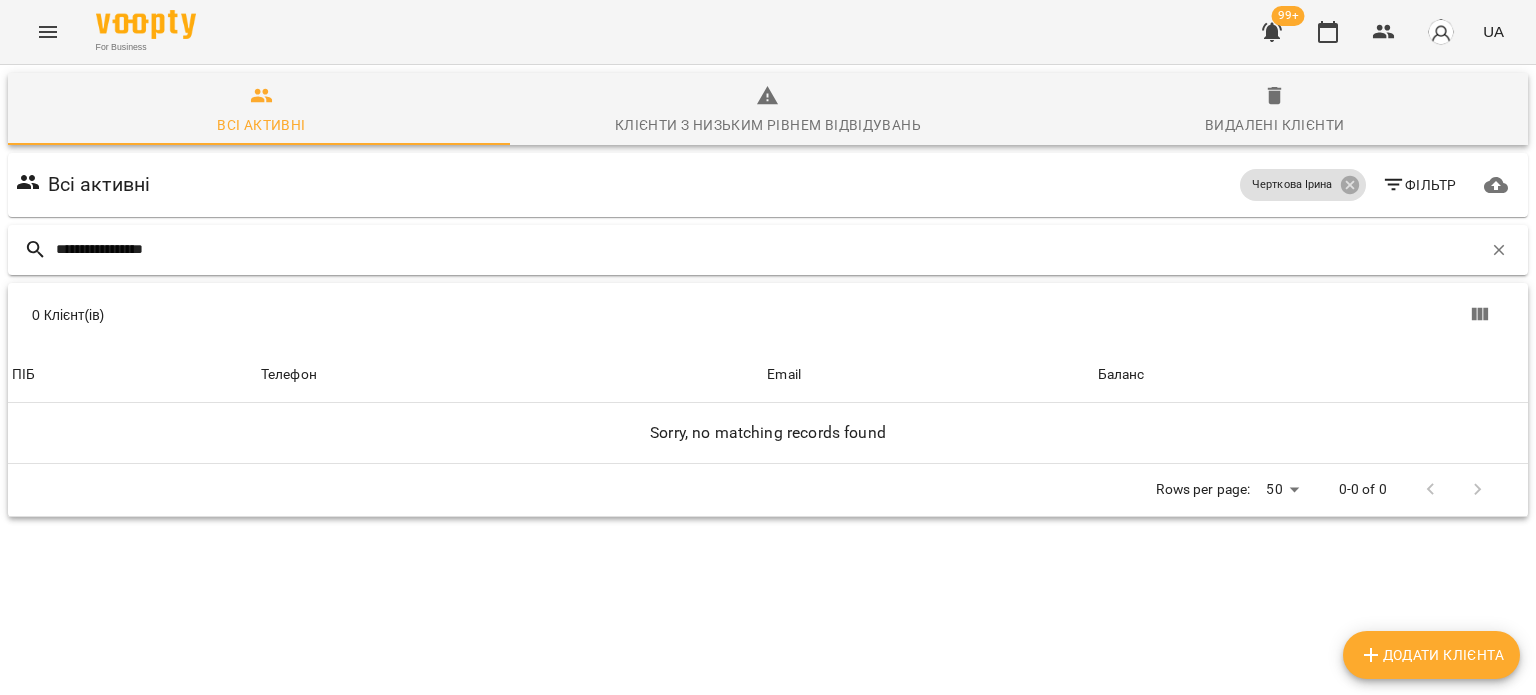 drag, startPoint x: 268, startPoint y: 247, endPoint x: 520, endPoint y: 243, distance: 252.03174 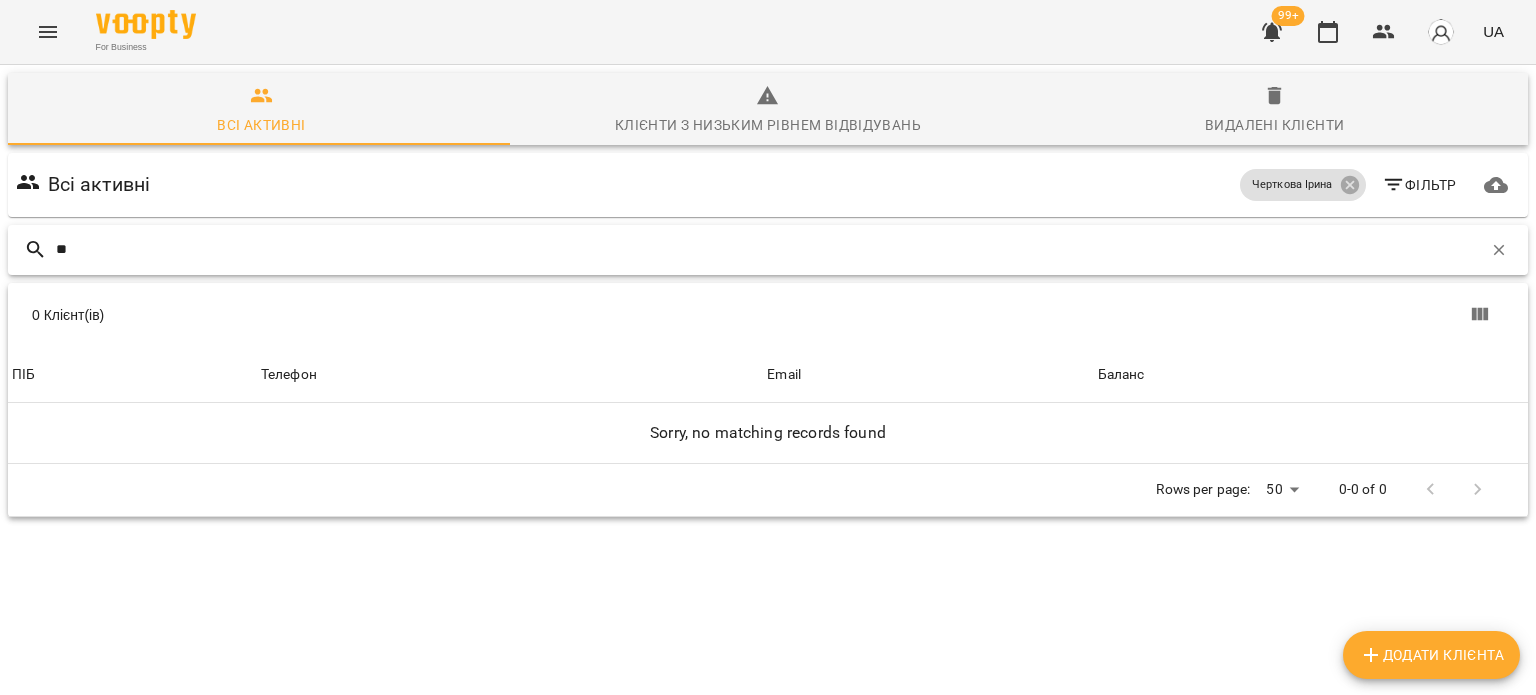 type on "*" 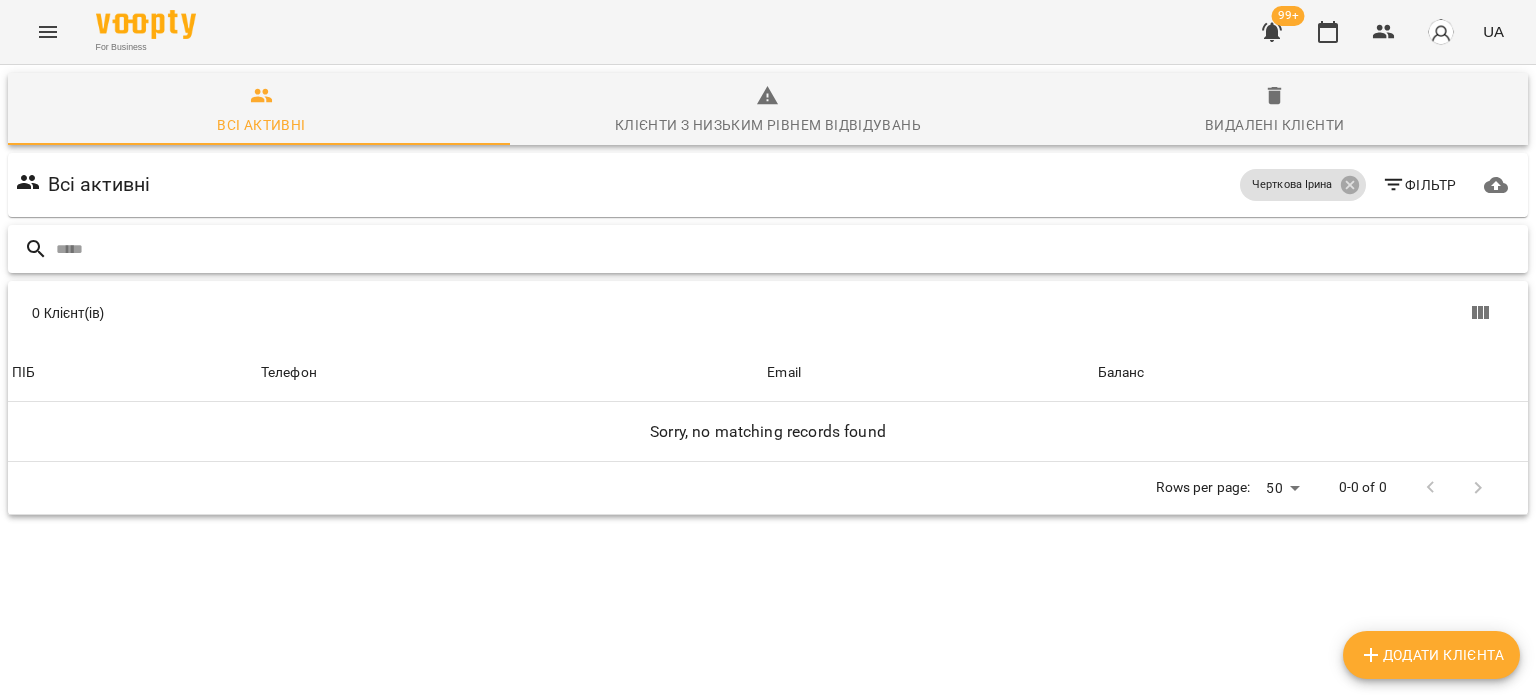 paste on "**********" 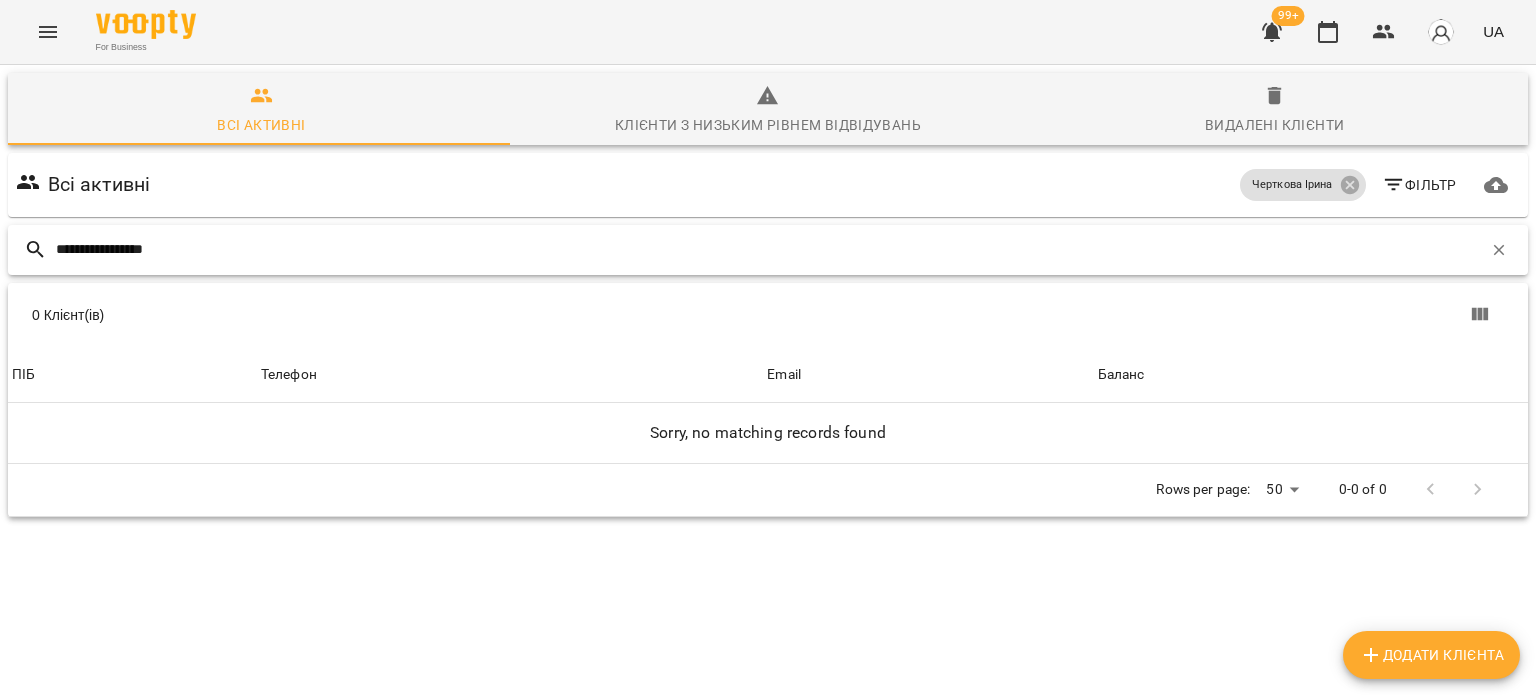 drag, startPoint x: 123, startPoint y: 247, endPoint x: 0, endPoint y: 227, distance: 124.61541 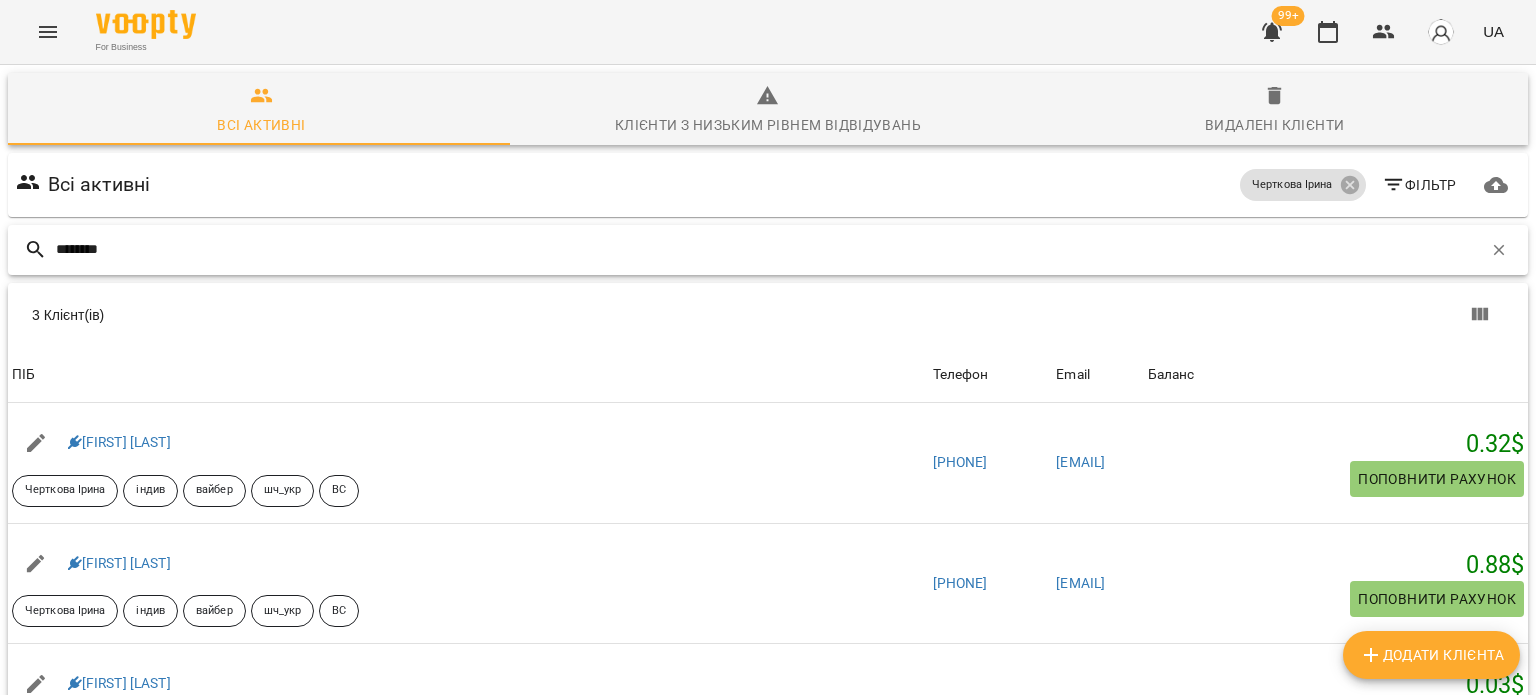 scroll, scrollTop: 191, scrollLeft: 0, axis: vertical 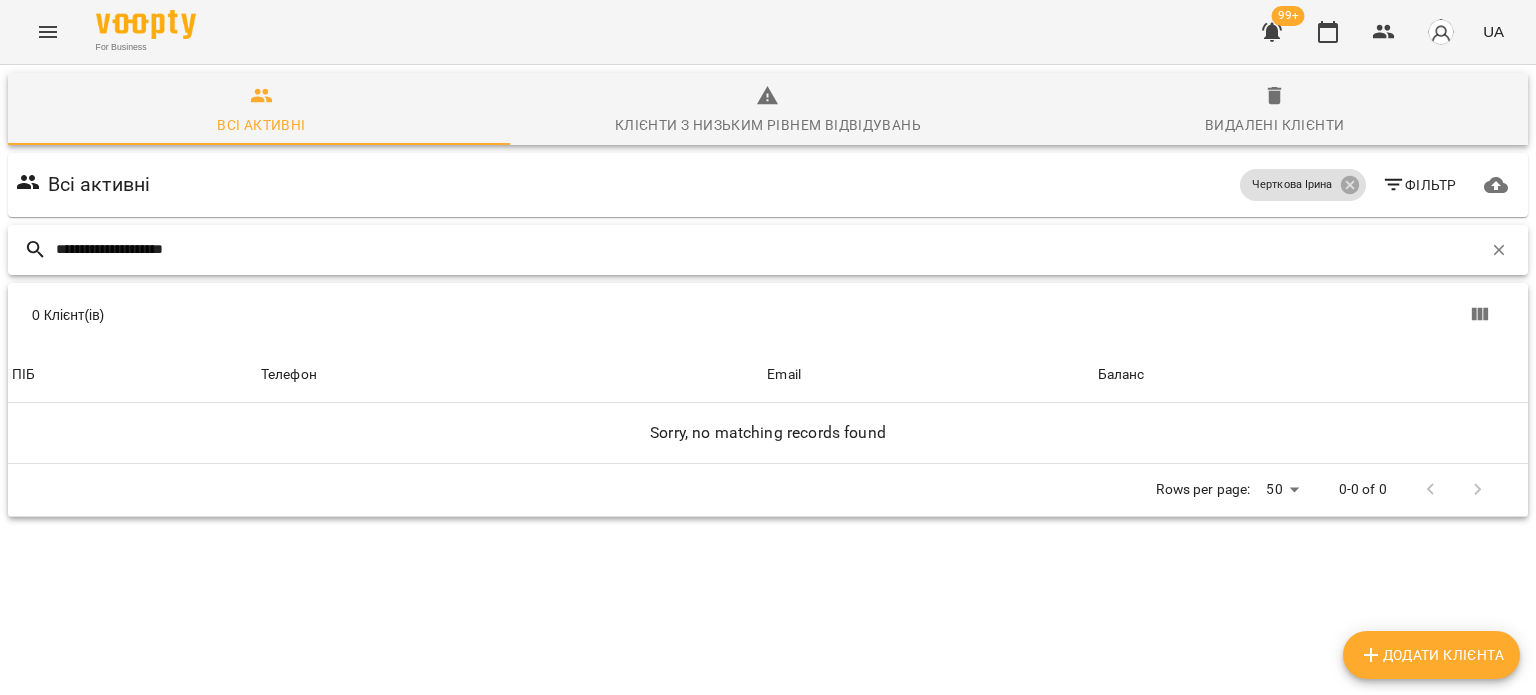 type on "**********" 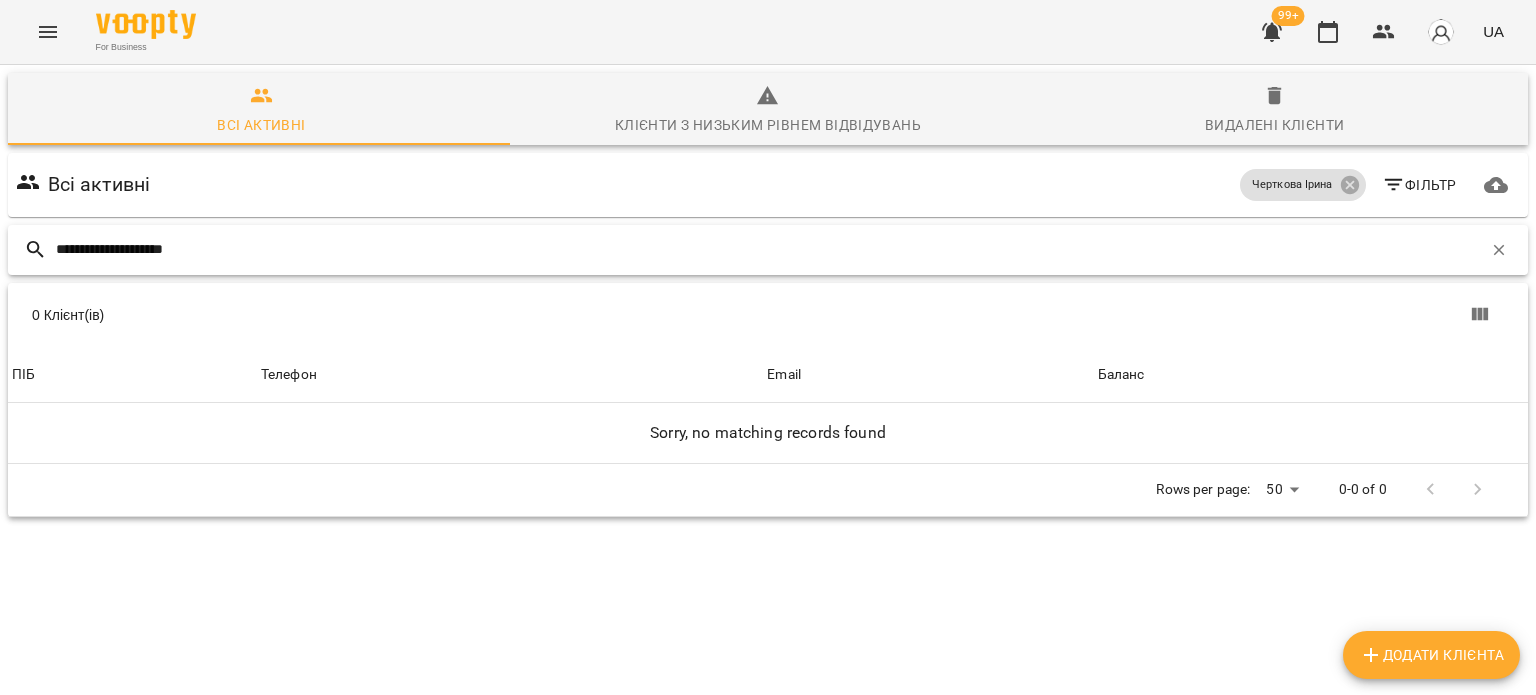 drag, startPoint x: 288, startPoint y: 237, endPoint x: 0, endPoint y: 228, distance: 288.1406 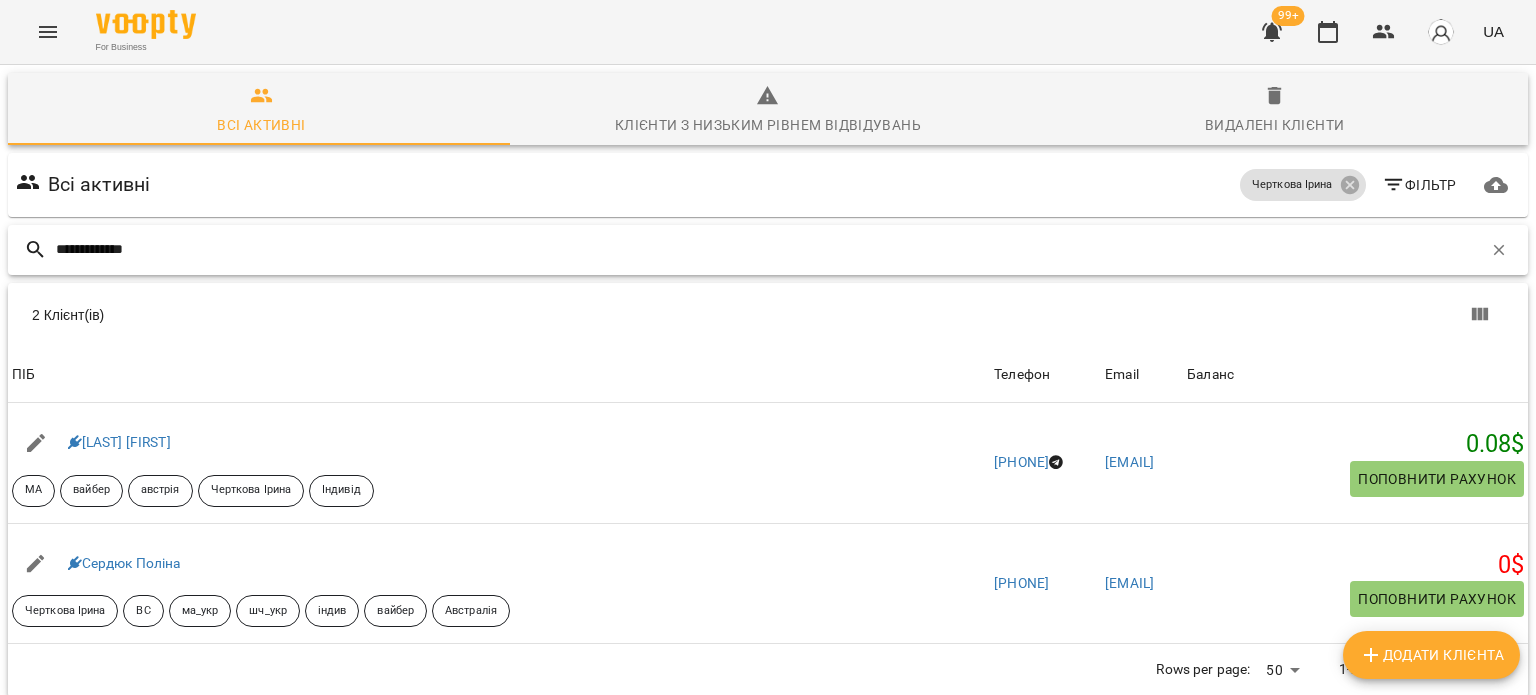 type on "**********" 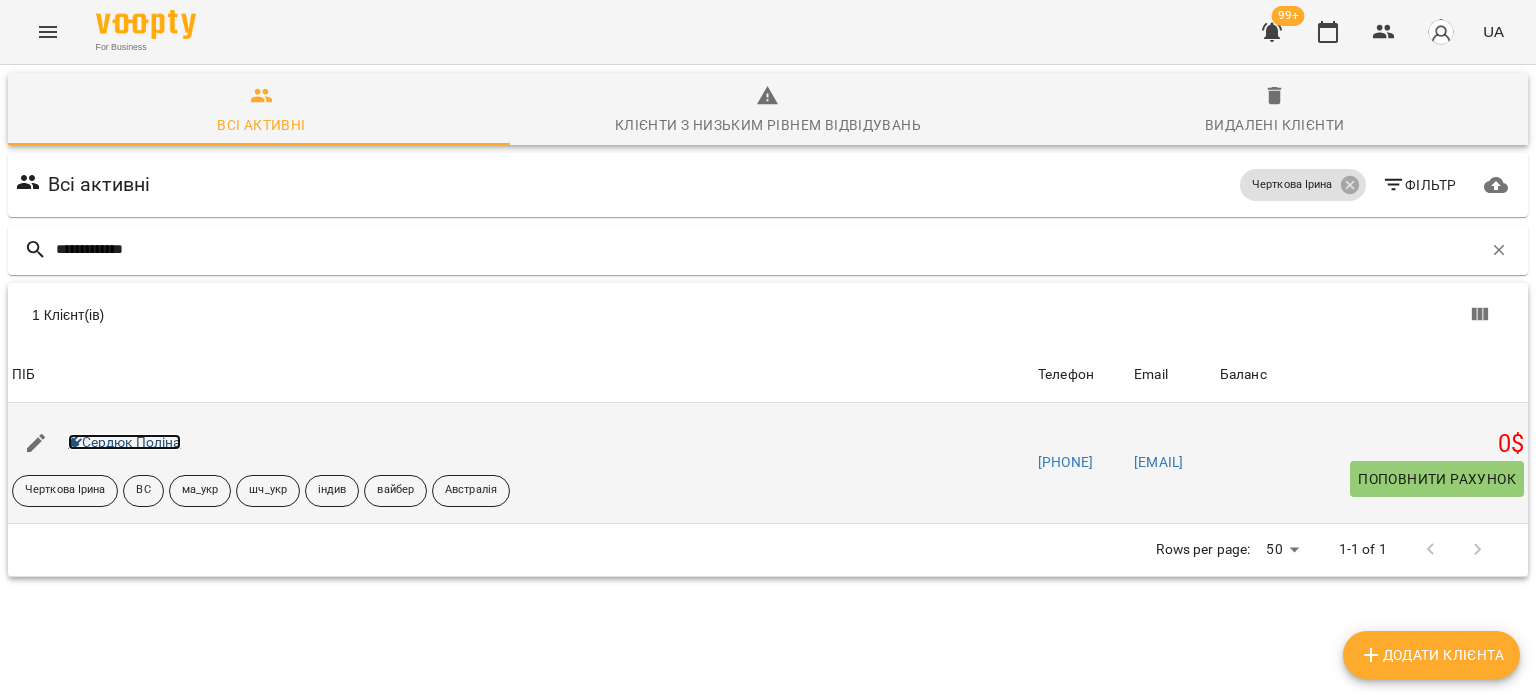 click on "Сердюк Поліна" at bounding box center (124, 442) 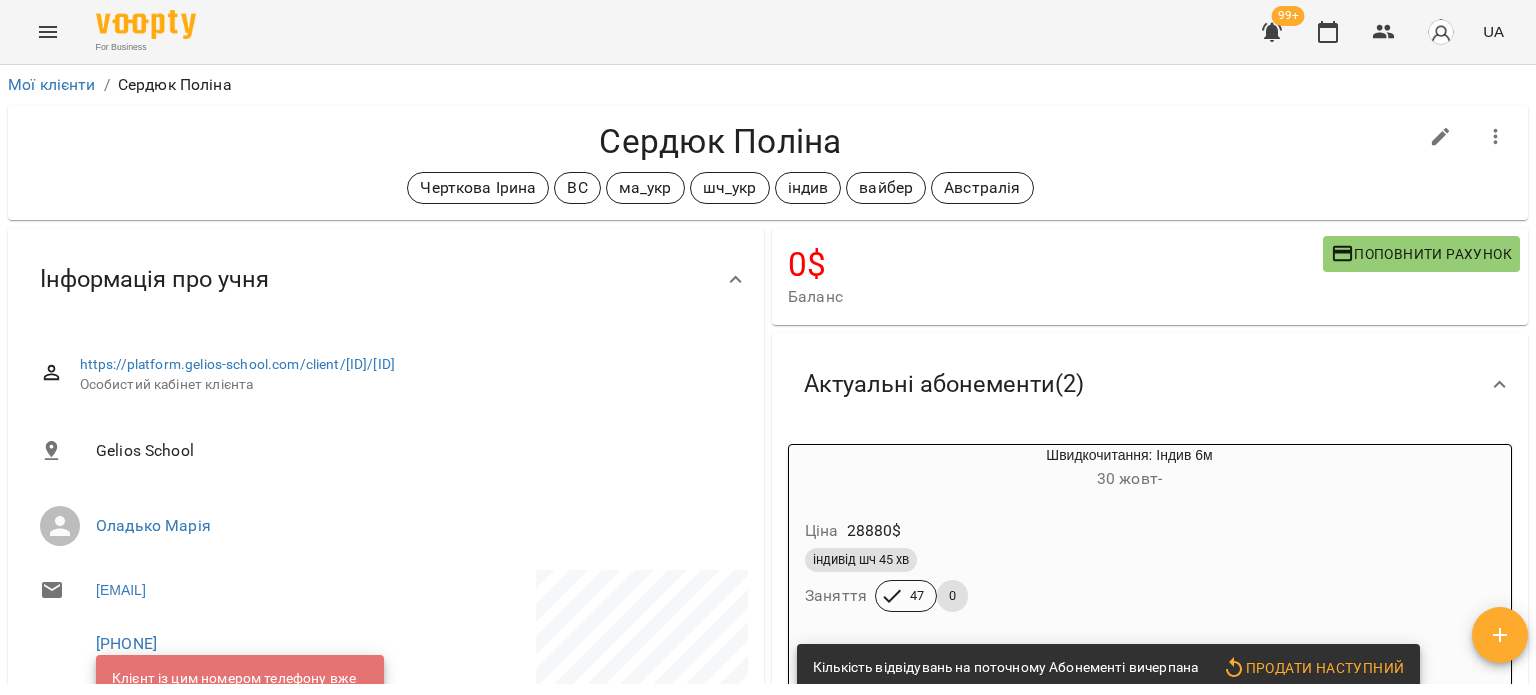 scroll, scrollTop: 100, scrollLeft: 0, axis: vertical 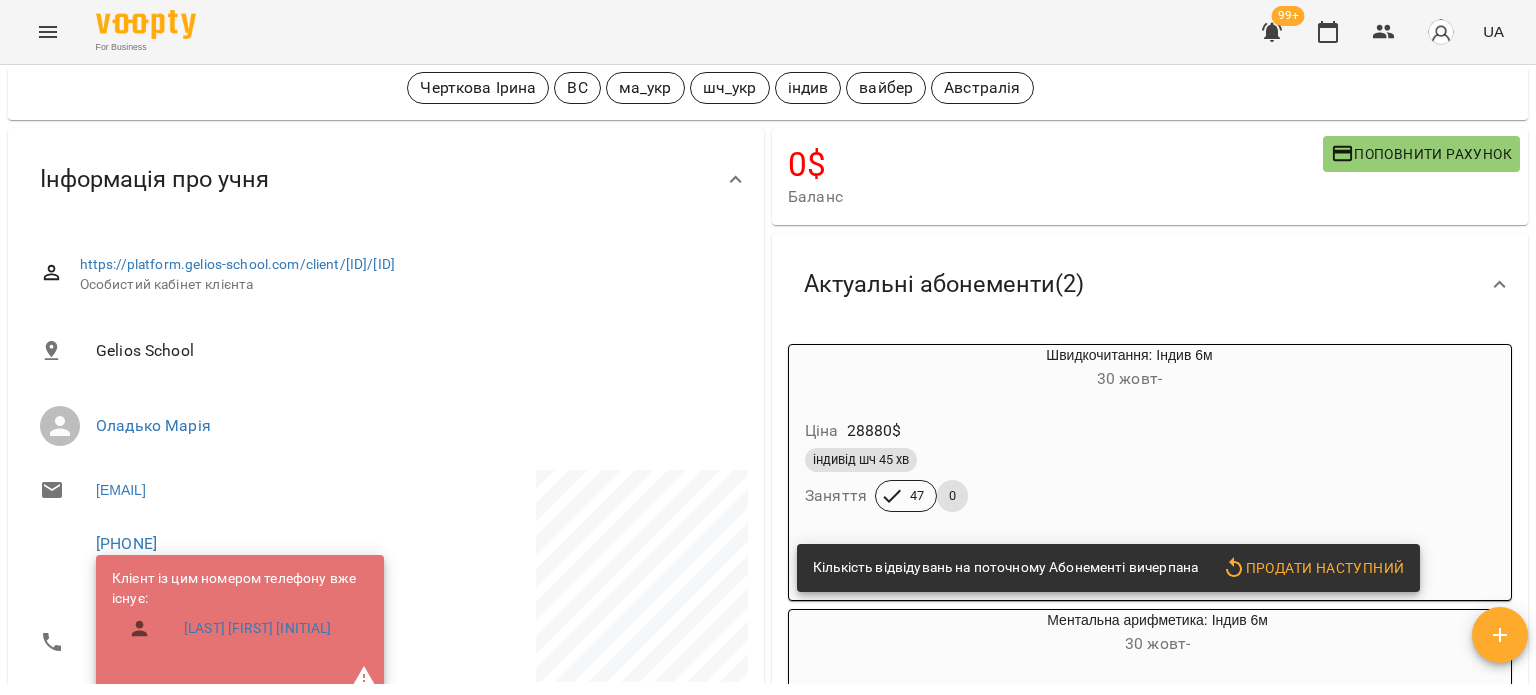 drag, startPoint x: 233, startPoint y: 546, endPoint x: 84, endPoint y: 543, distance: 149.0302 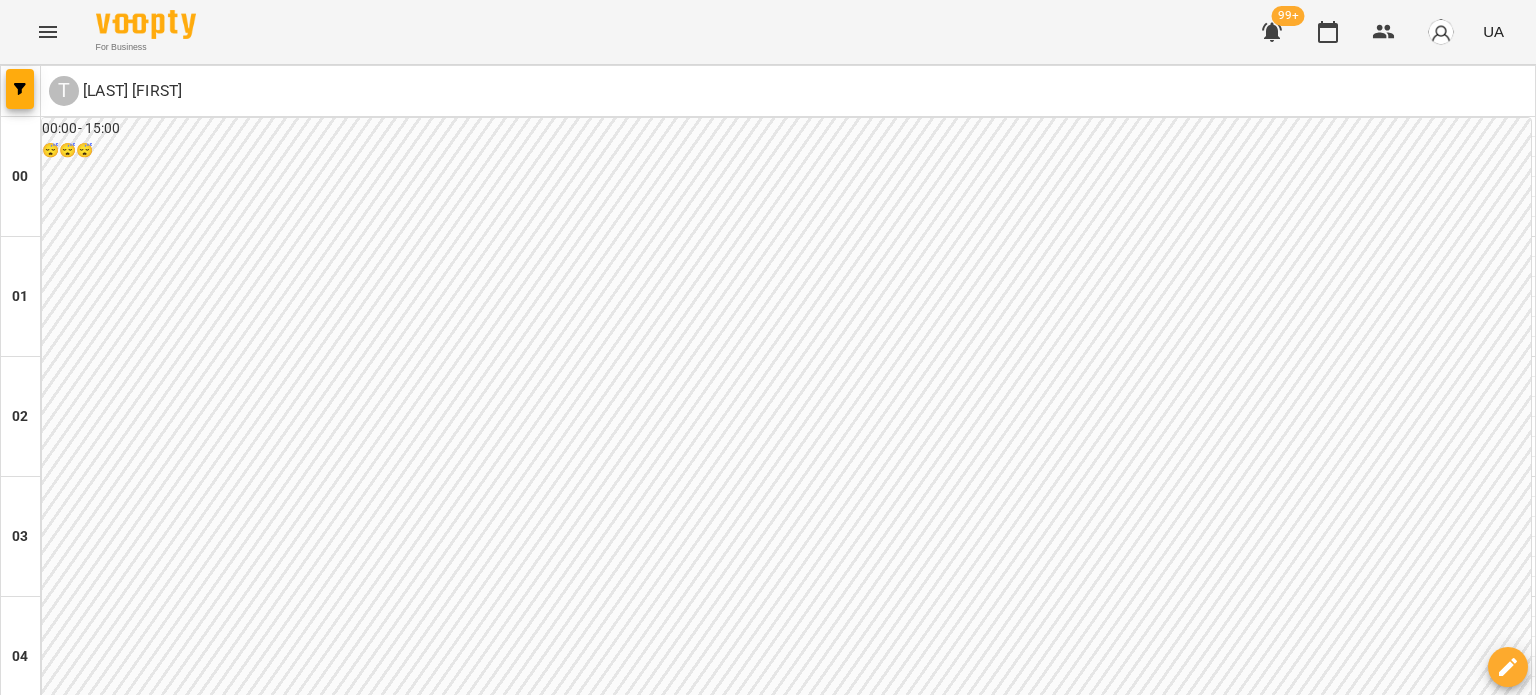 scroll, scrollTop: 0, scrollLeft: 0, axis: both 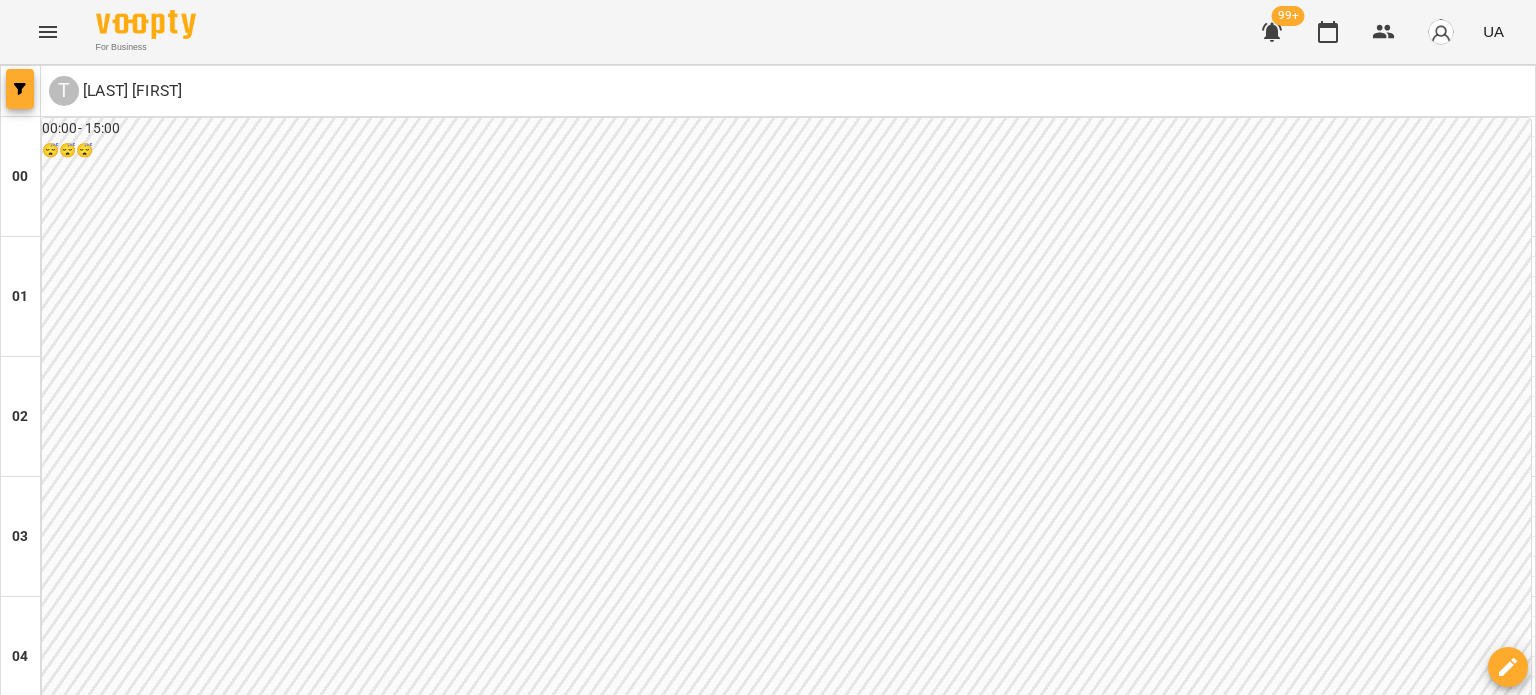 click at bounding box center (20, 89) 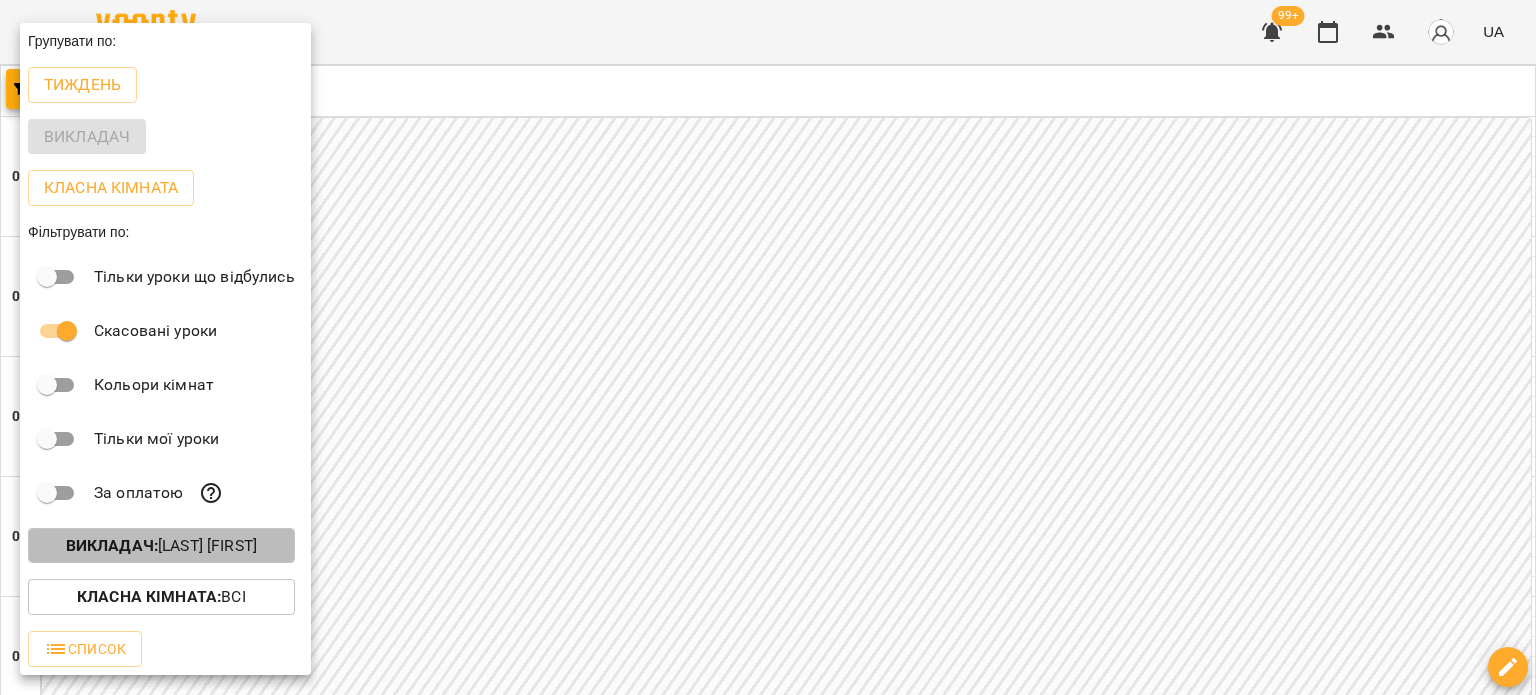click on "Викладач :  Тейсар Людмила" at bounding box center [161, 546] 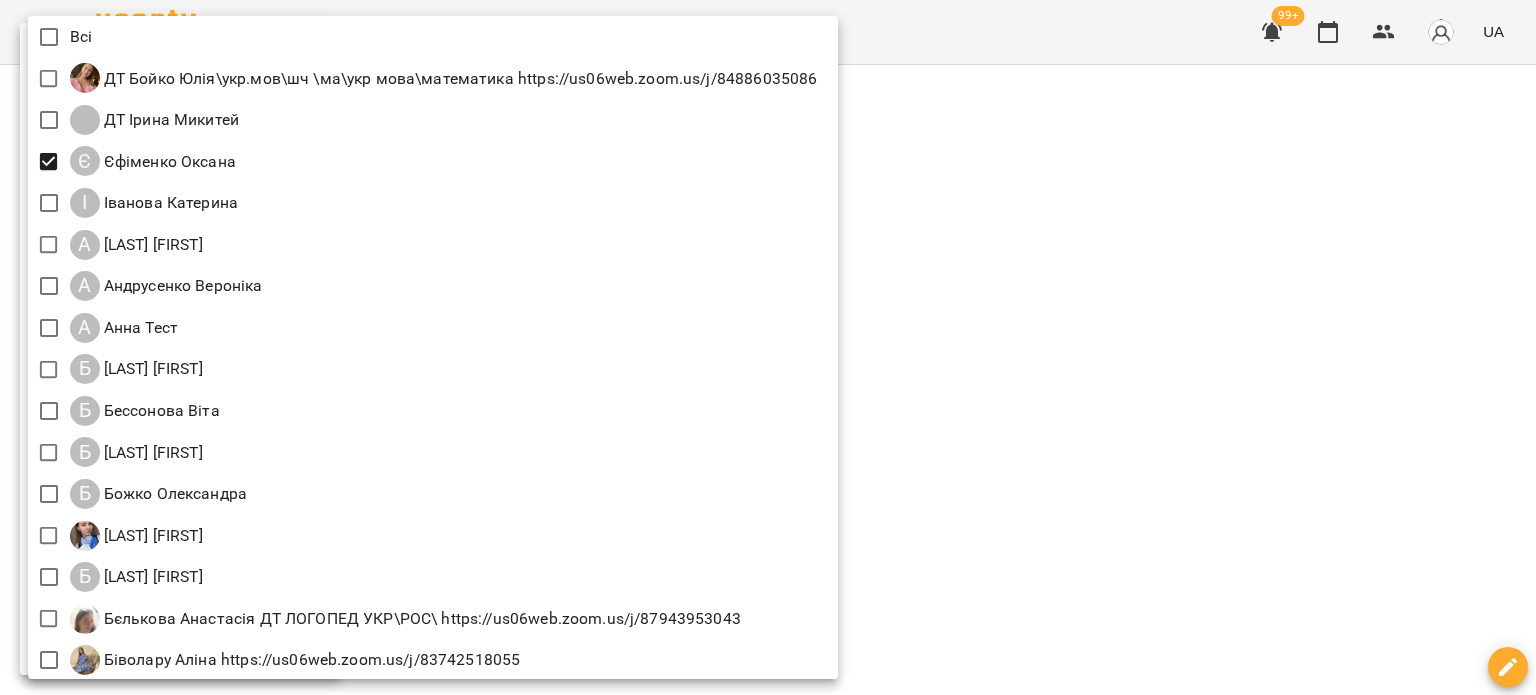 click at bounding box center [768, 347] 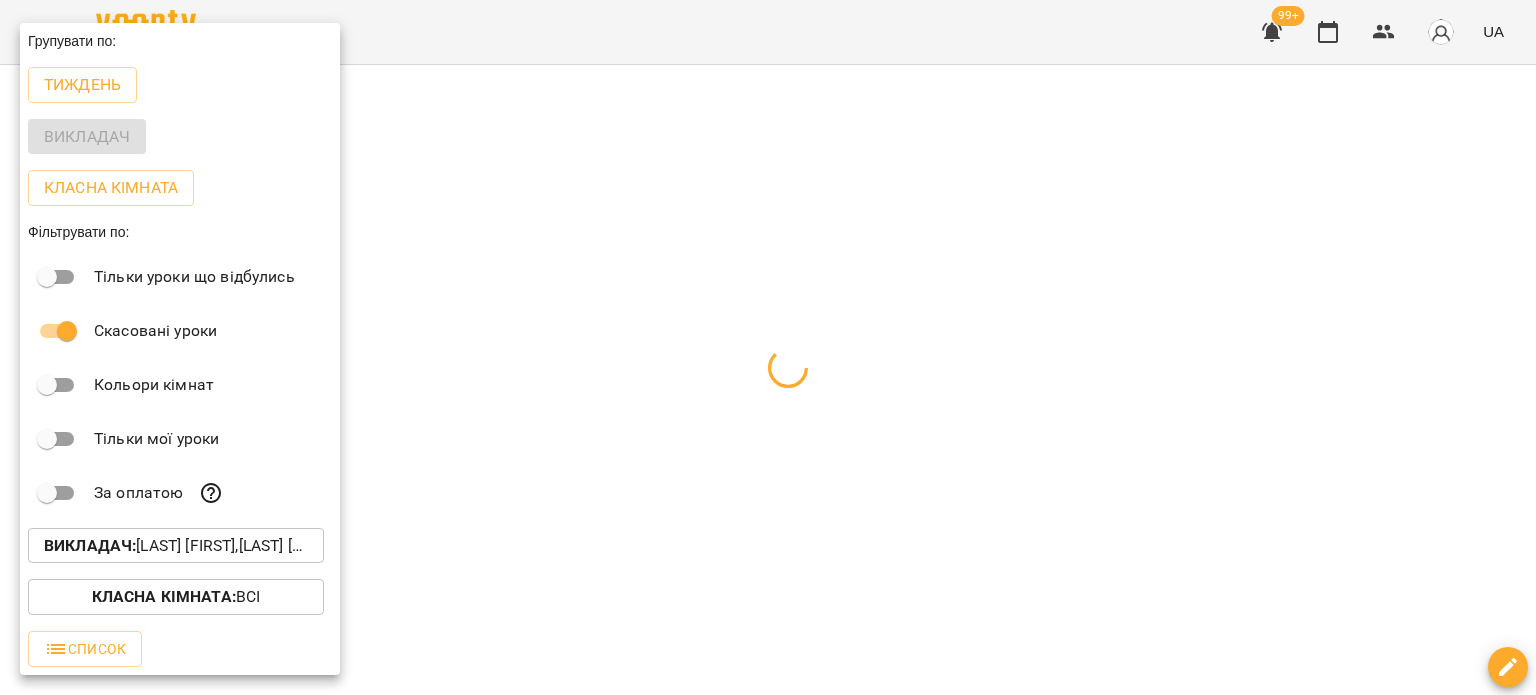 click on "Викладач :  Єфіменко Оксана,Тейсар Людмила" at bounding box center (176, 546) 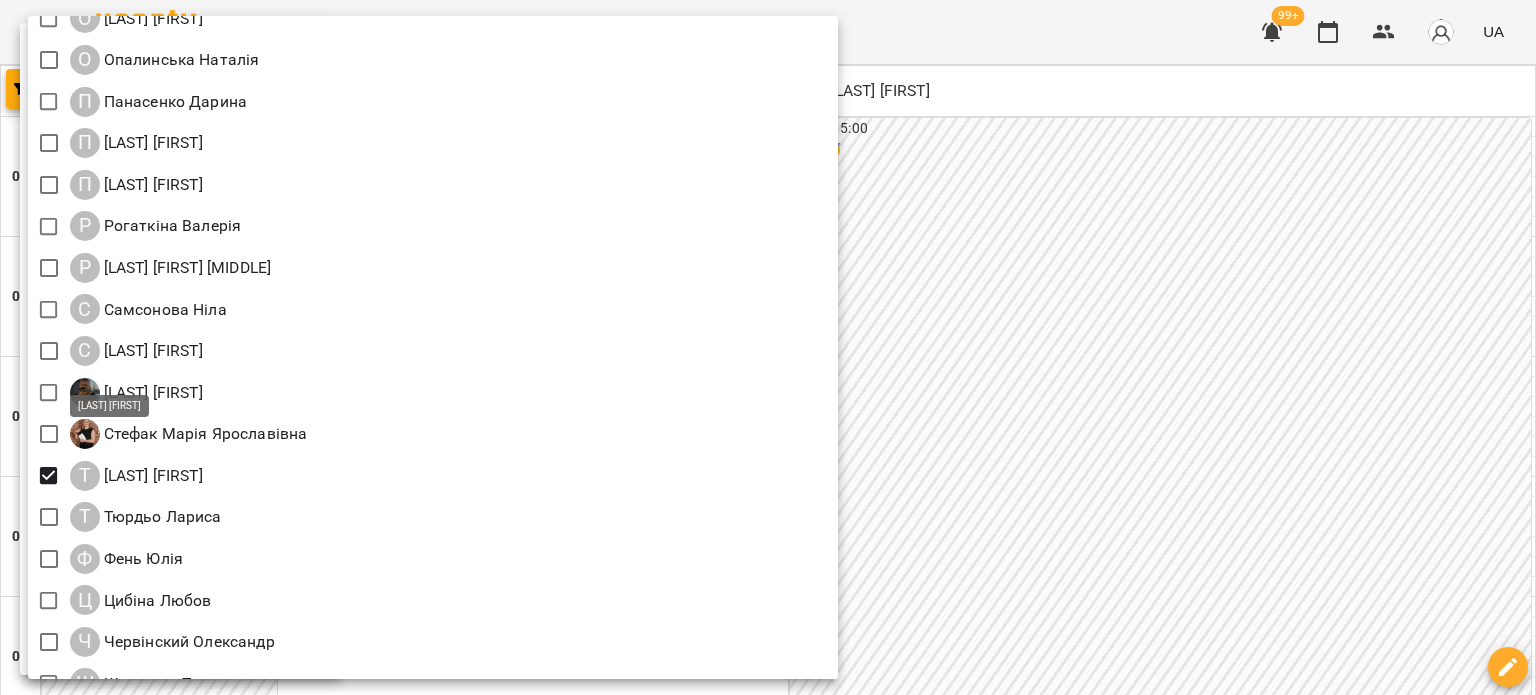 scroll, scrollTop: 2167, scrollLeft: 0, axis: vertical 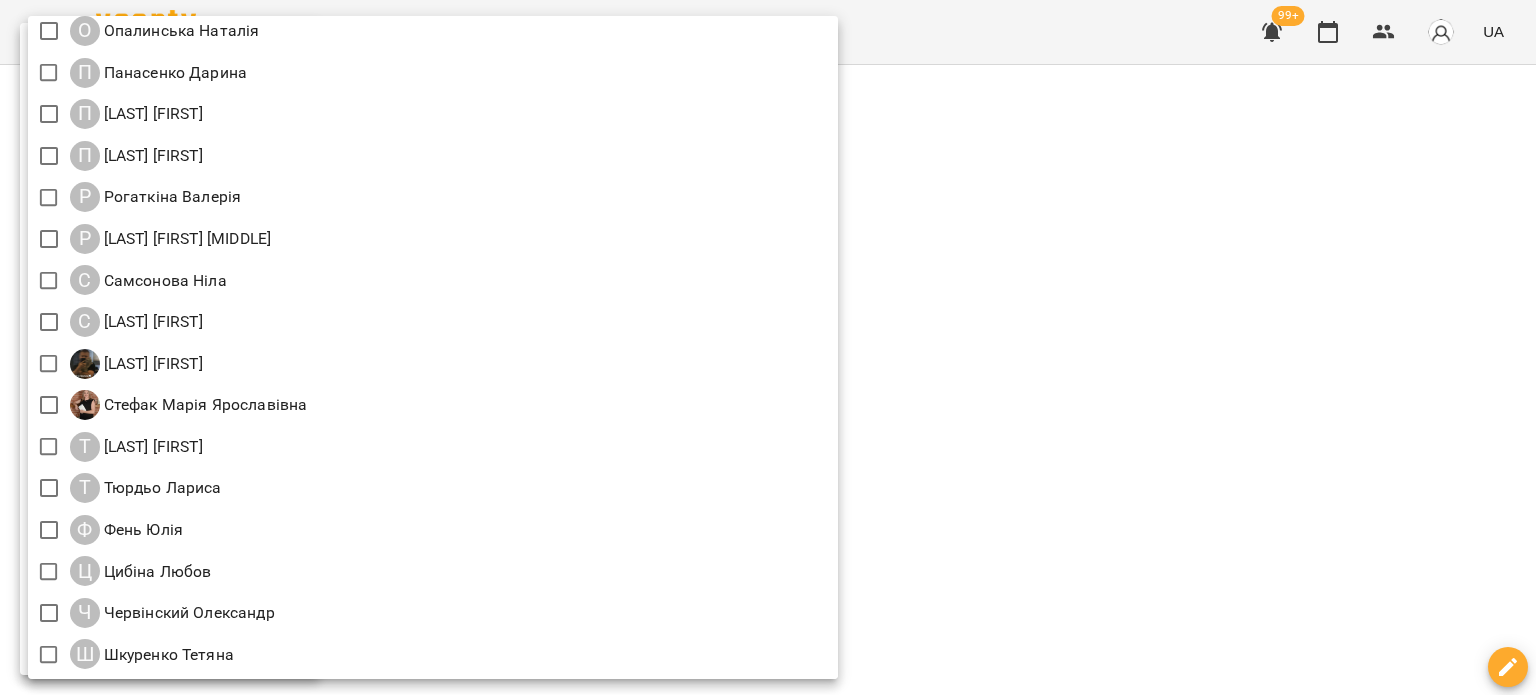 click at bounding box center [768, 347] 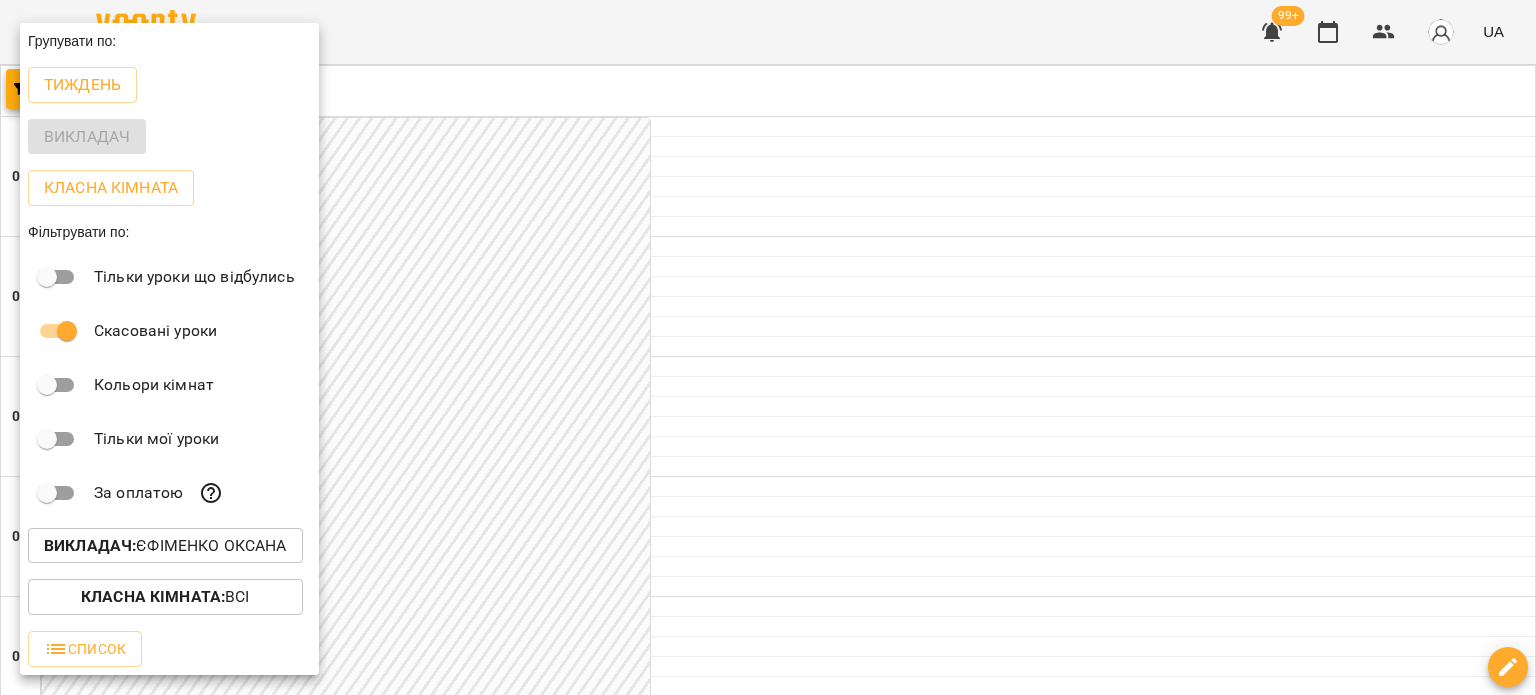 click at bounding box center [768, 347] 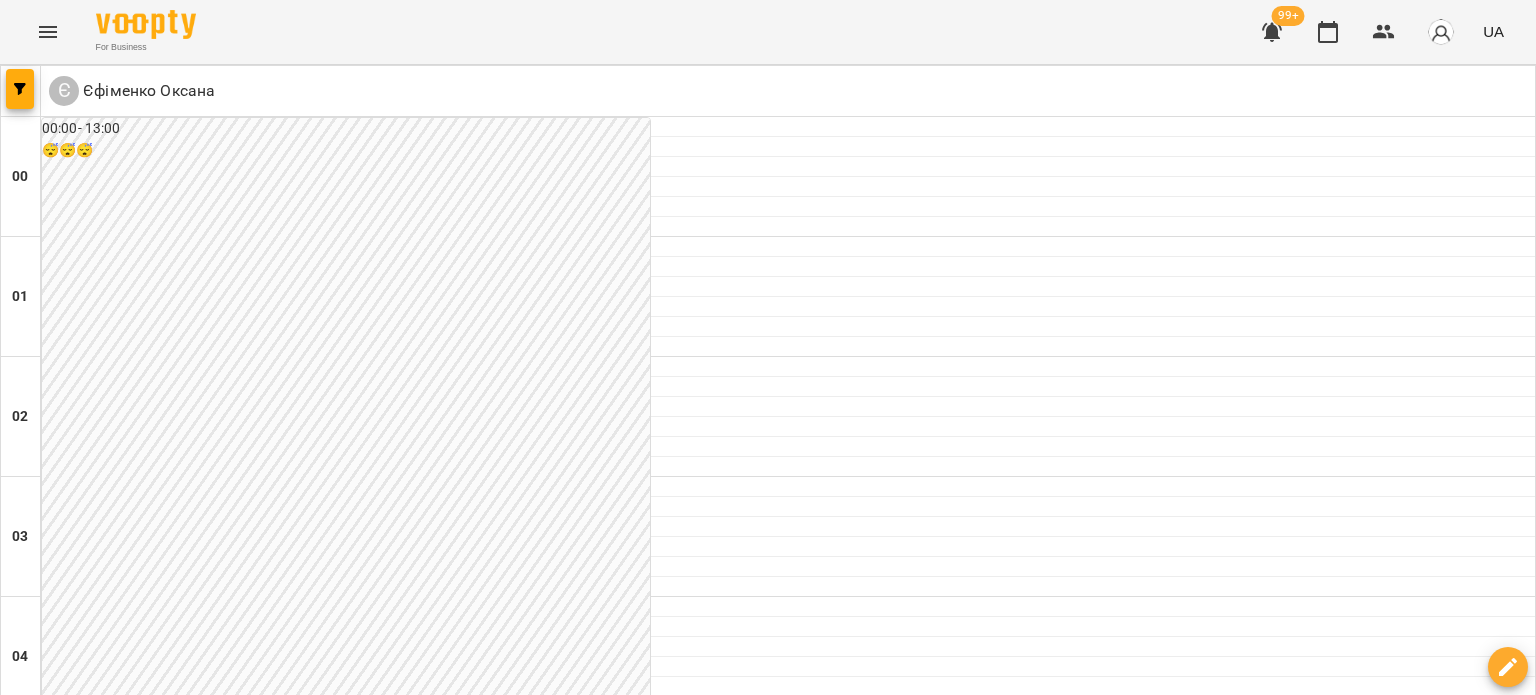 click at bounding box center [867, 3088] 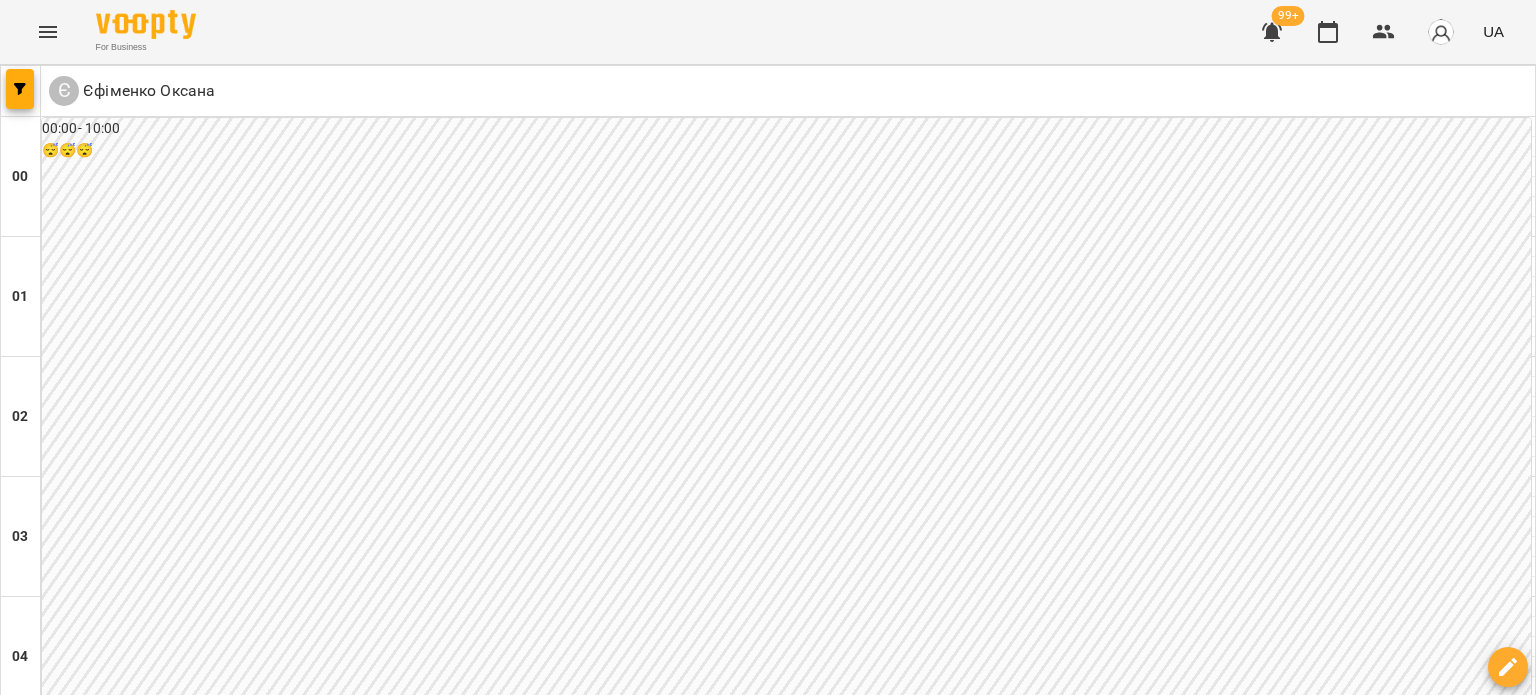 click at bounding box center [668, 3088] 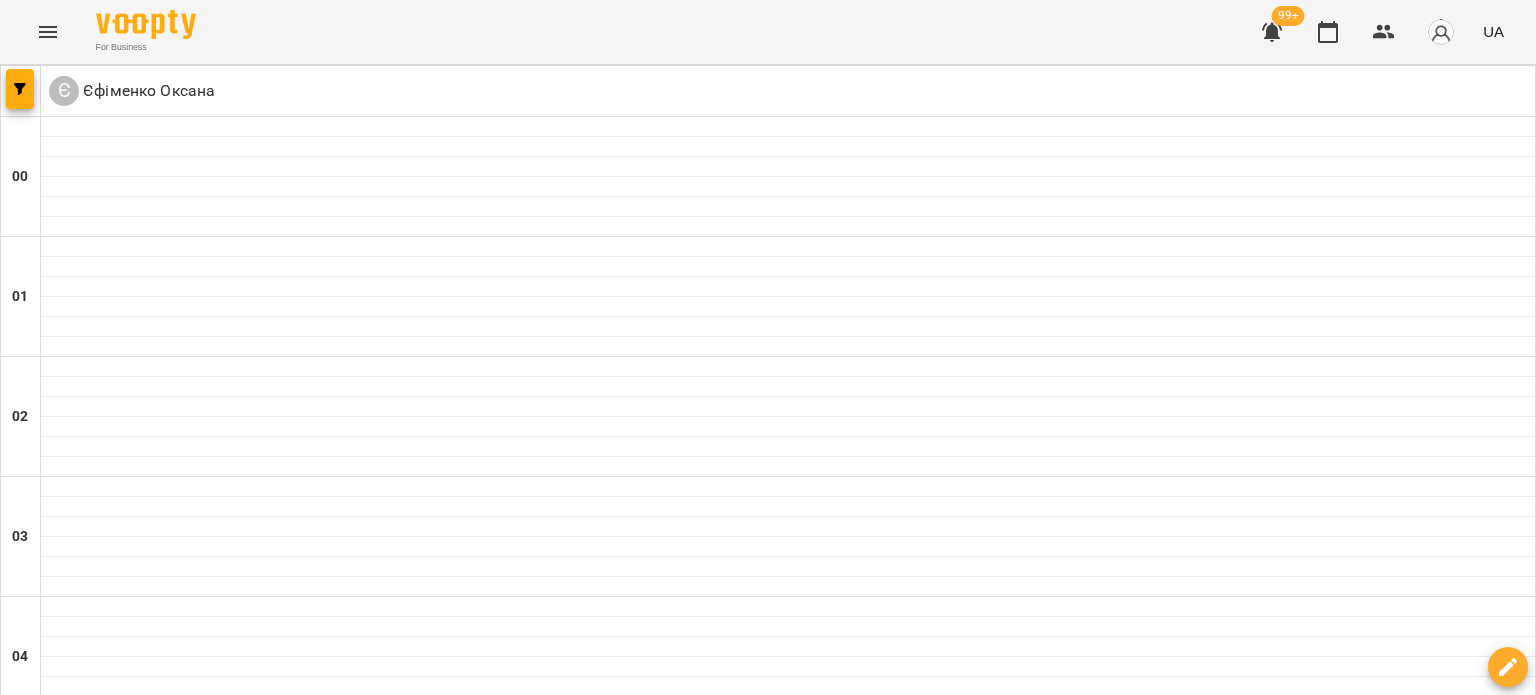 click at bounding box center [668, 3088] 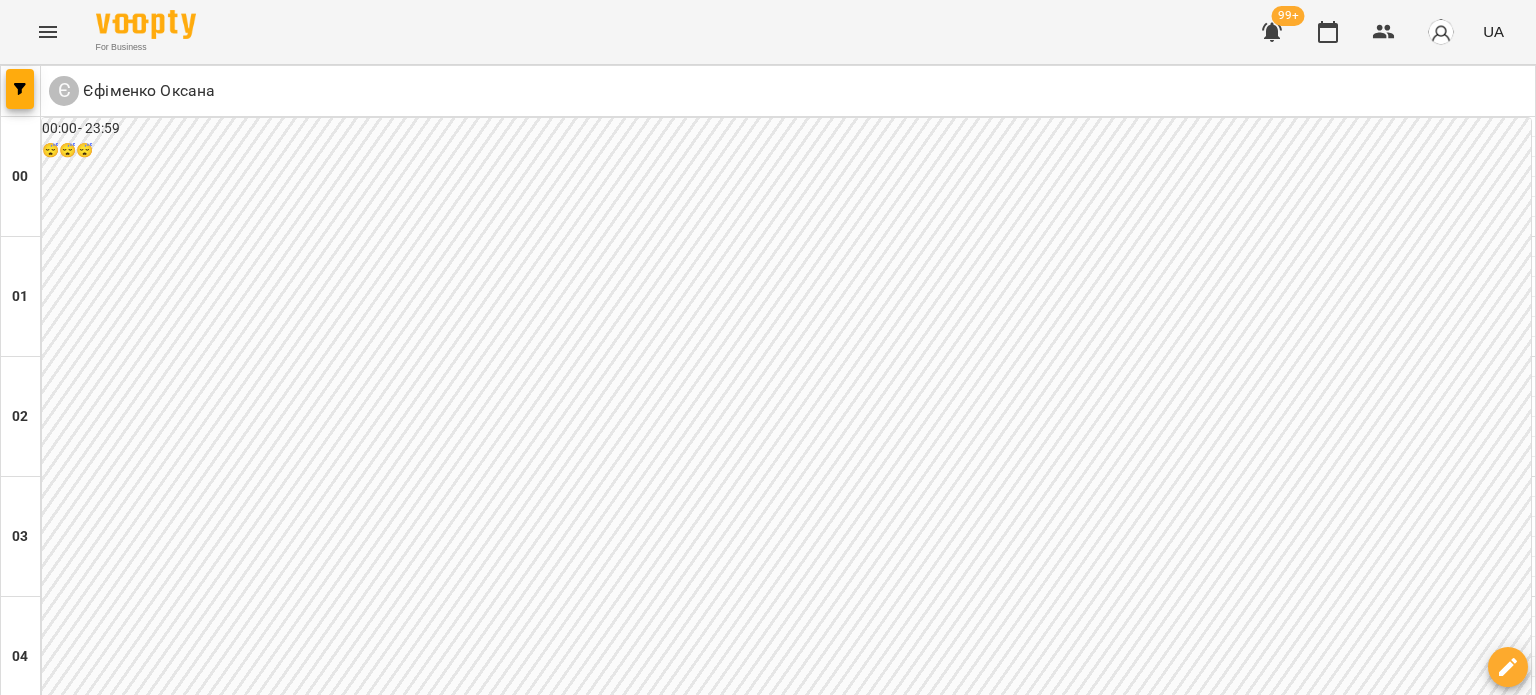 click at bounding box center (668, 3088) 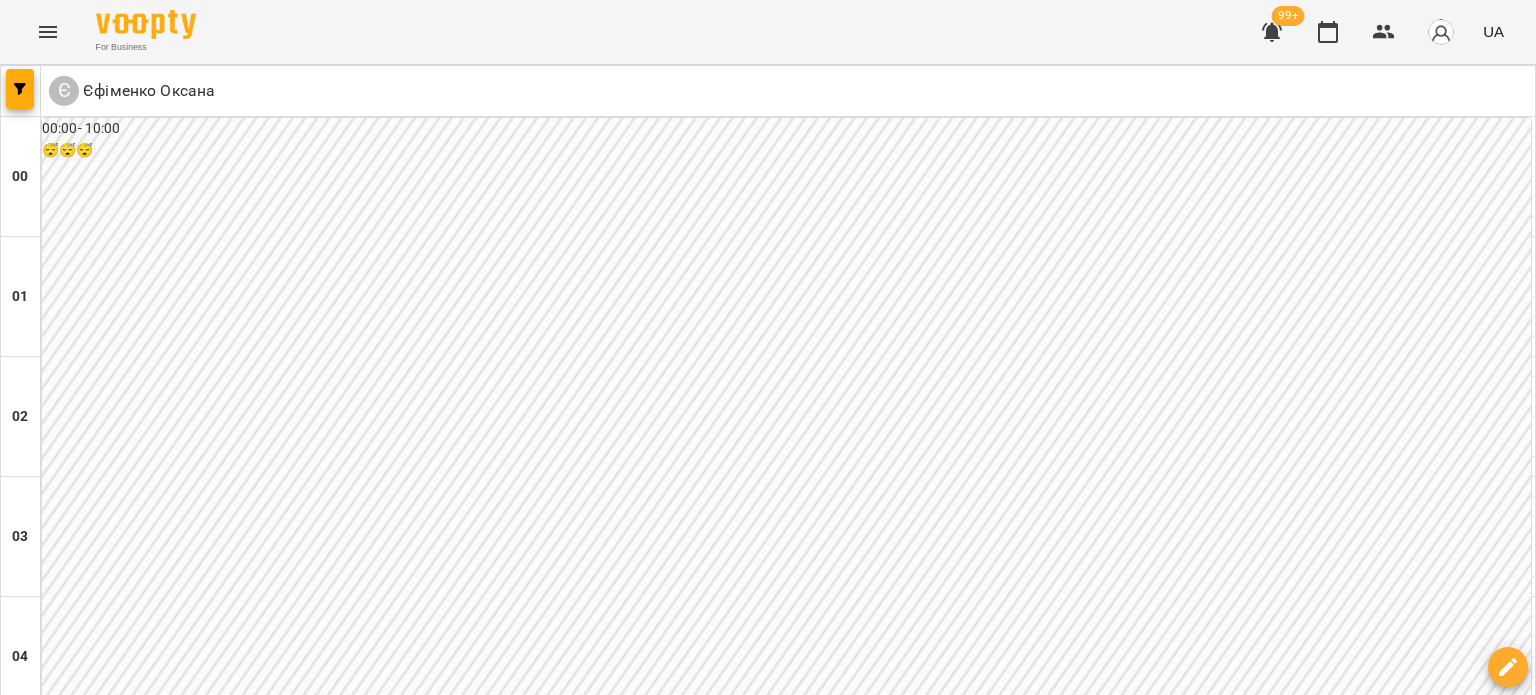 click on "пн" at bounding box center (129, 3023) 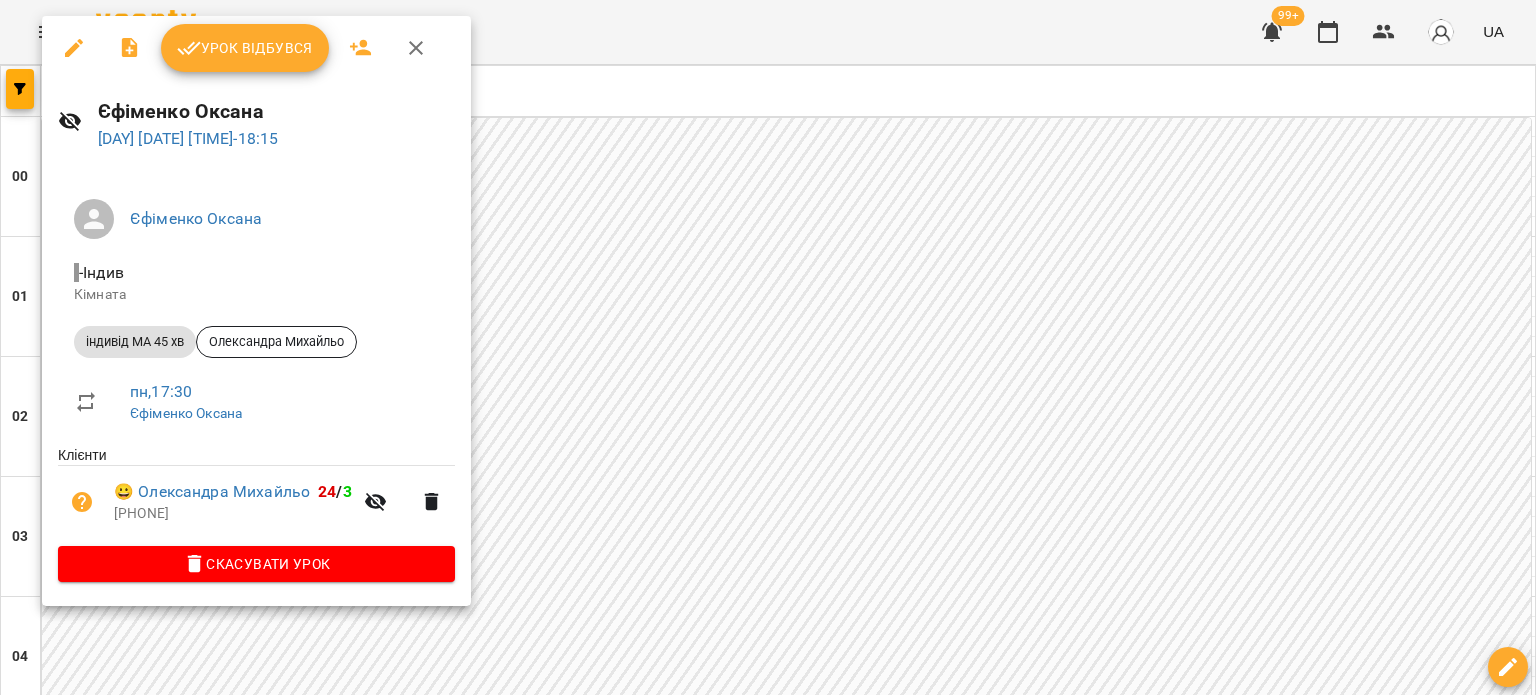 click 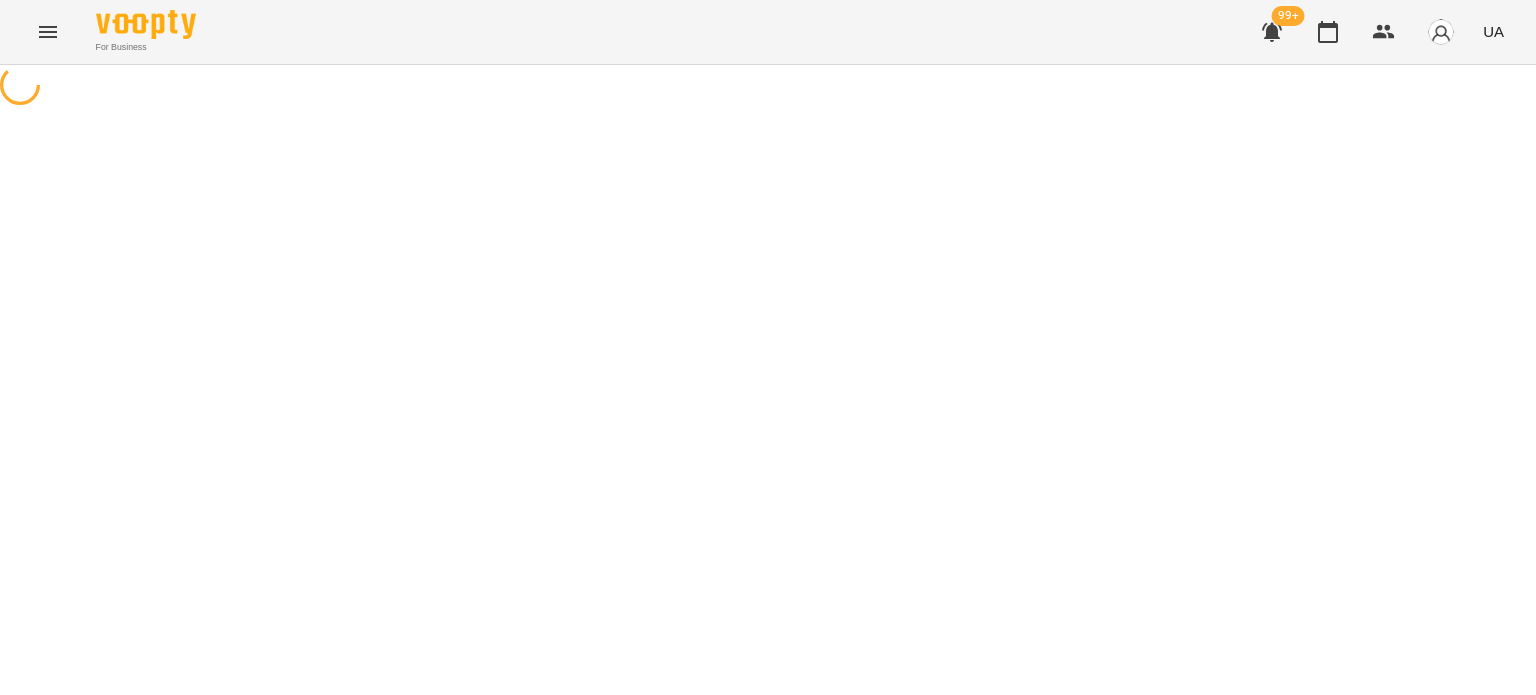 select on "**********" 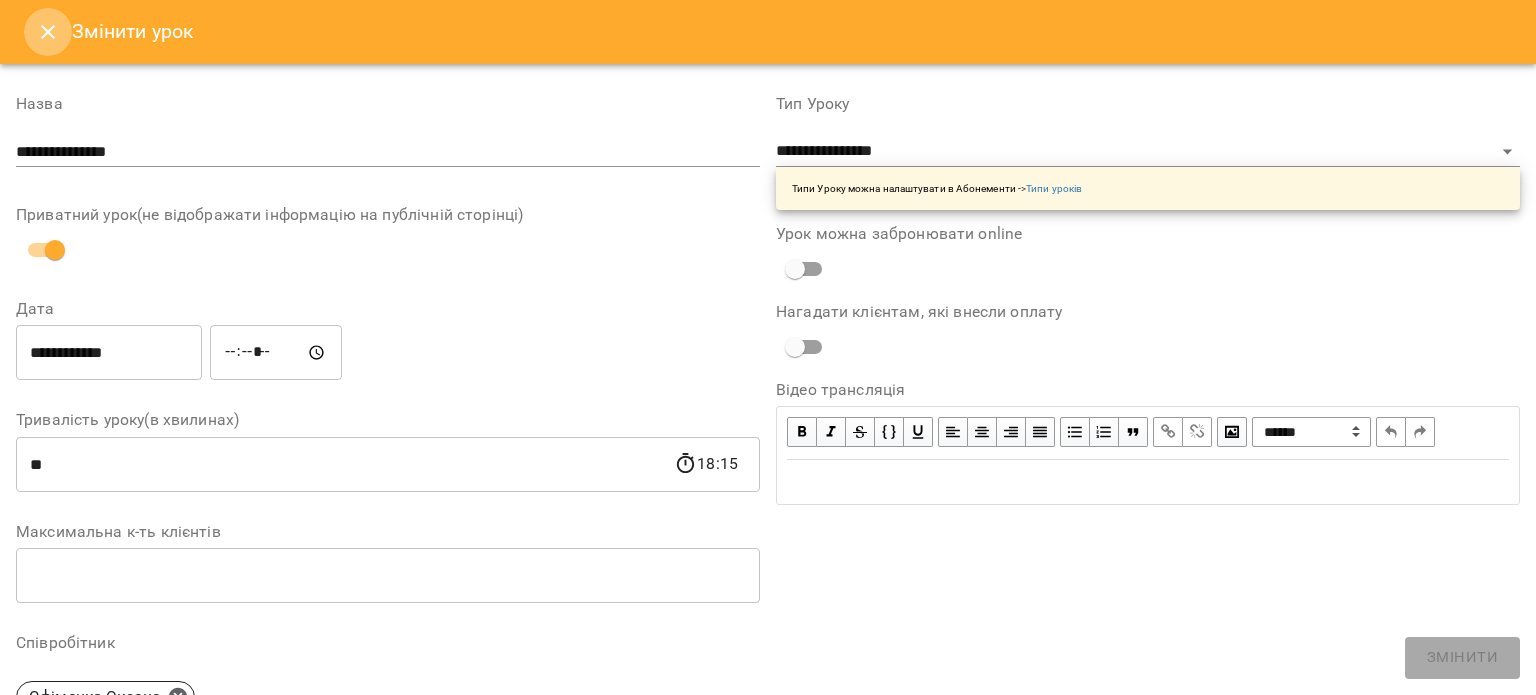 click 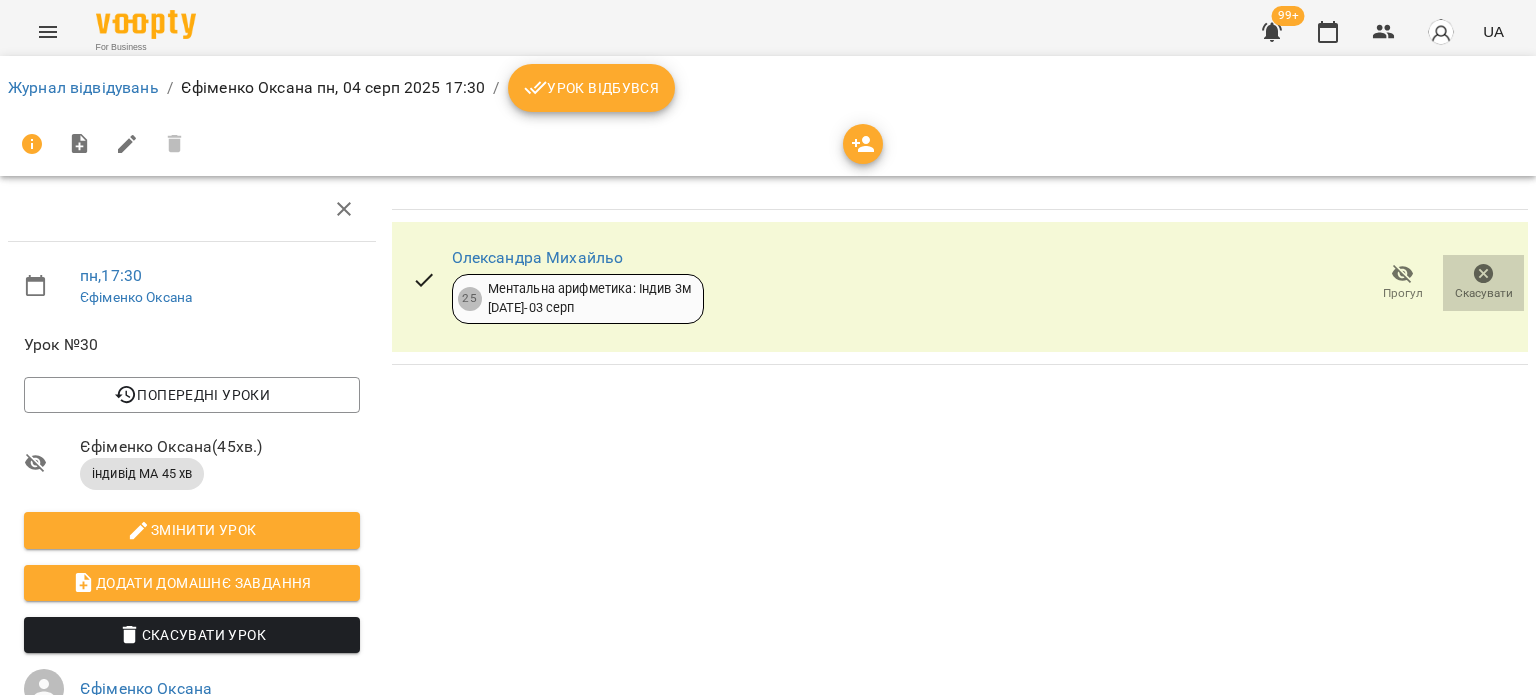 click on "Скасувати" at bounding box center [1483, 282] 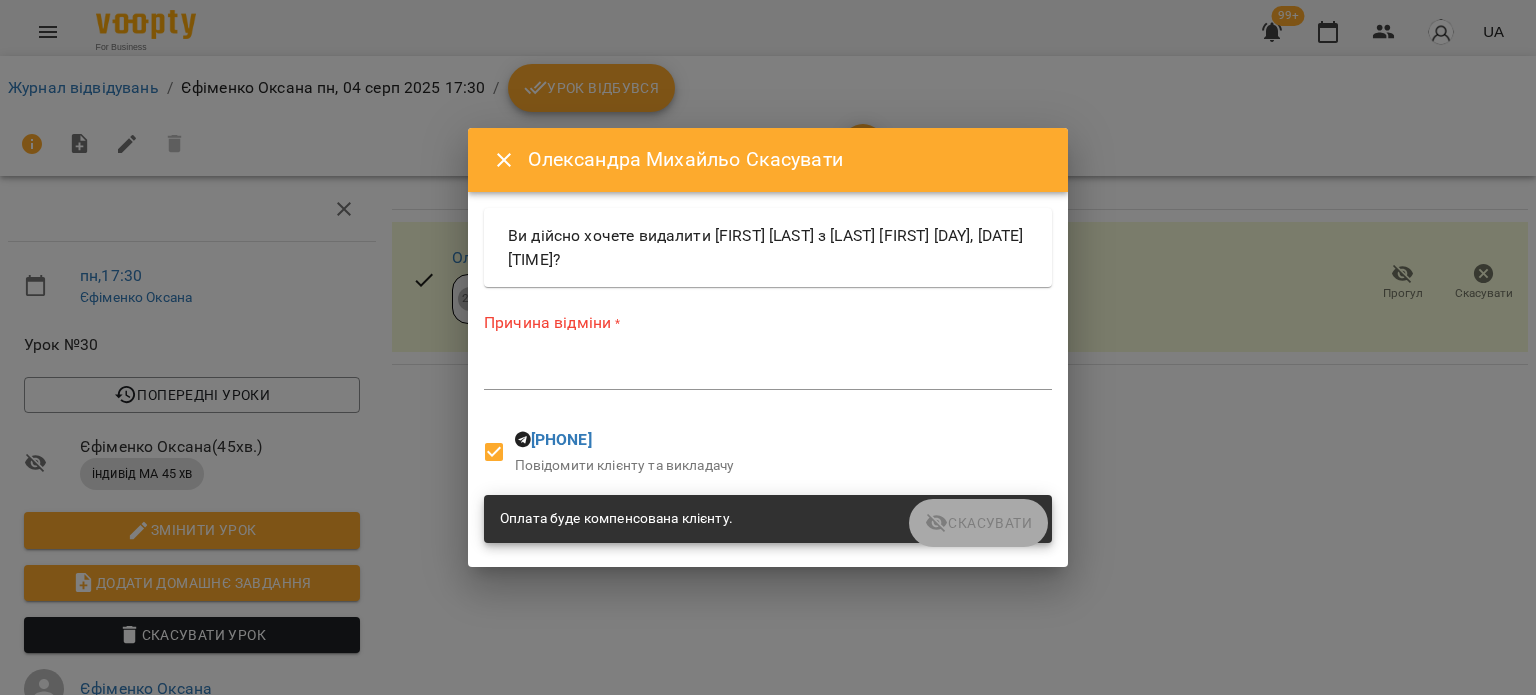 click on "Причина відміни   * *" at bounding box center (768, 354) 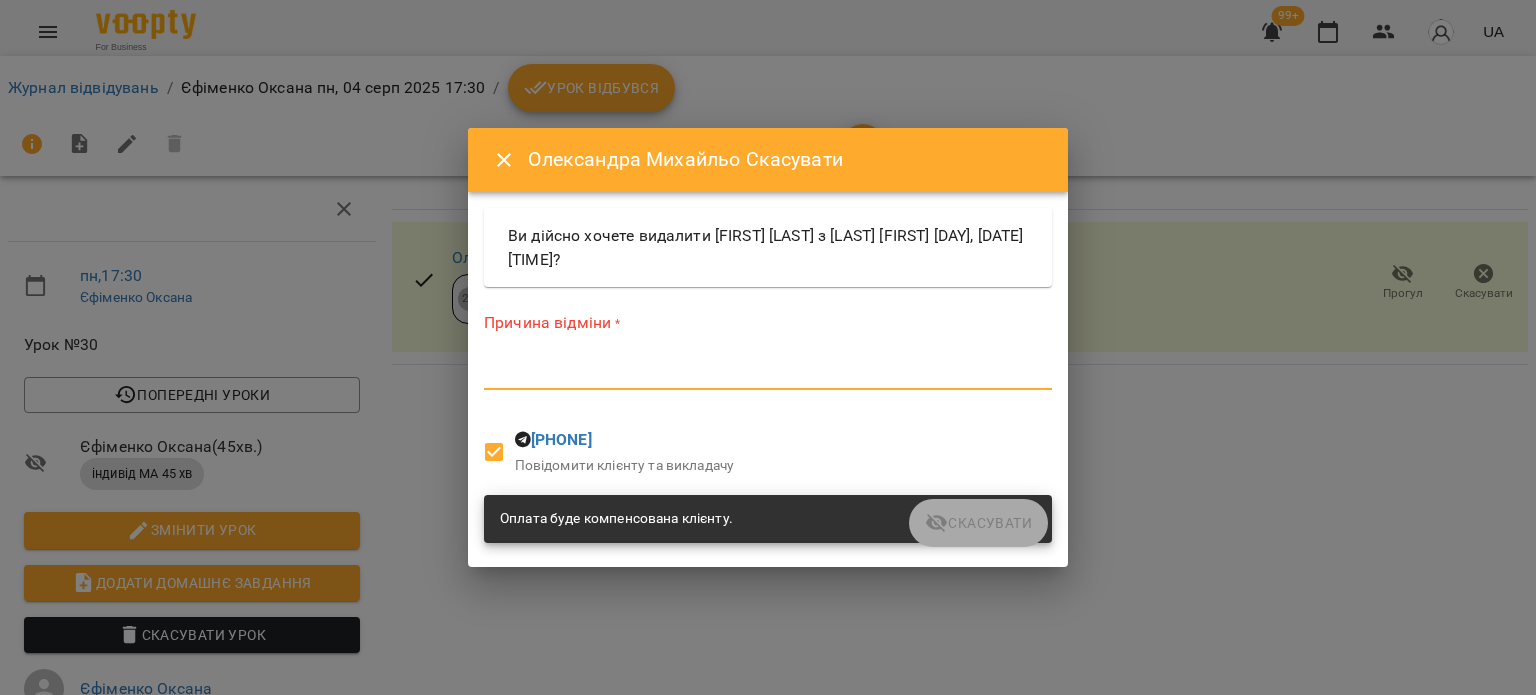 click at bounding box center [768, 373] 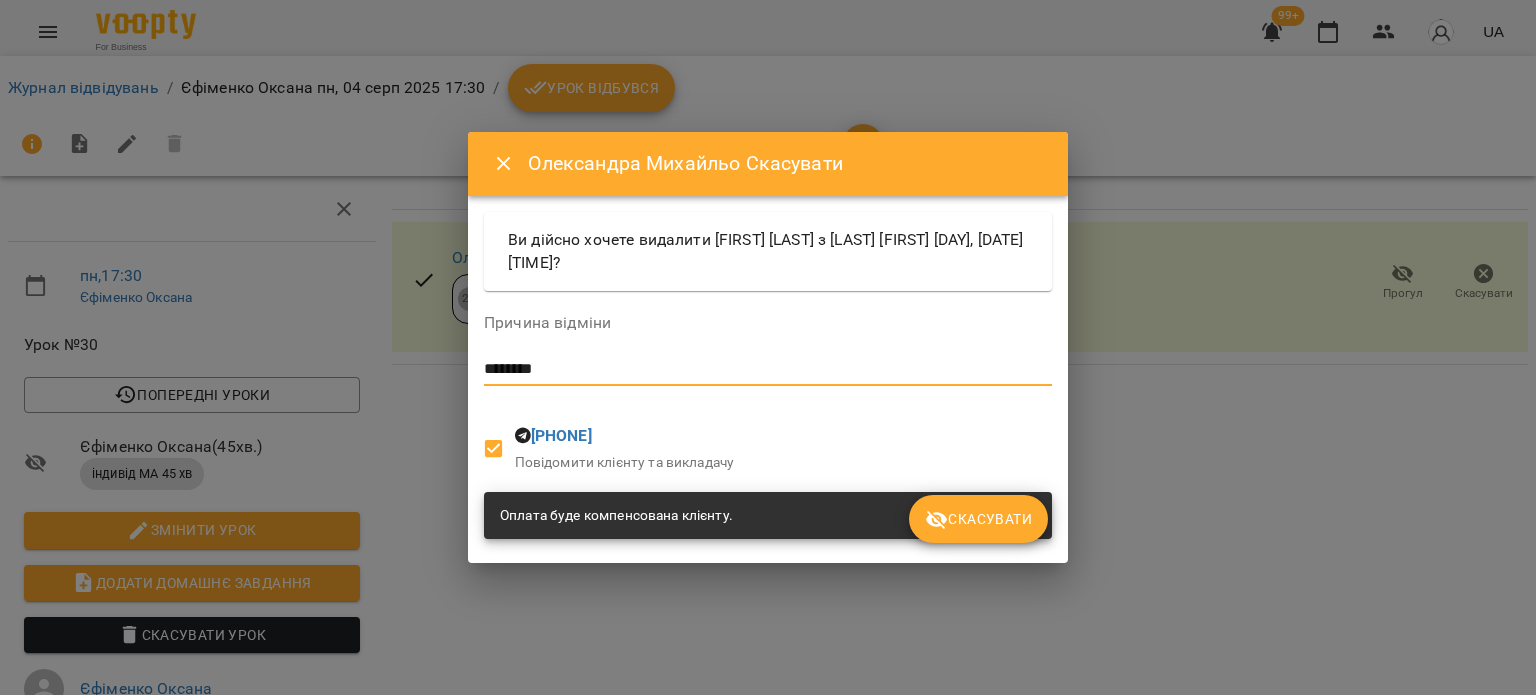 type on "********" 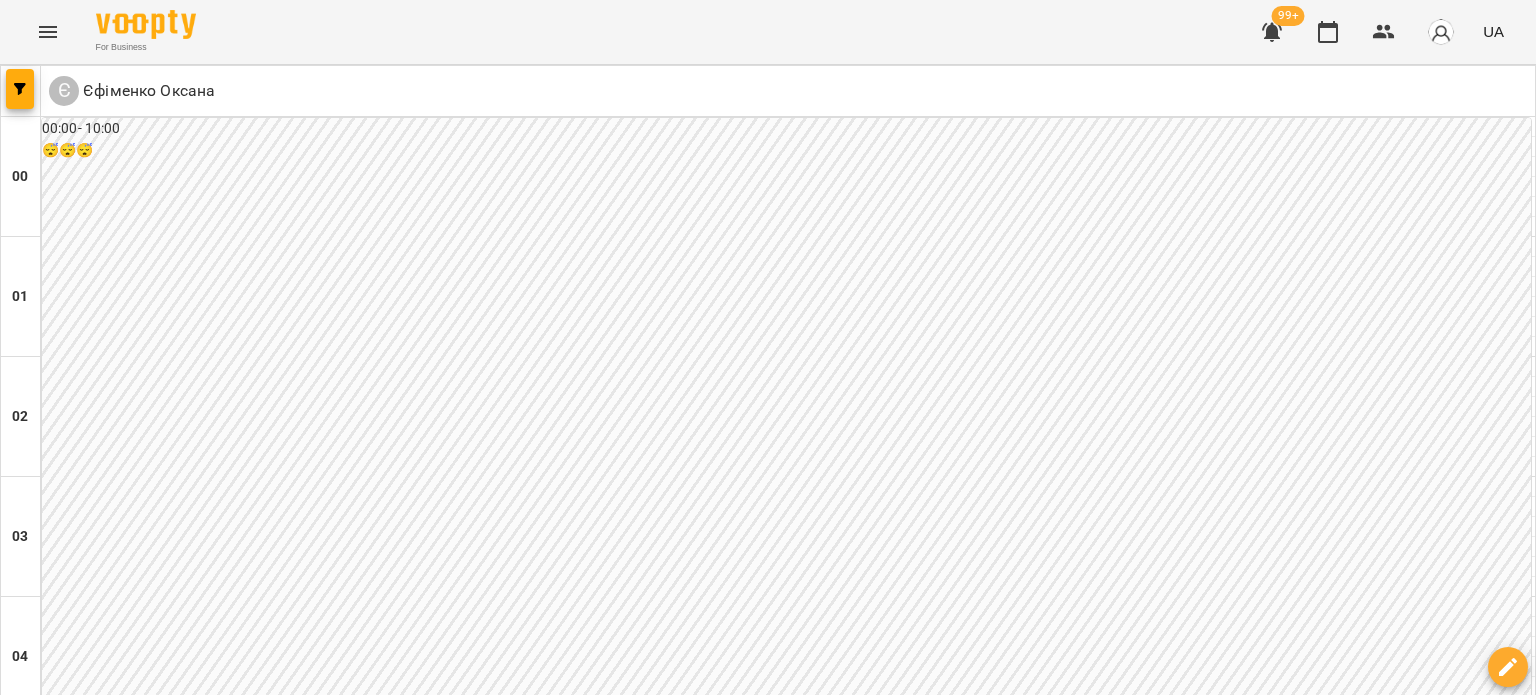 scroll, scrollTop: 0, scrollLeft: 0, axis: both 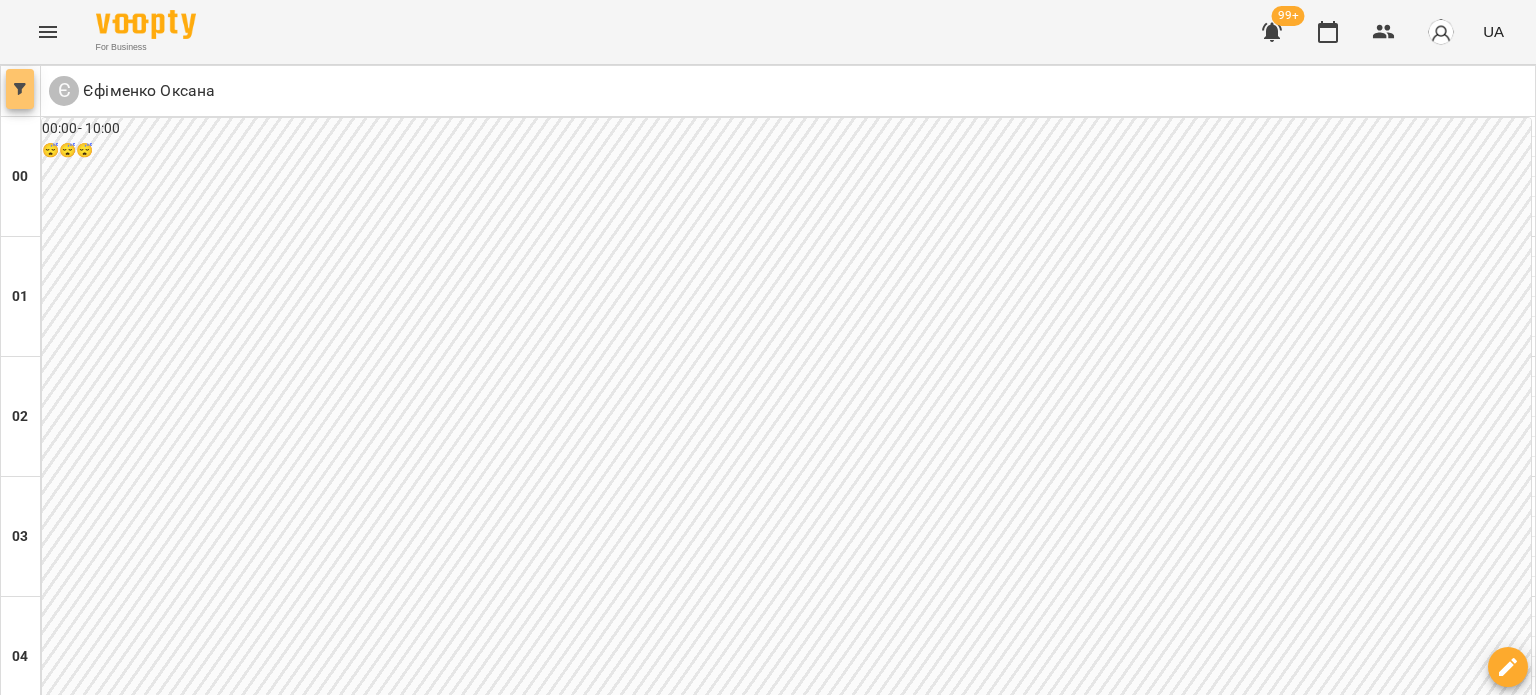 click at bounding box center [20, 89] 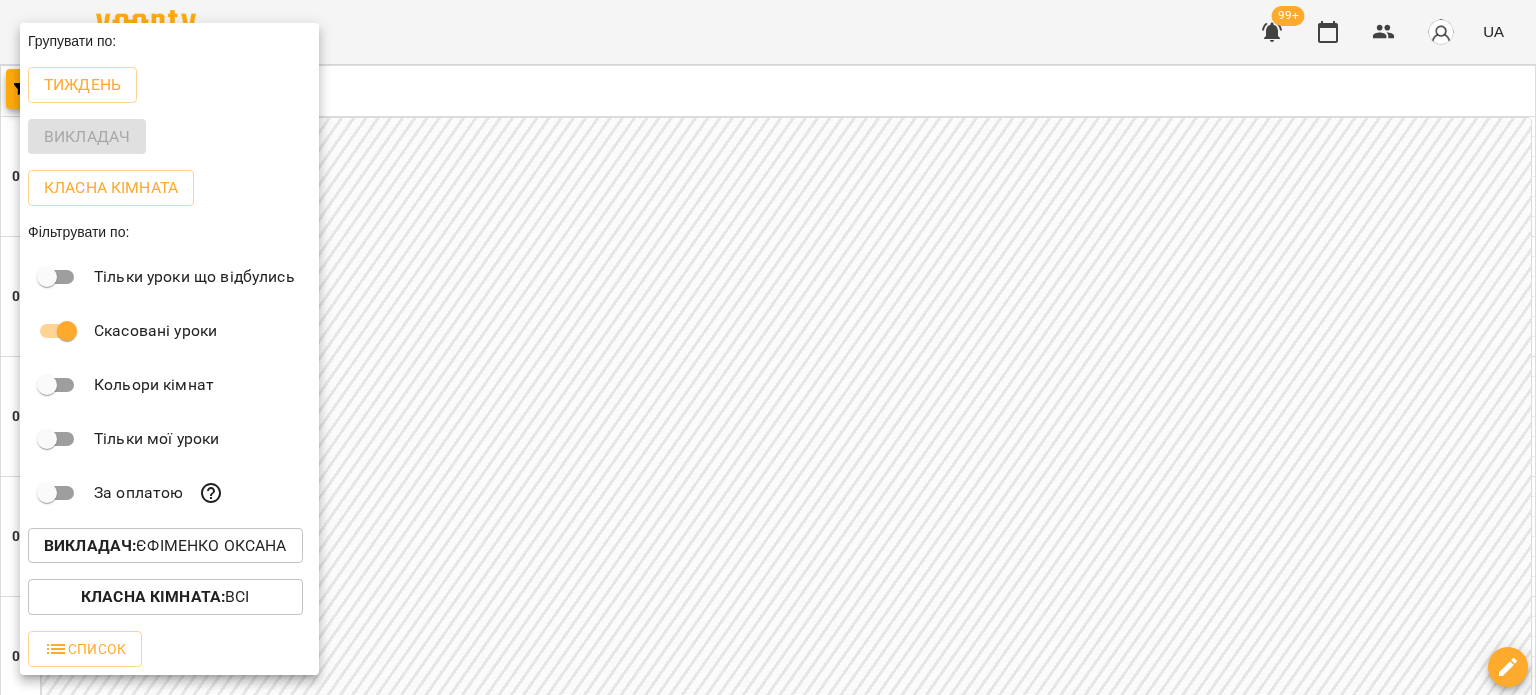 click on "Викладач :  [LAST] [FIRST]" at bounding box center [165, 546] 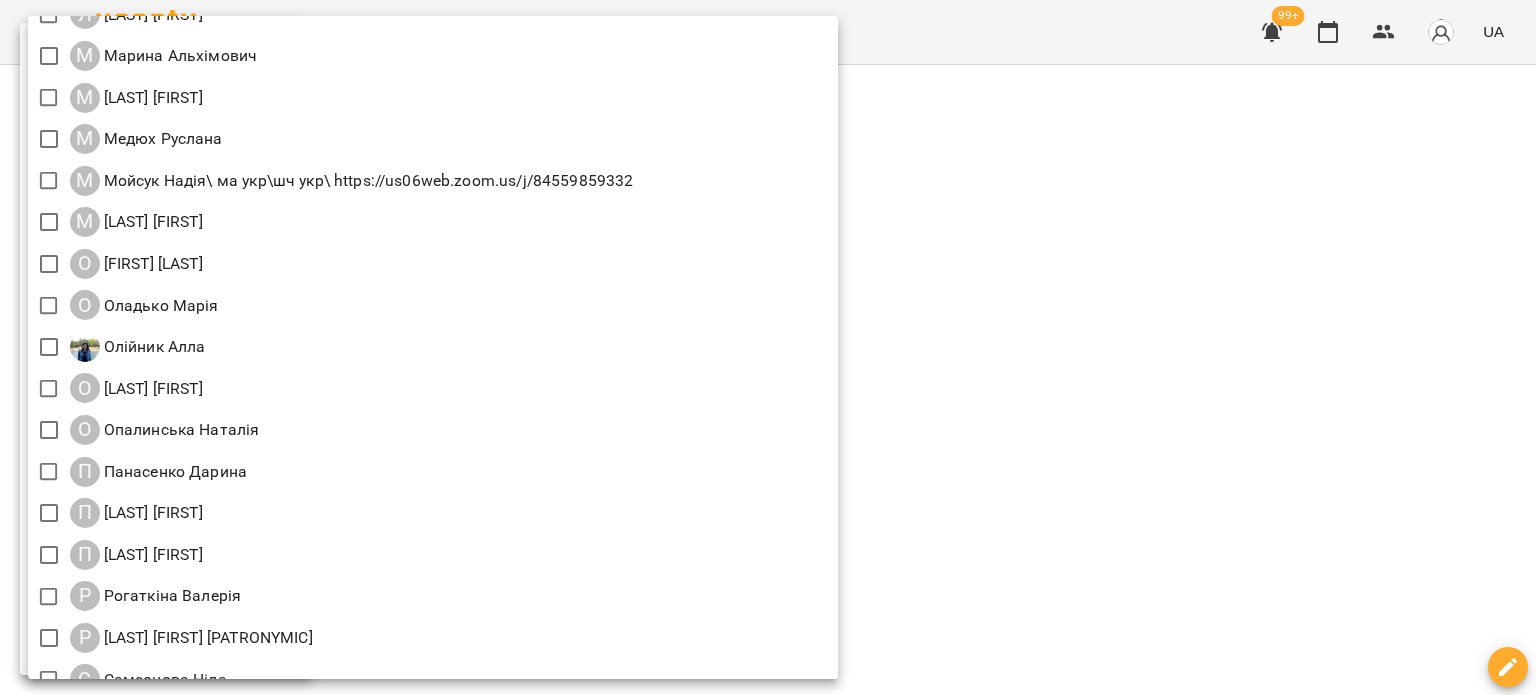 scroll, scrollTop: 1767, scrollLeft: 0, axis: vertical 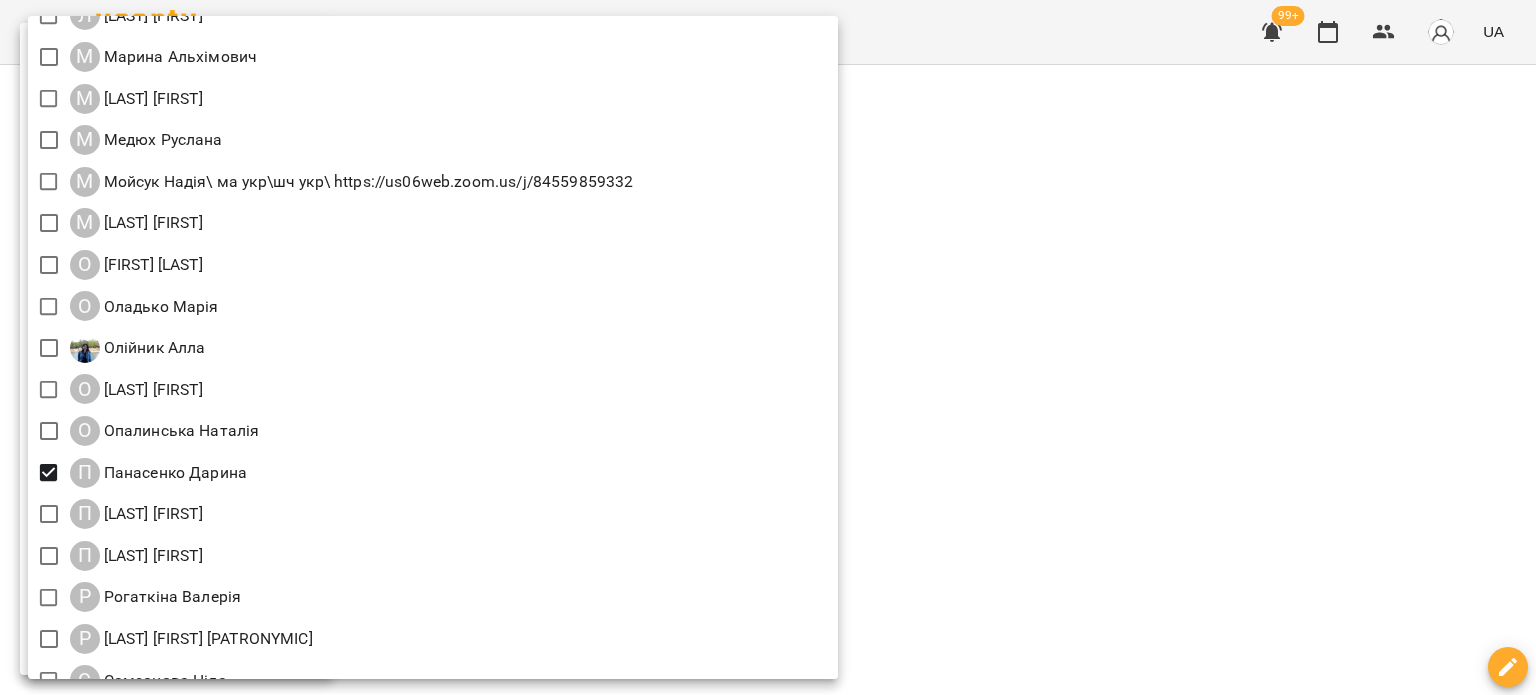click at bounding box center (768, 347) 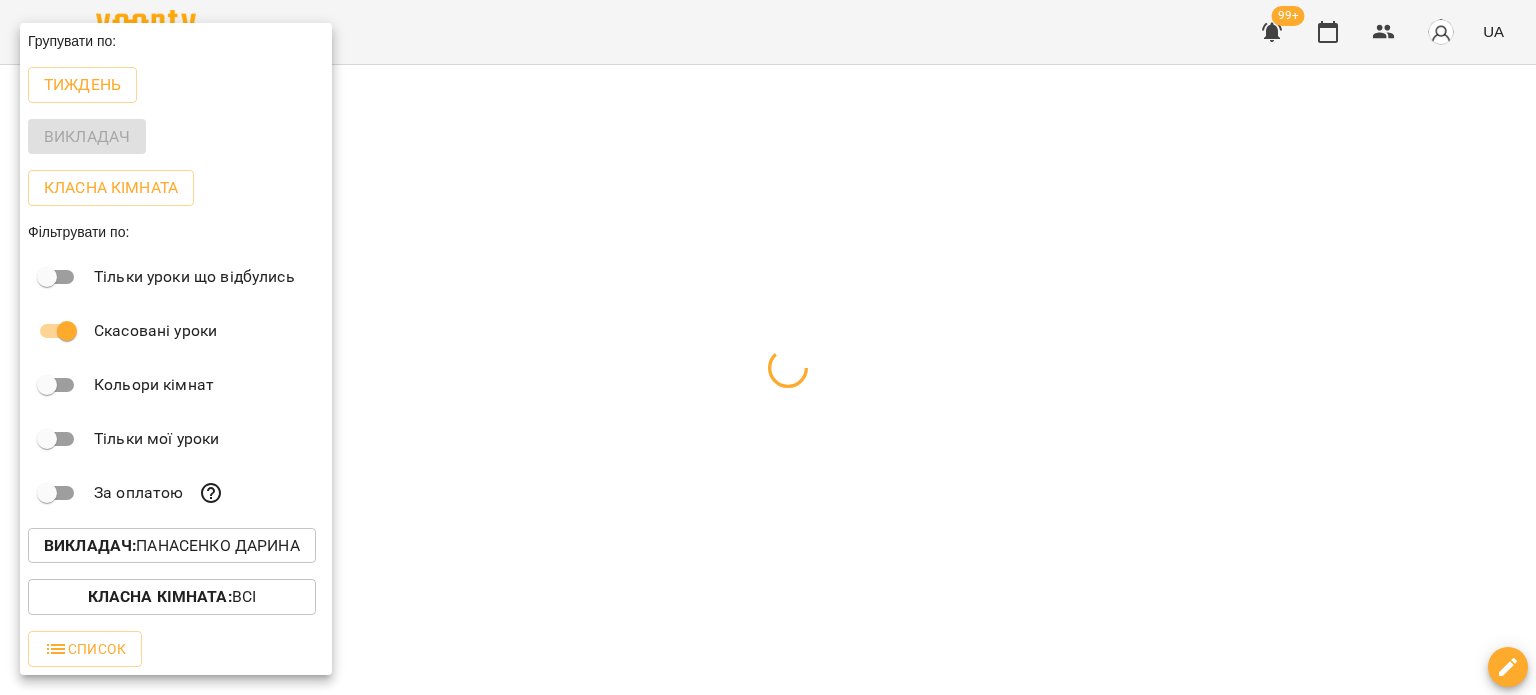 click at bounding box center (768, 347) 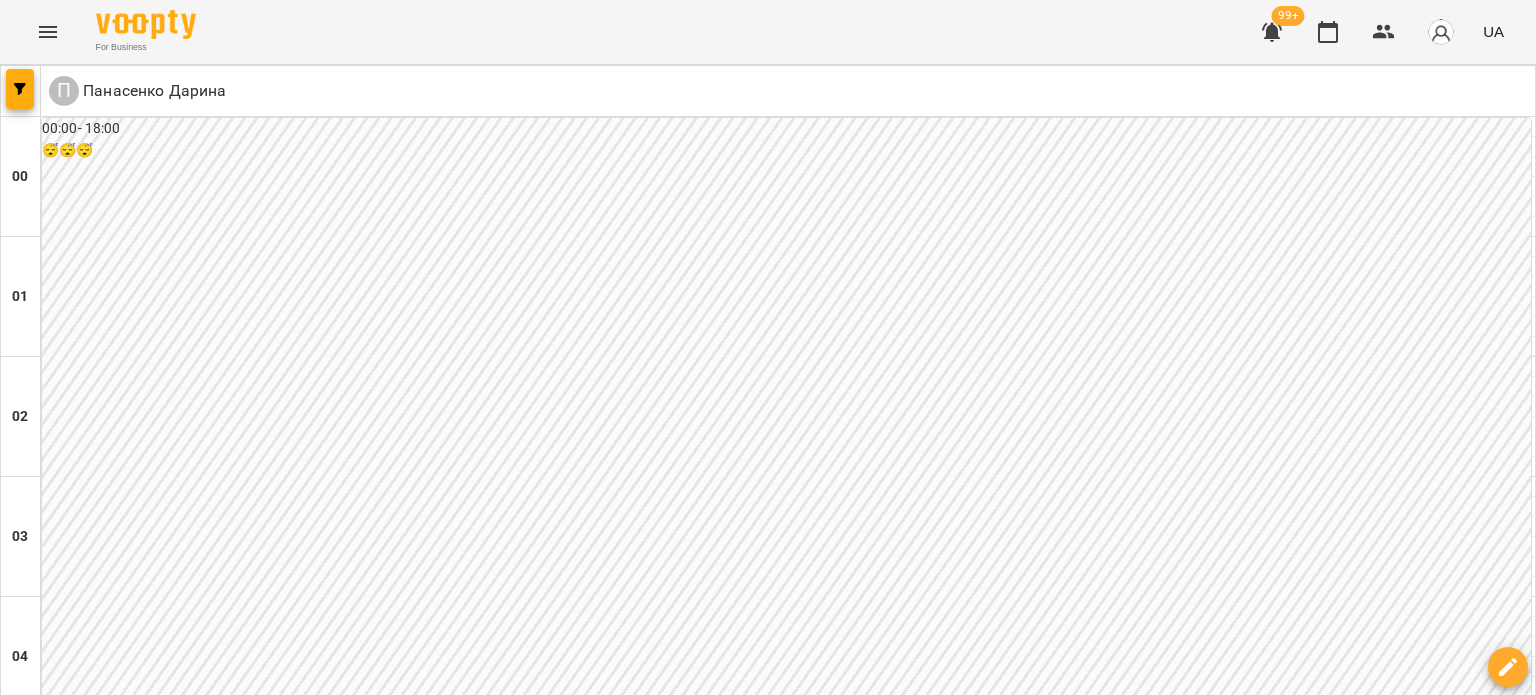 scroll, scrollTop: 2000, scrollLeft: 0, axis: vertical 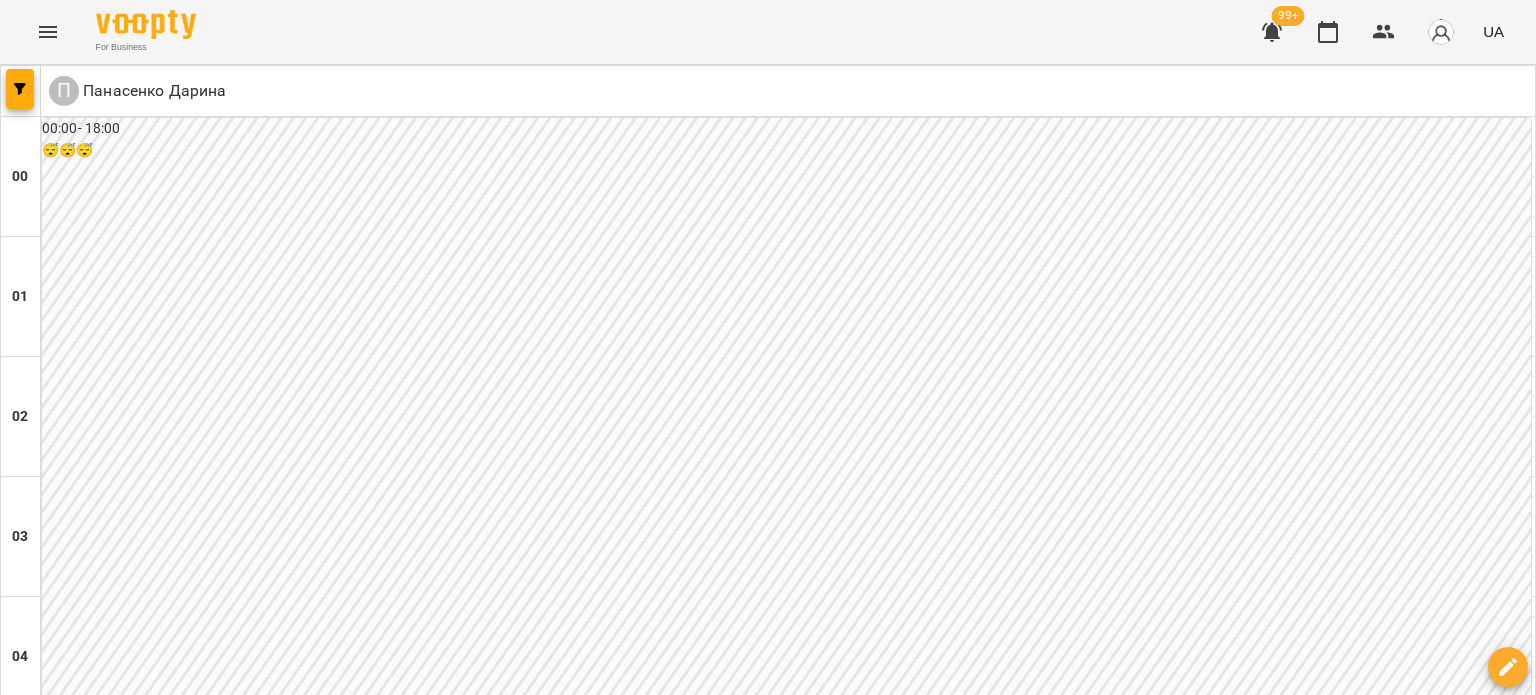 click on "вт" at bounding box center (430, 3023) 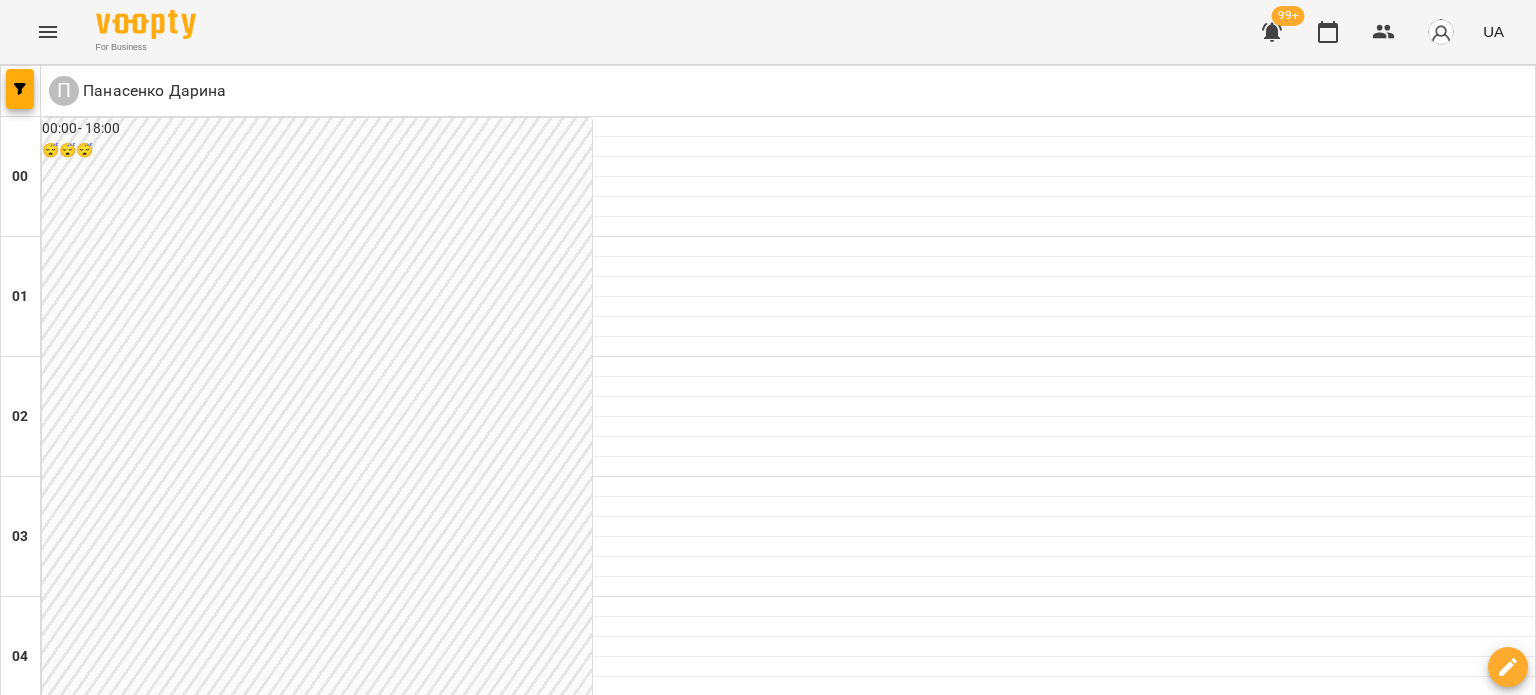 scroll, scrollTop: 2200, scrollLeft: 0, axis: vertical 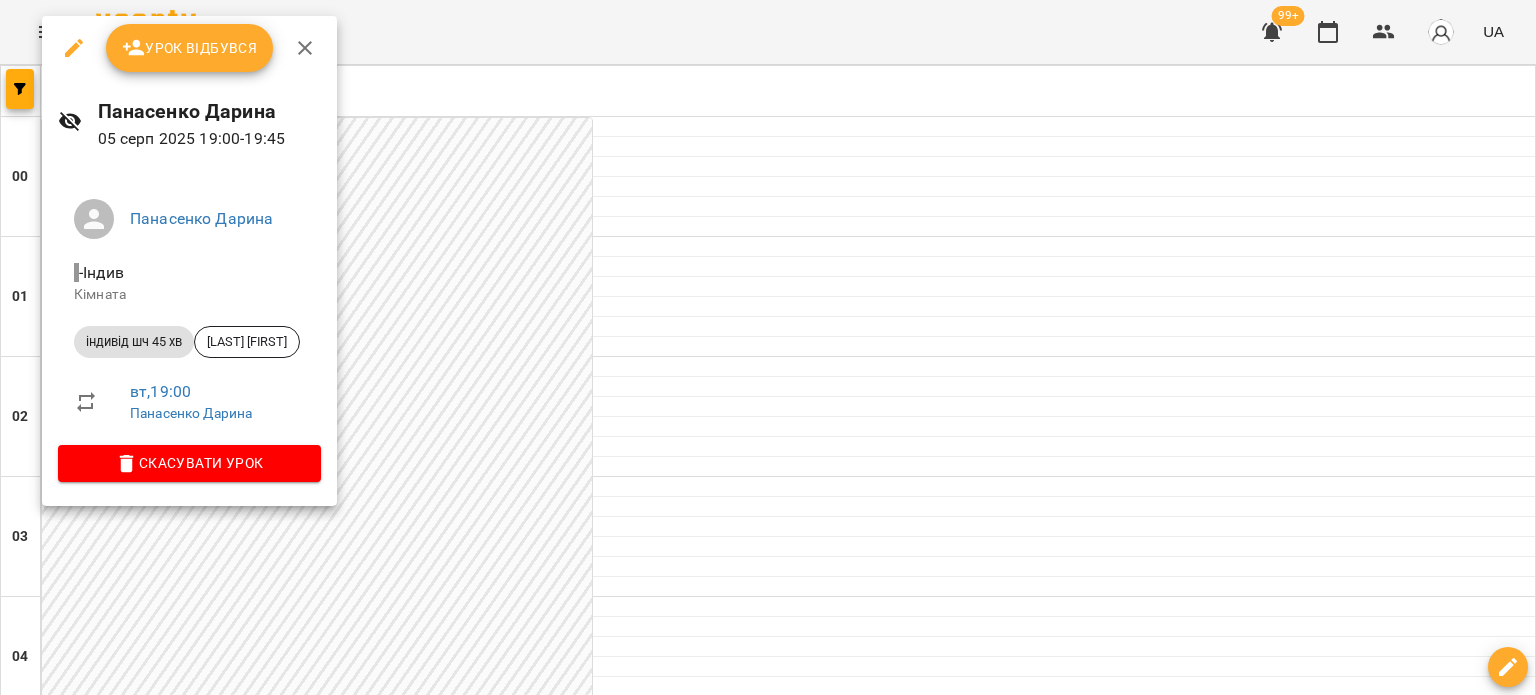 click 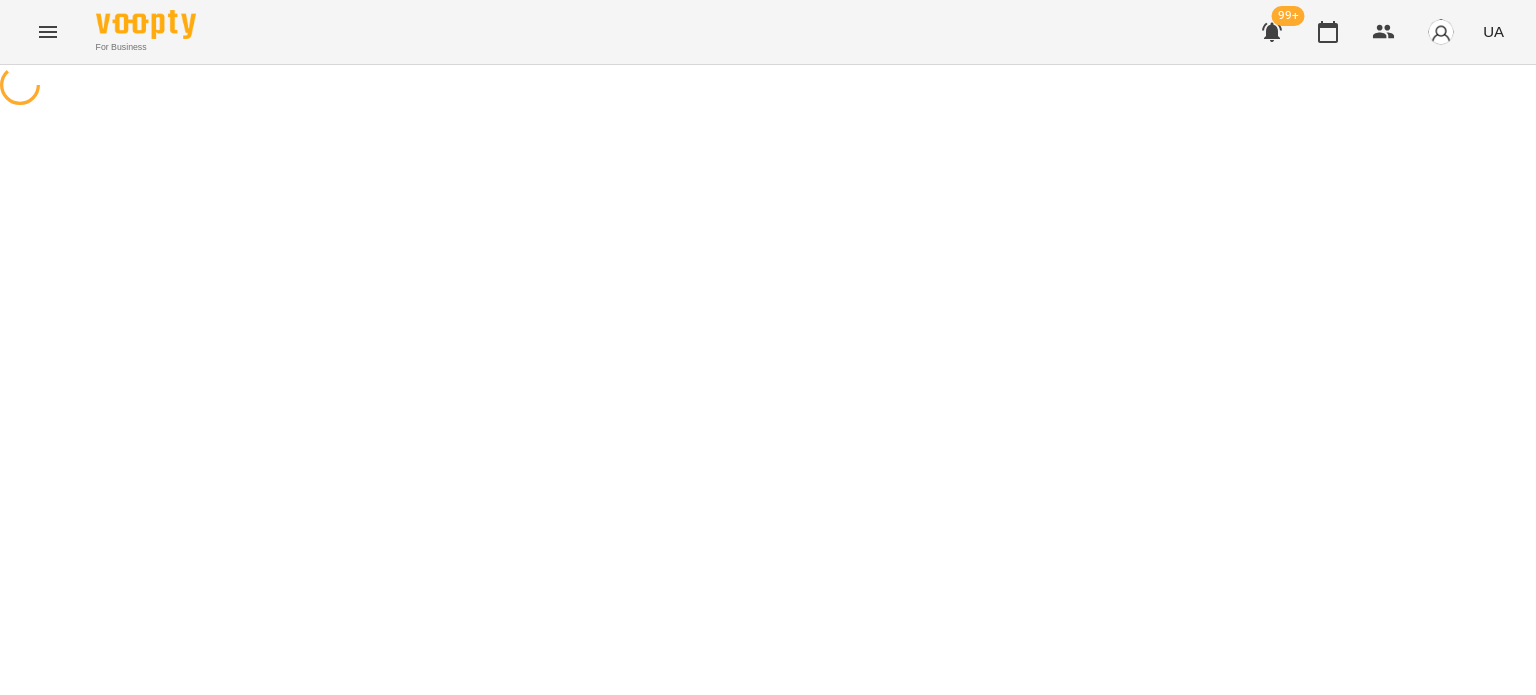 select on "**********" 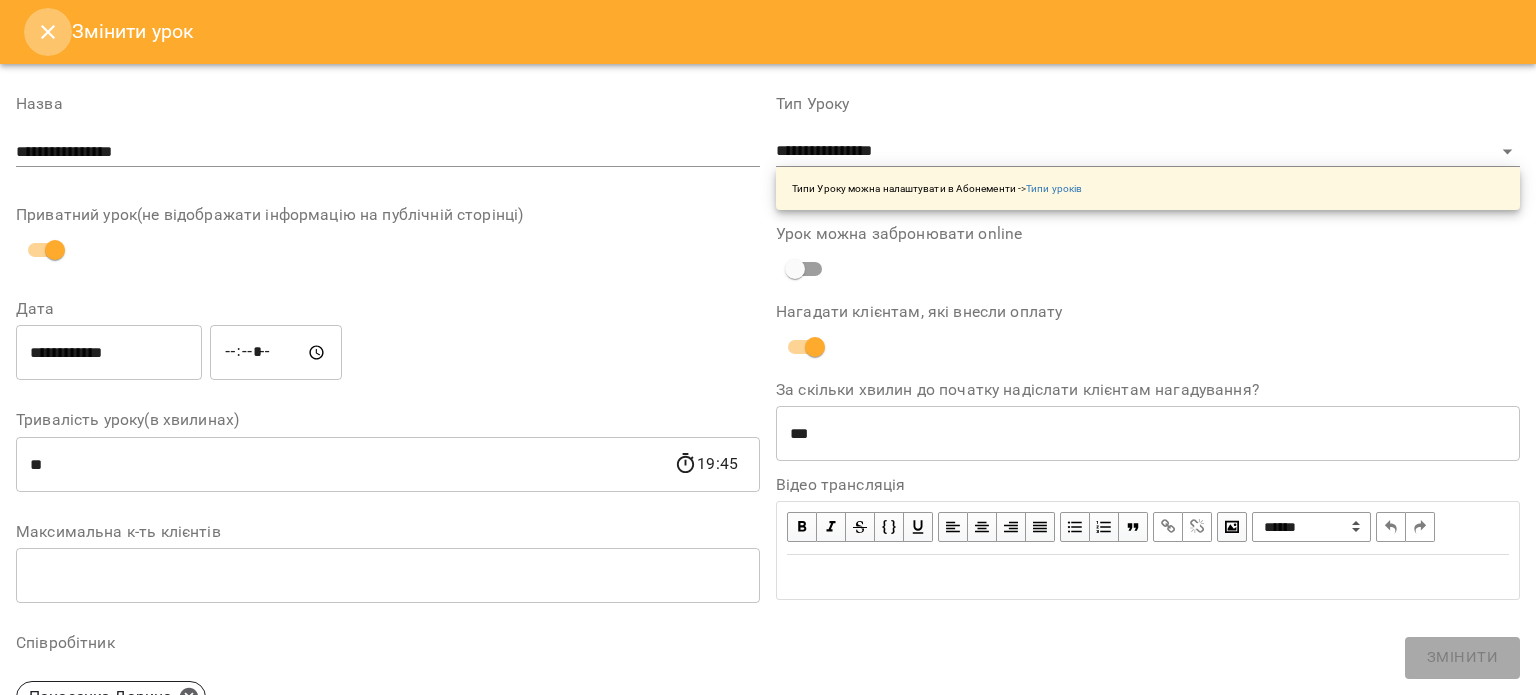 click 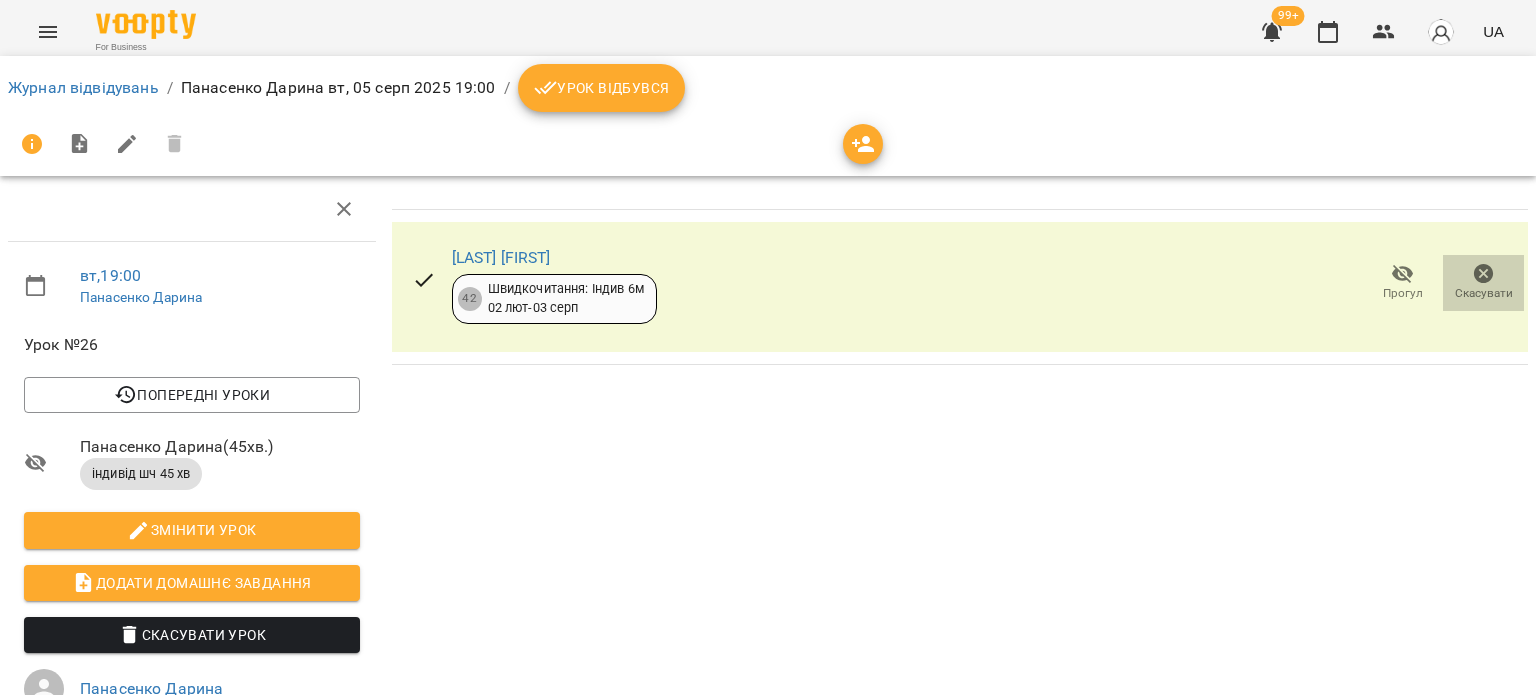 click on "Скасувати" at bounding box center [1483, 282] 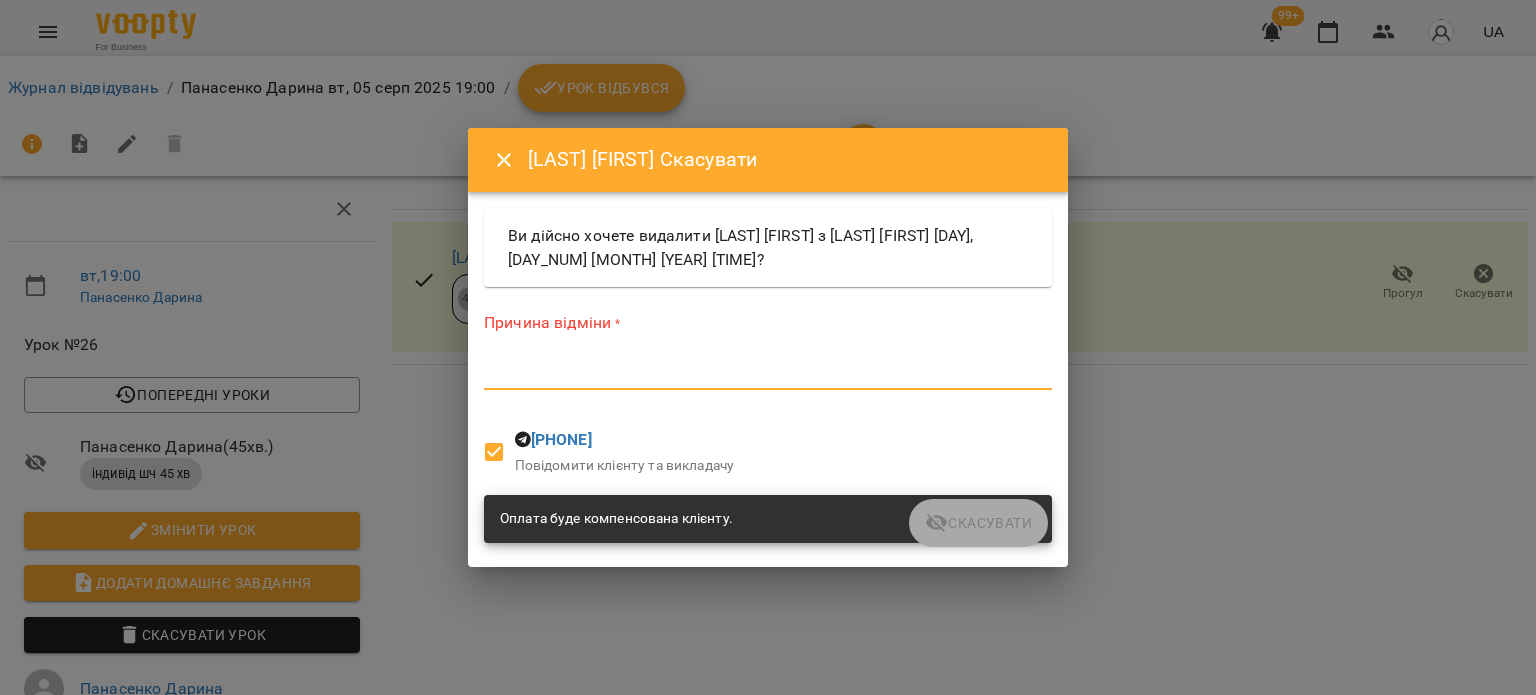 click at bounding box center [768, 373] 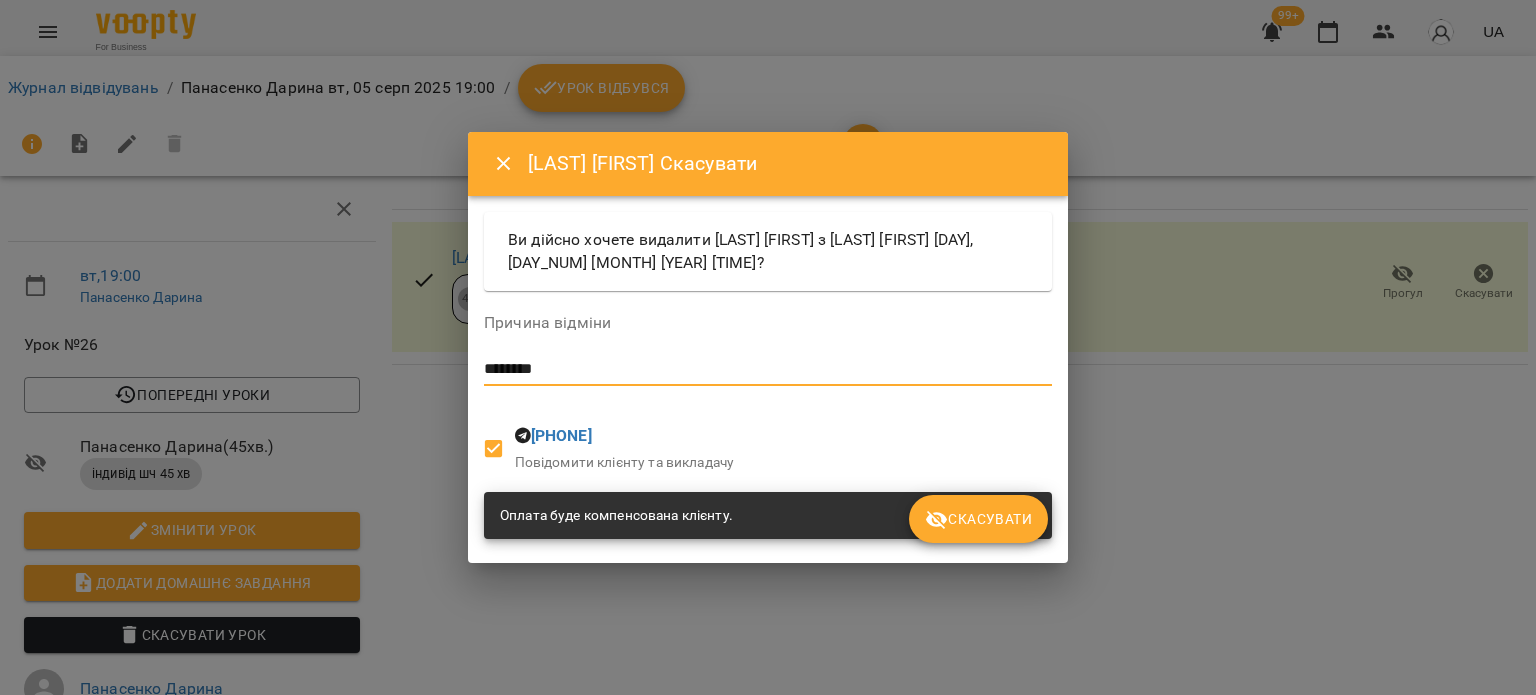 type on "********" 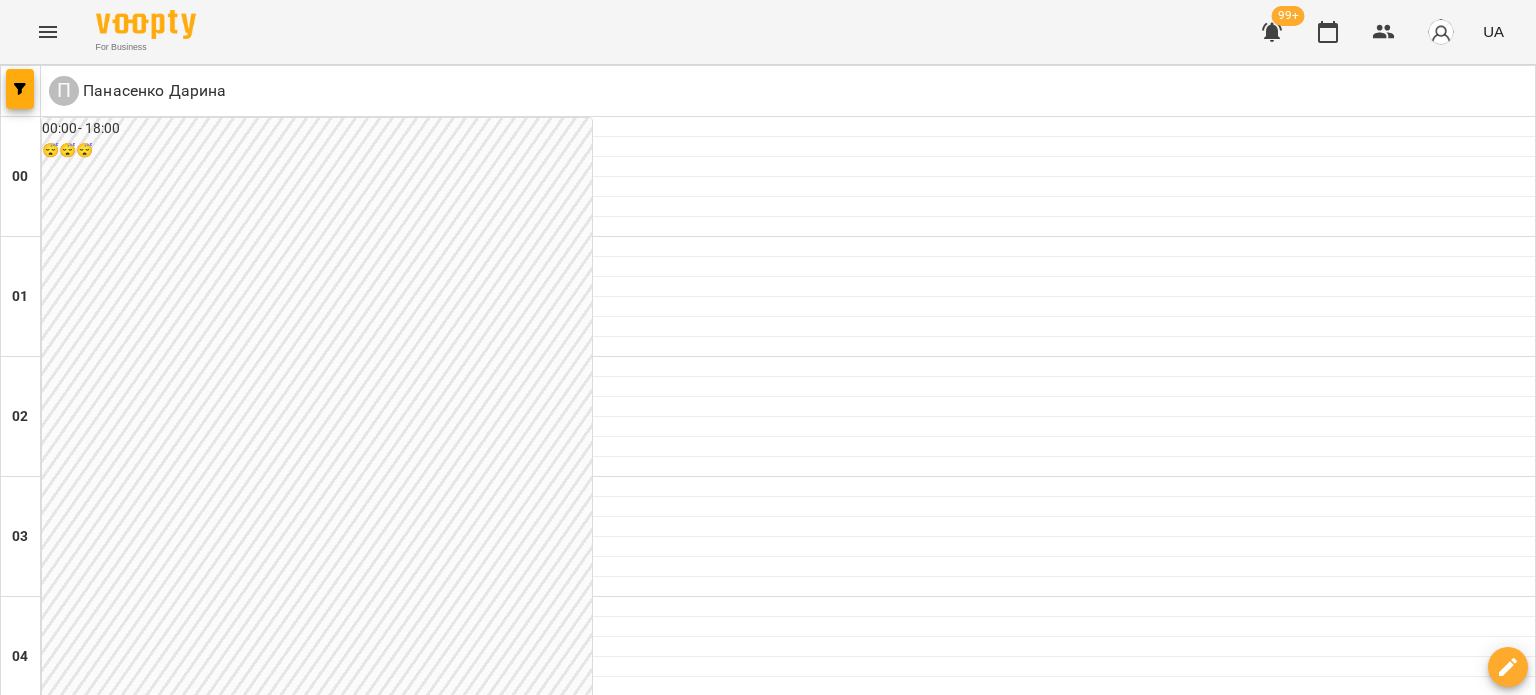 click on "чт" at bounding box center [857, 3023] 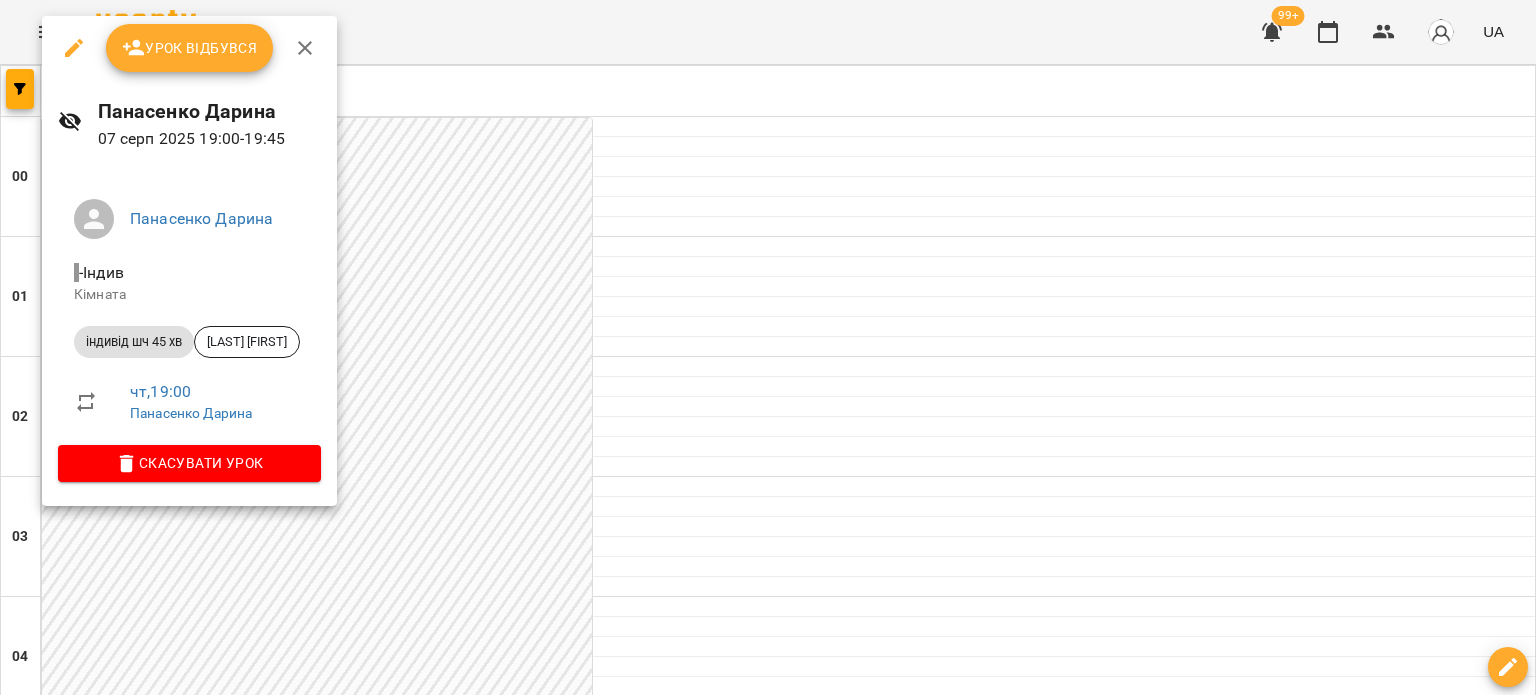 click 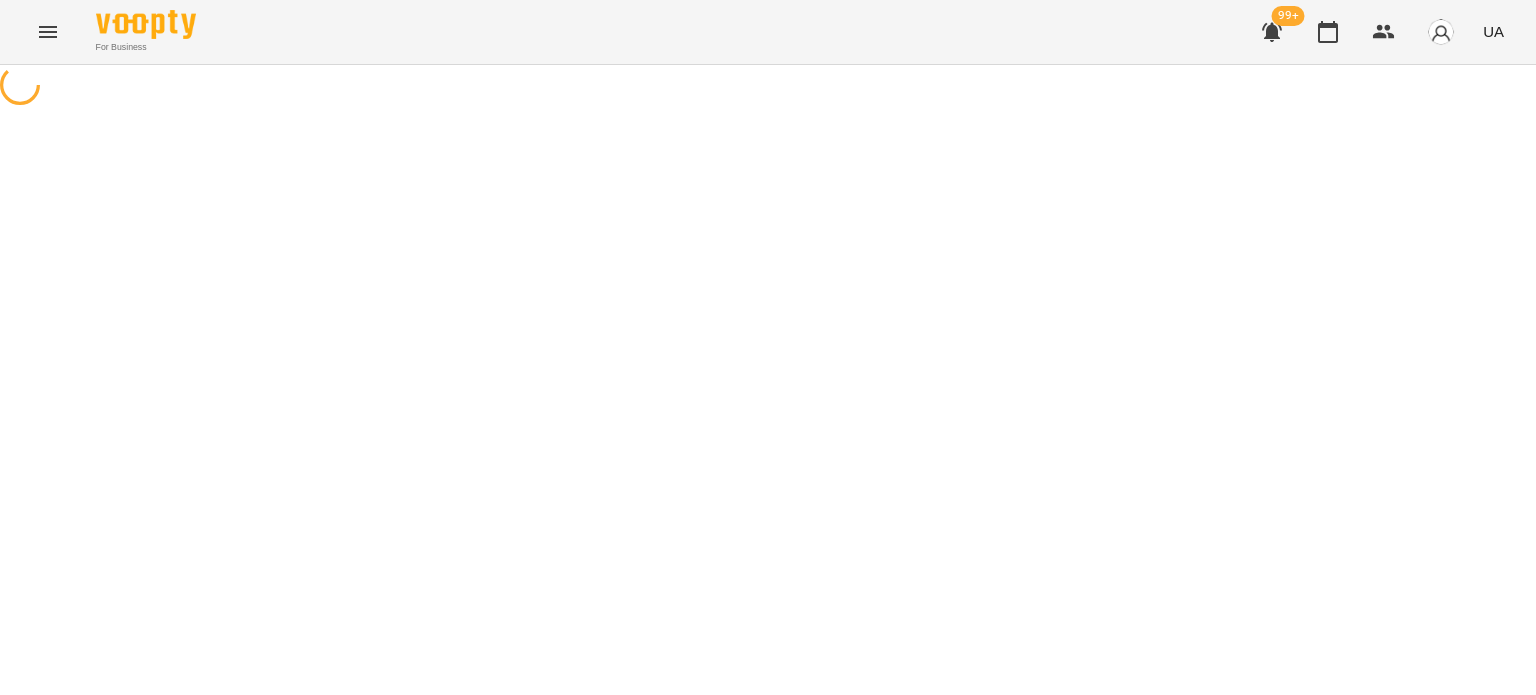 select on "**********" 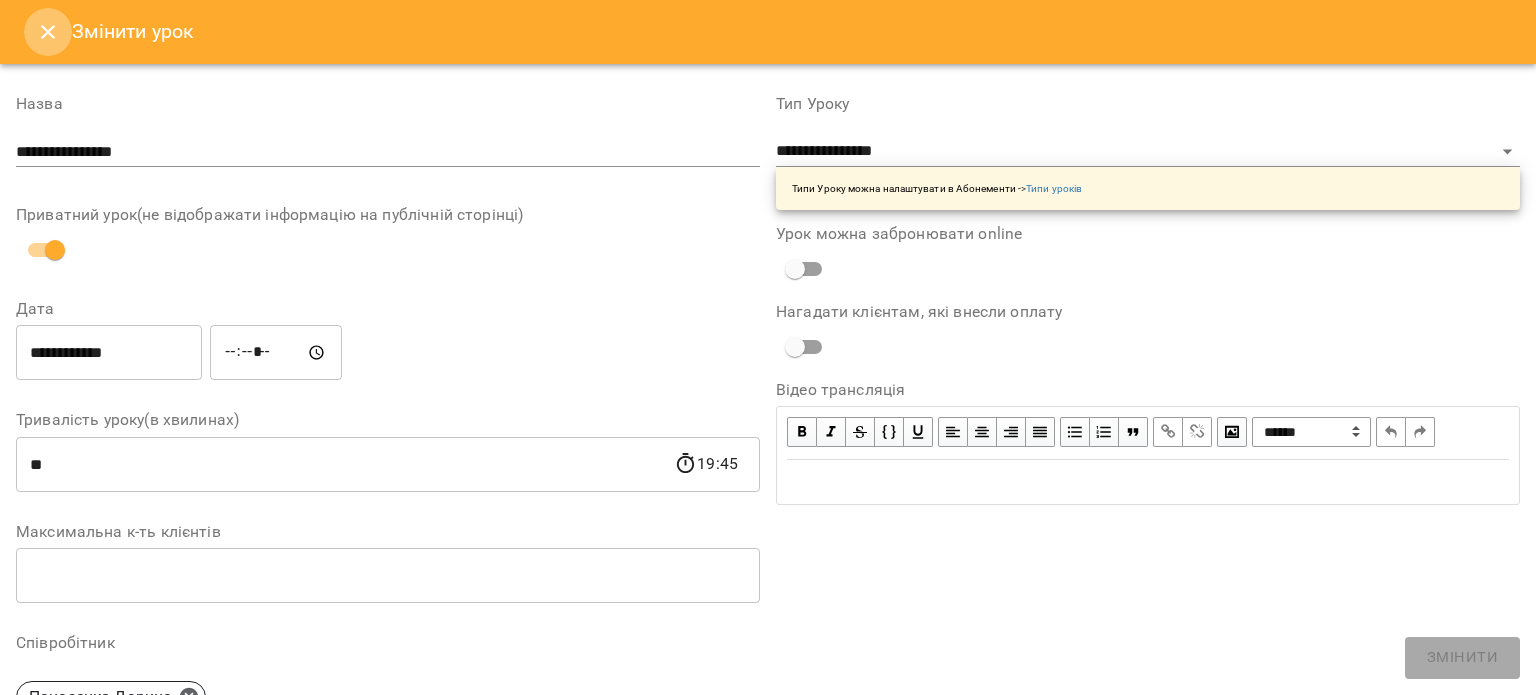 click 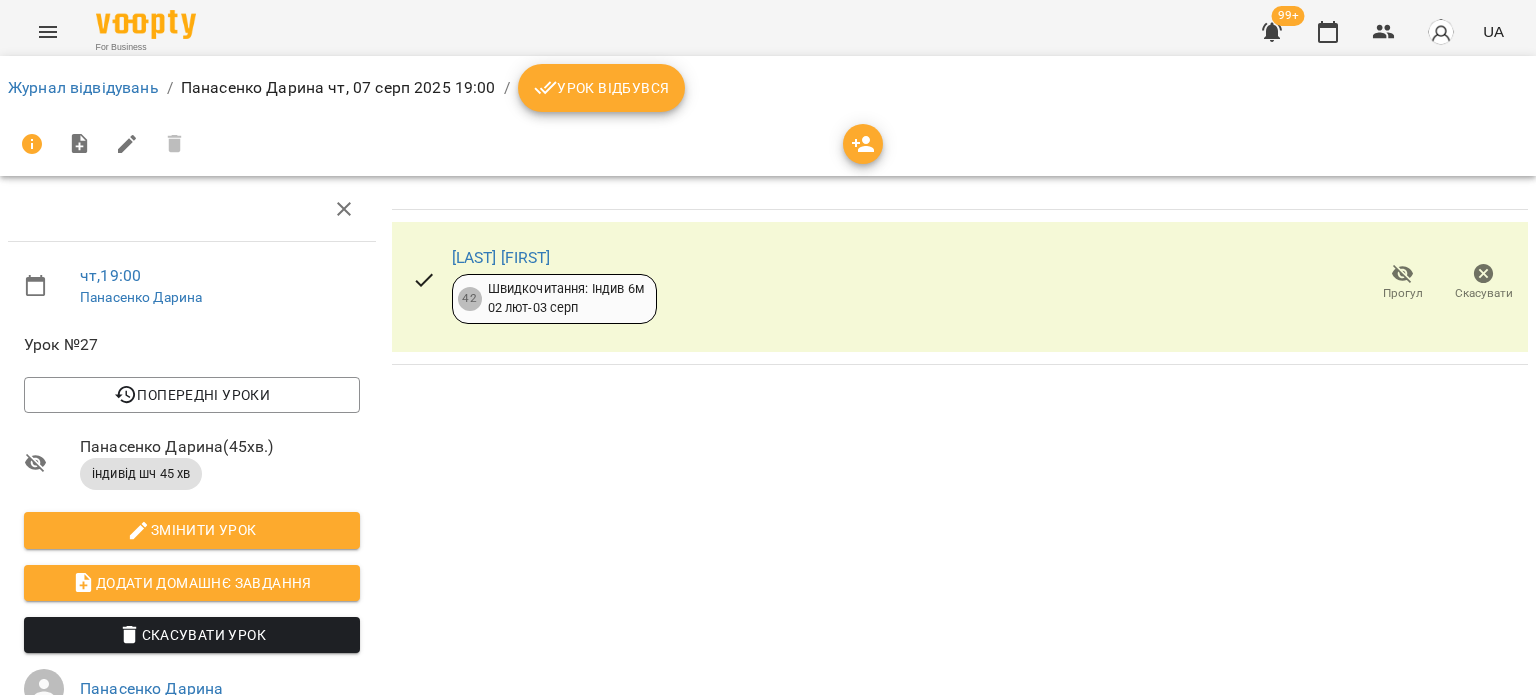 click 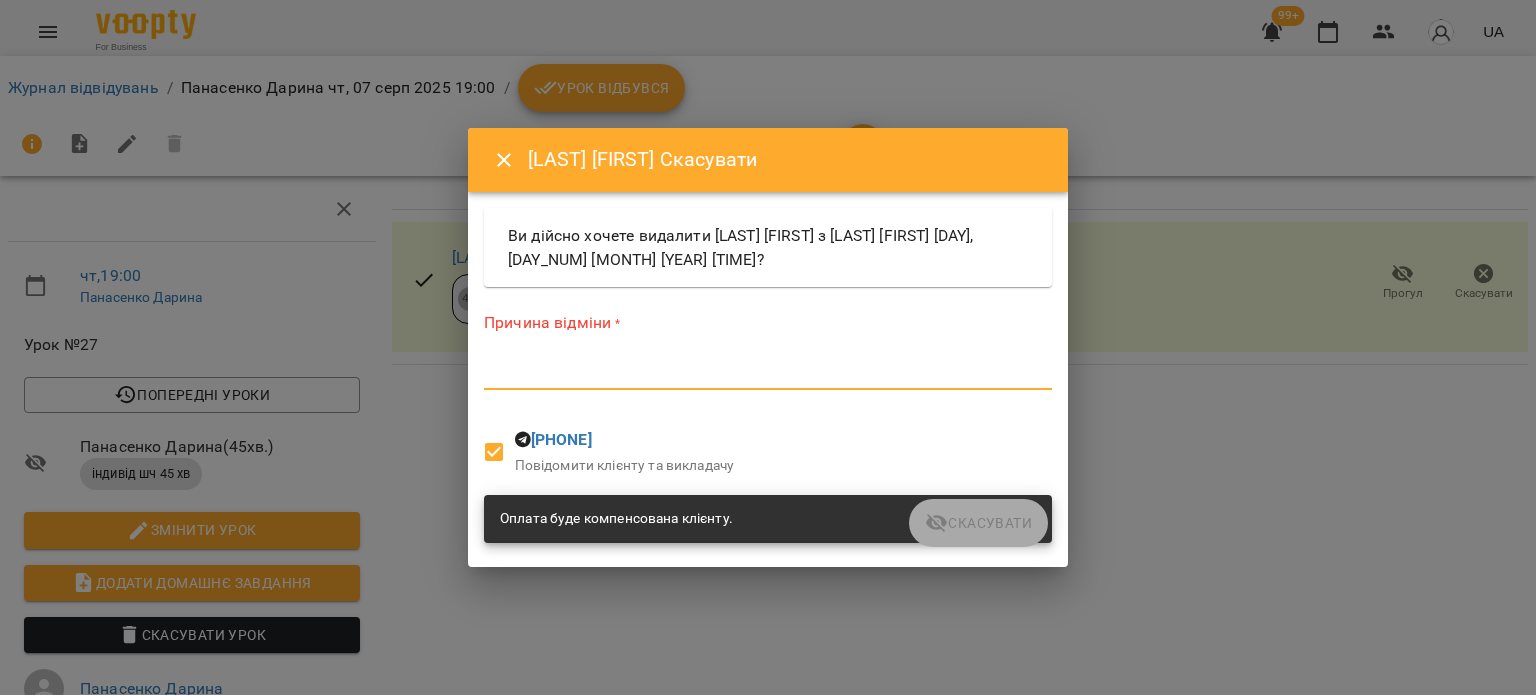 click at bounding box center (768, 373) 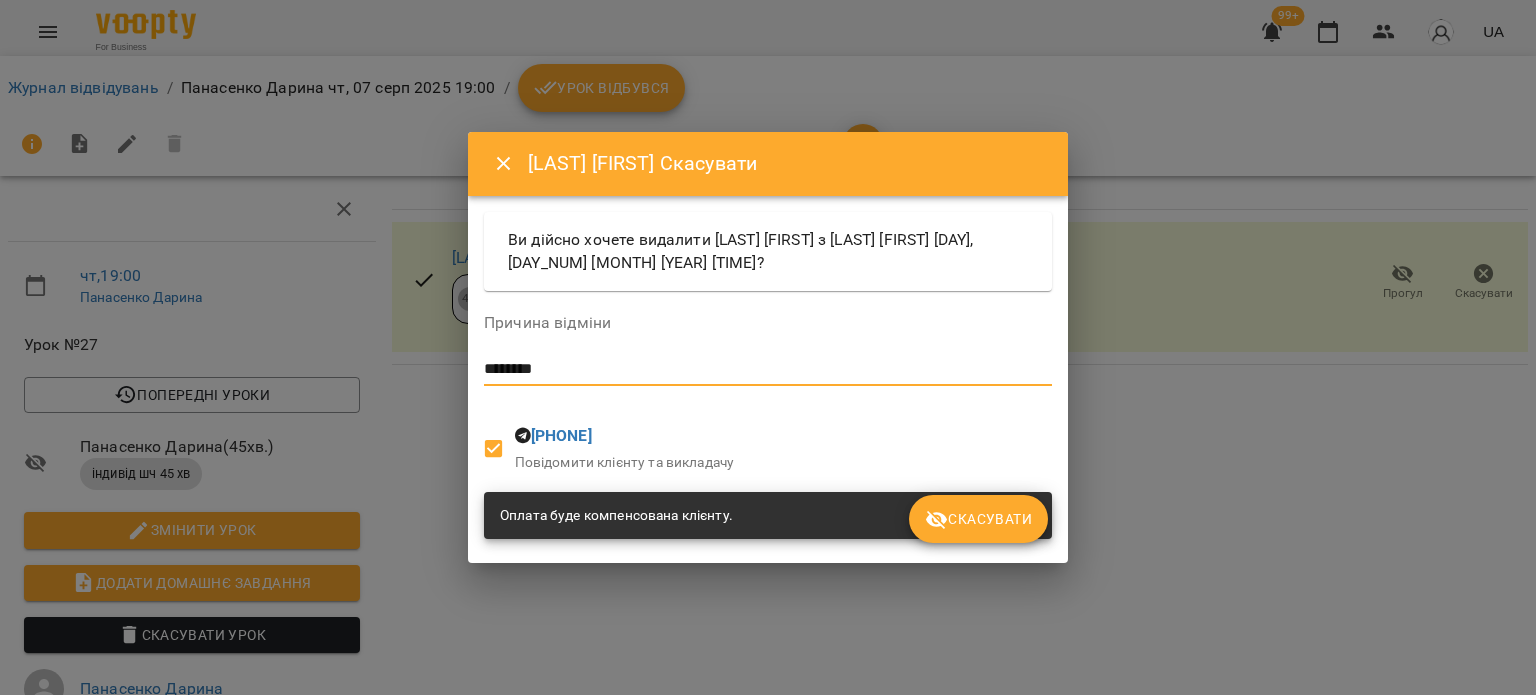 type on "********" 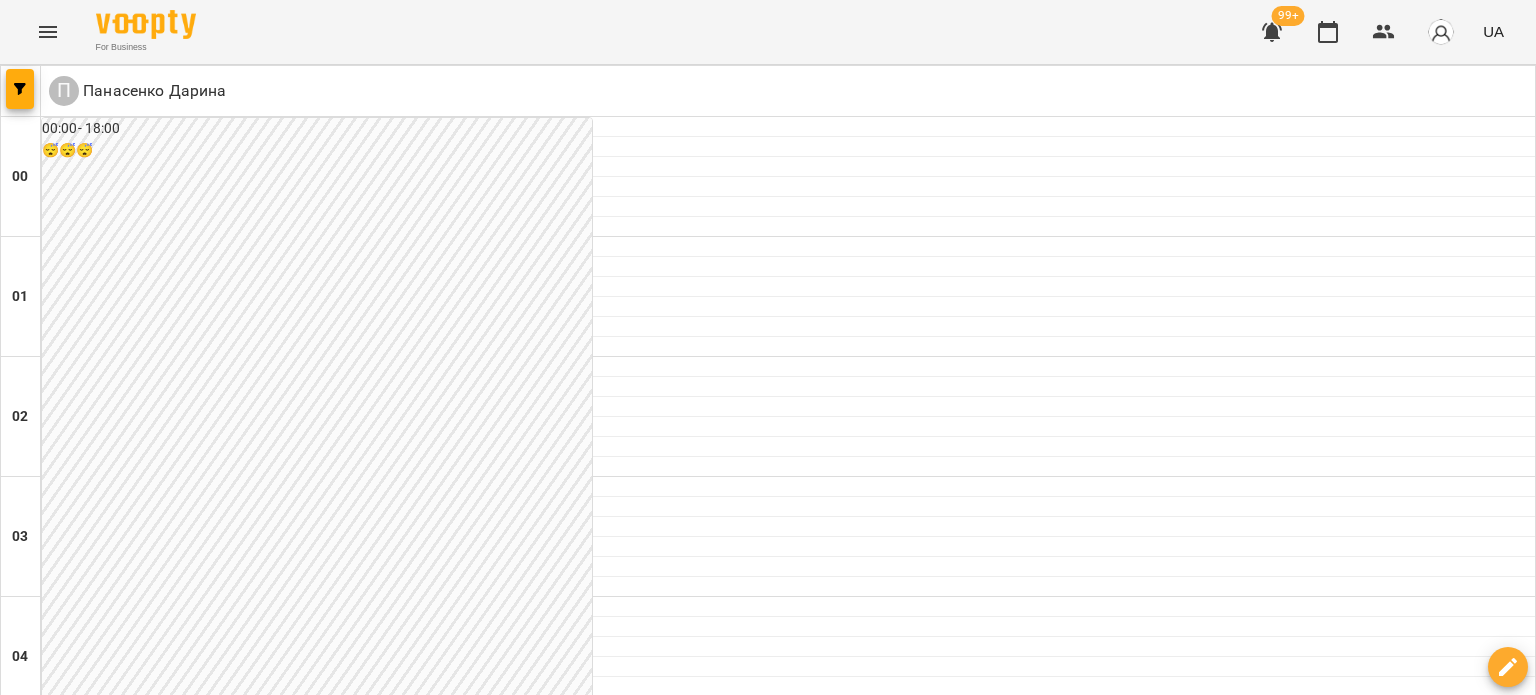 click at bounding box center [867, 3088] 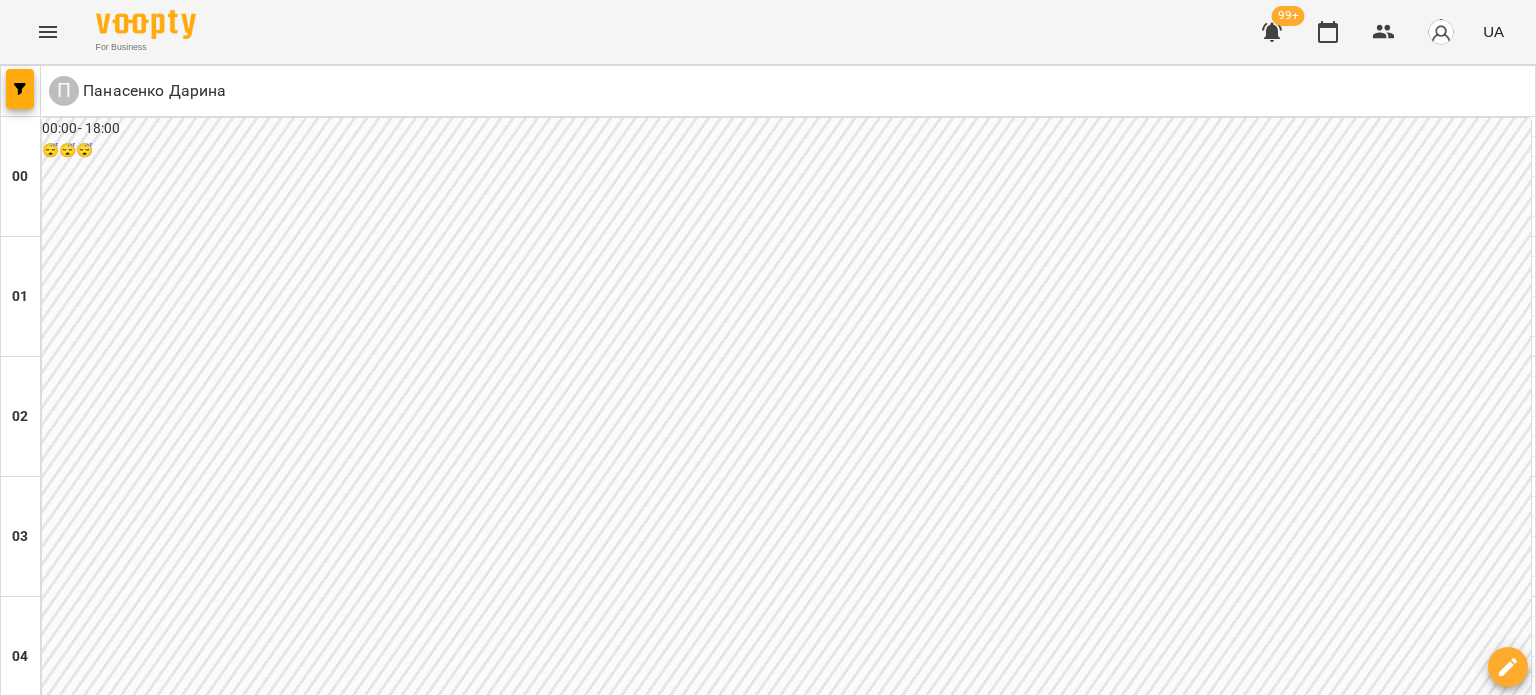 click on "вт" at bounding box center [430, 3023] 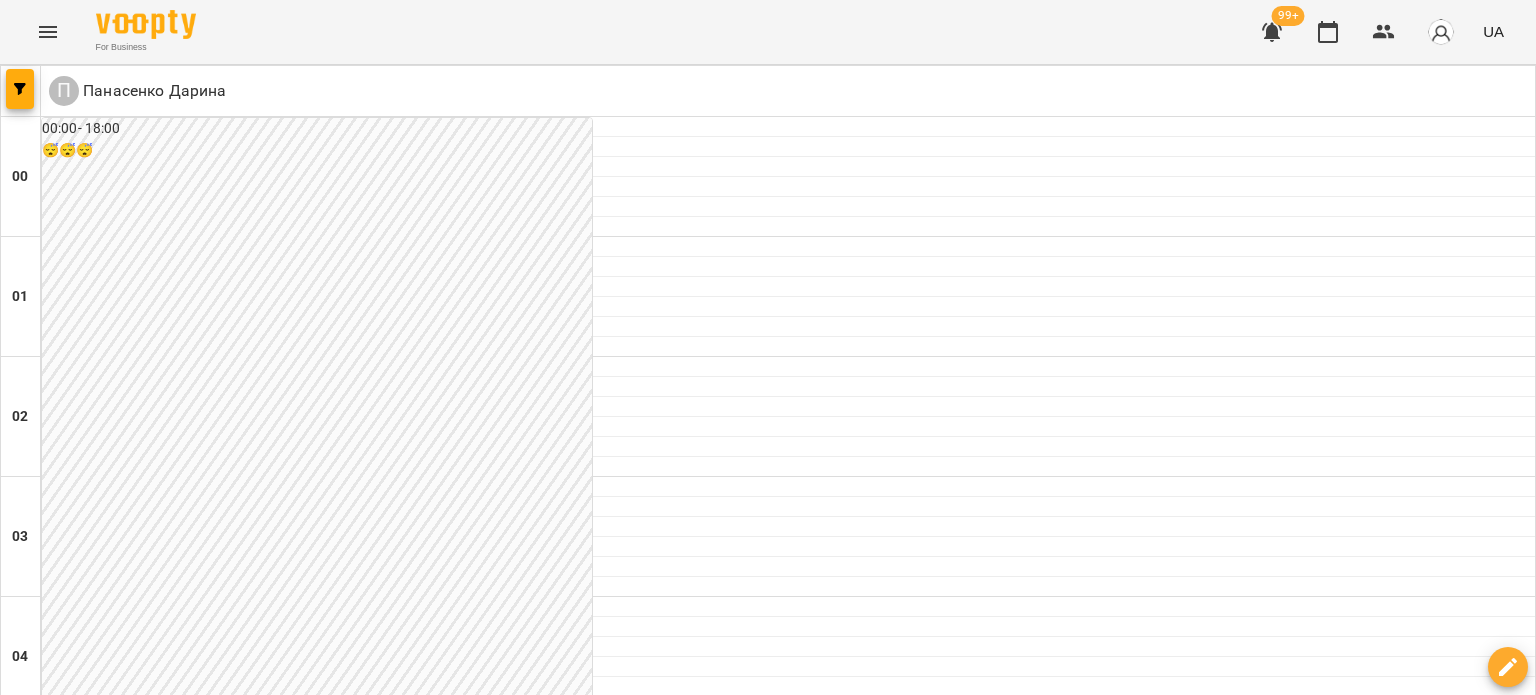 scroll, scrollTop: 2200, scrollLeft: 0, axis: vertical 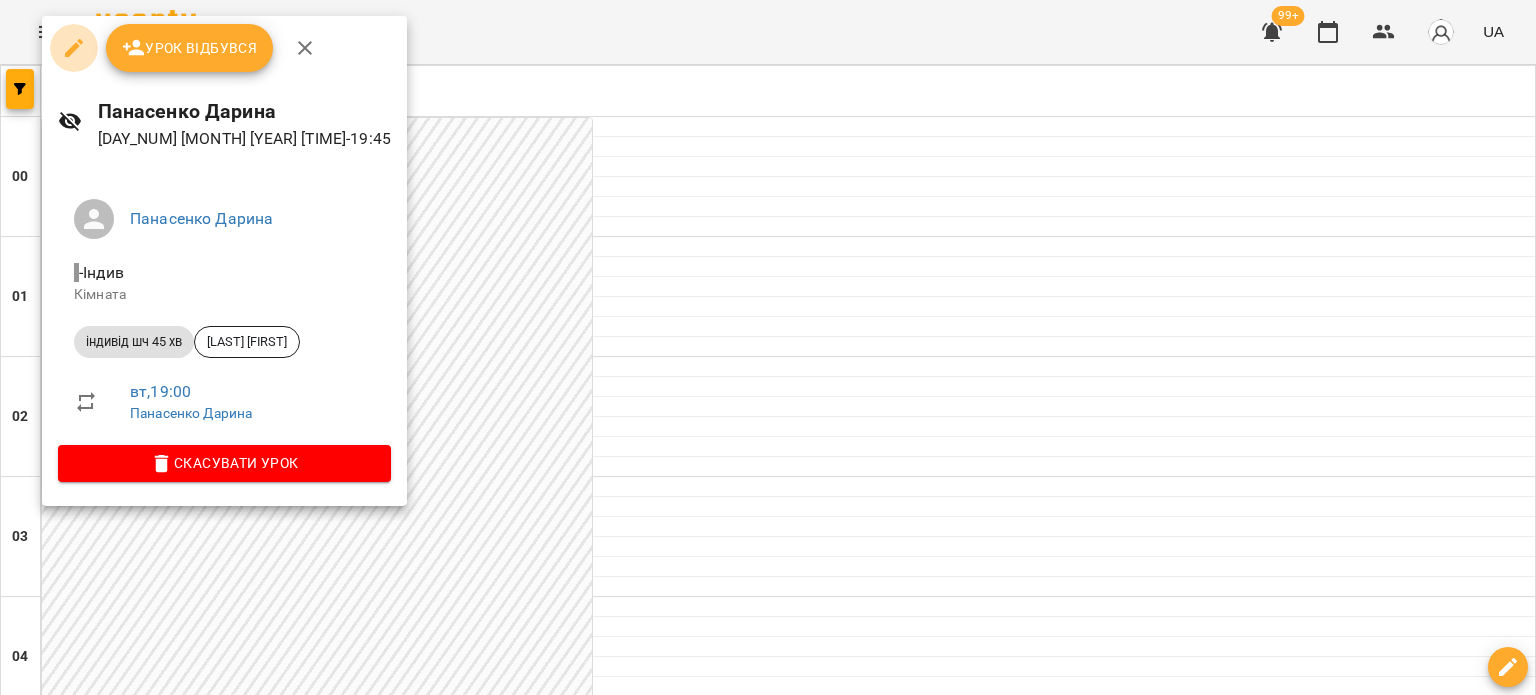 click 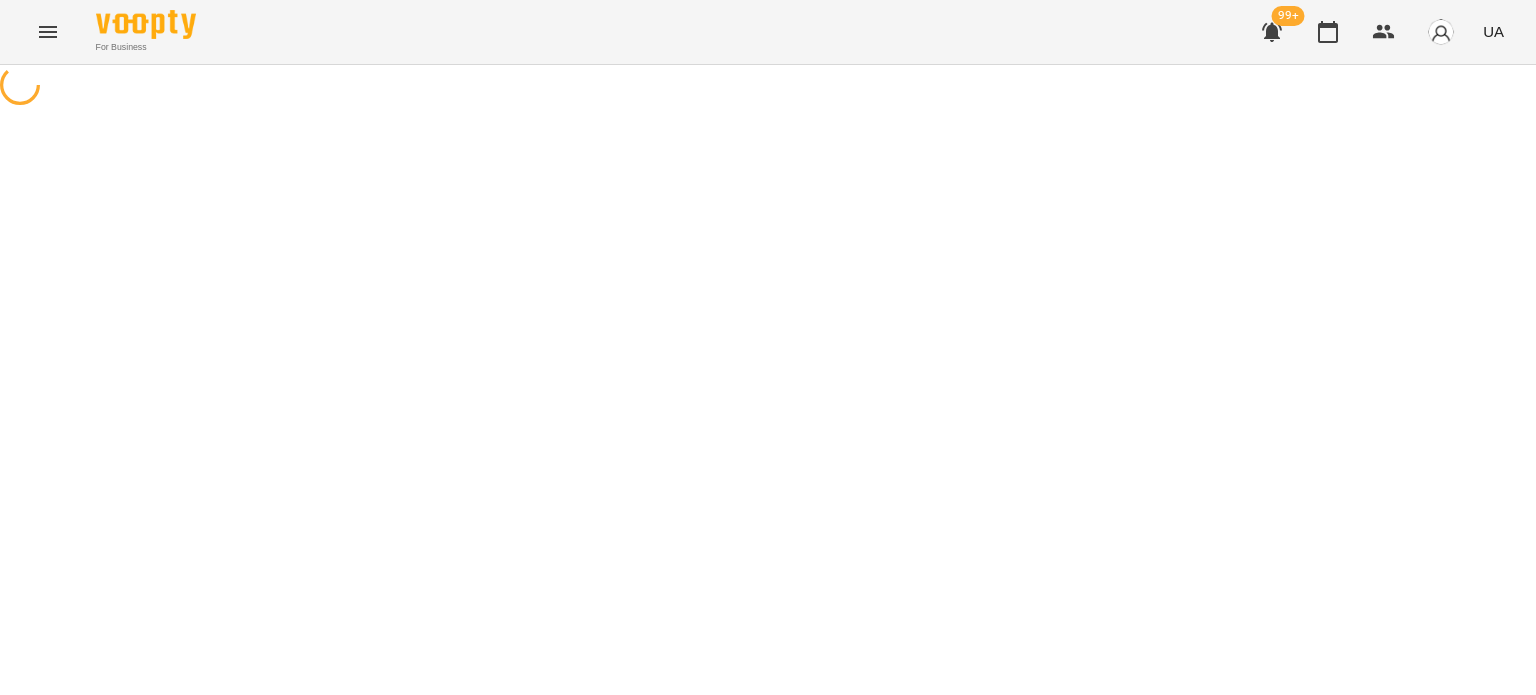 select on "**********" 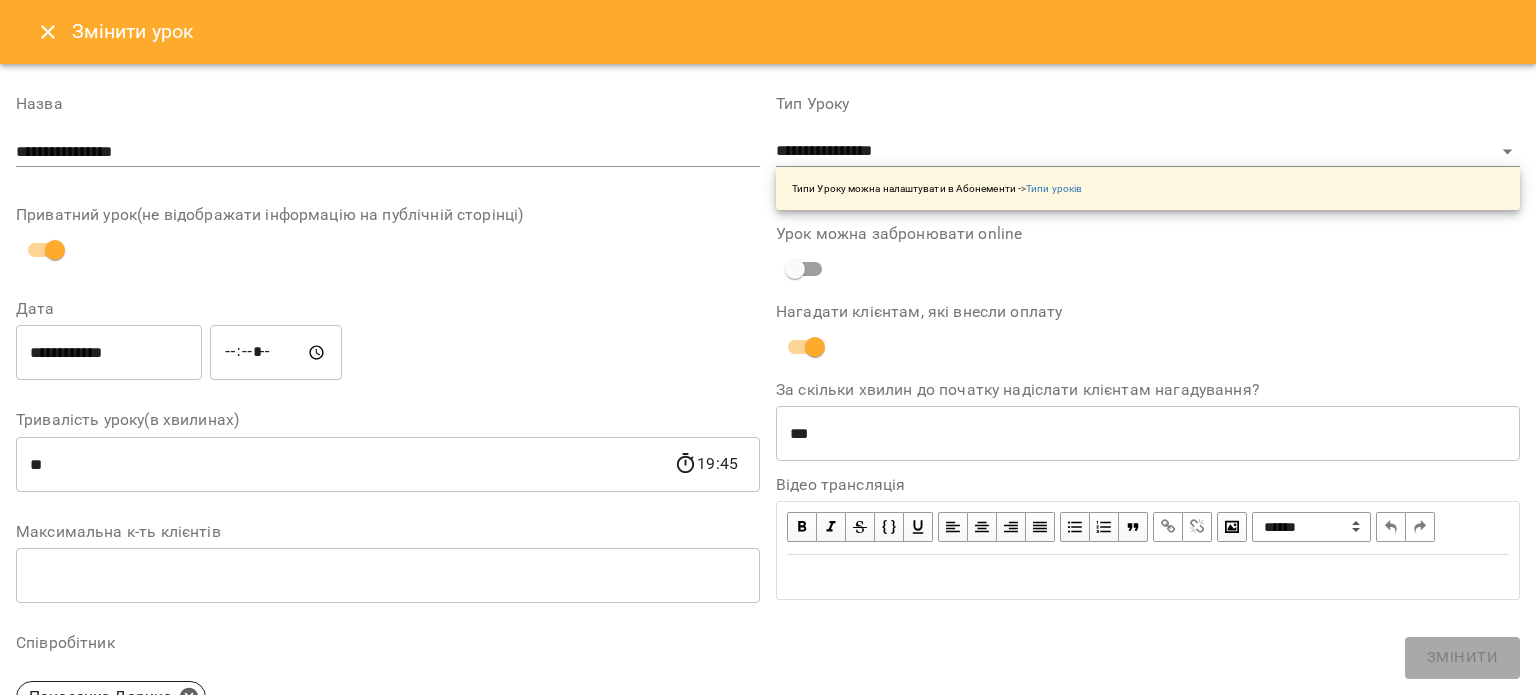 click 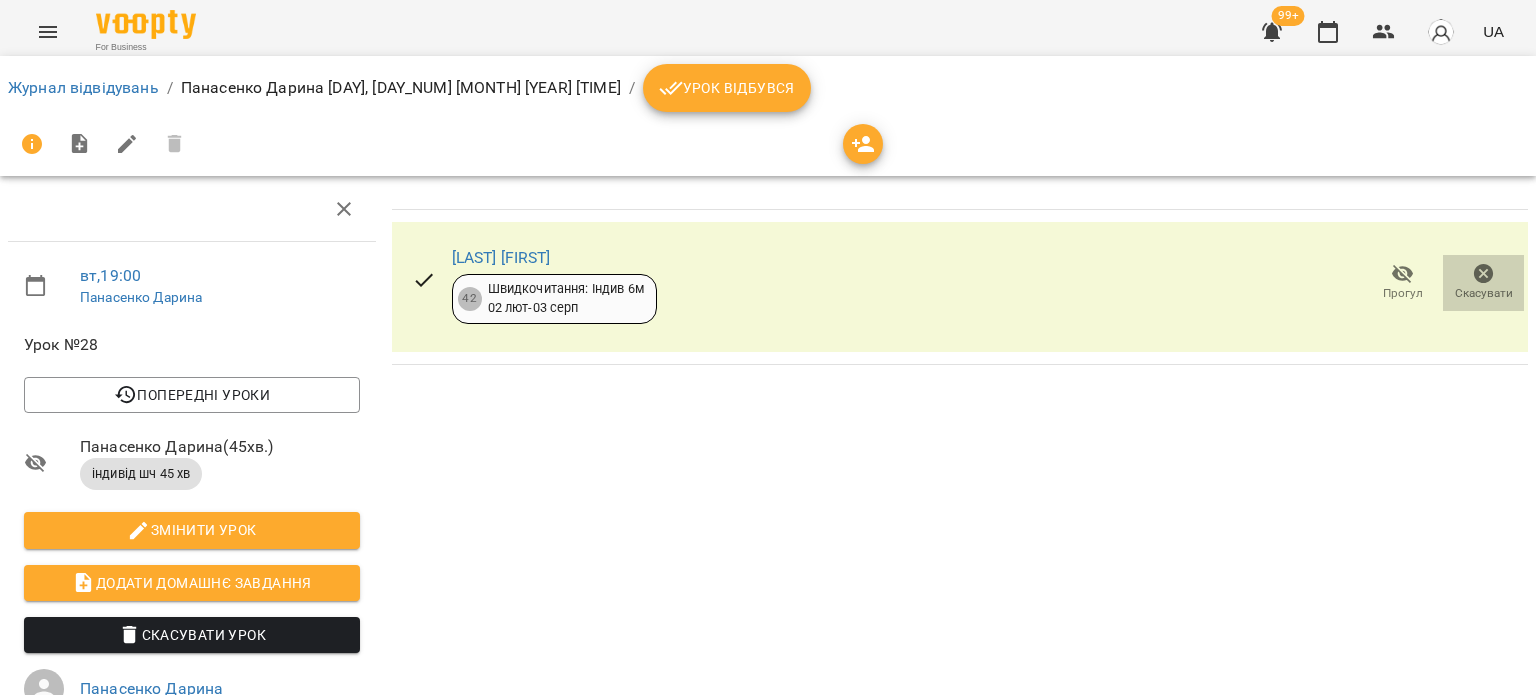 click 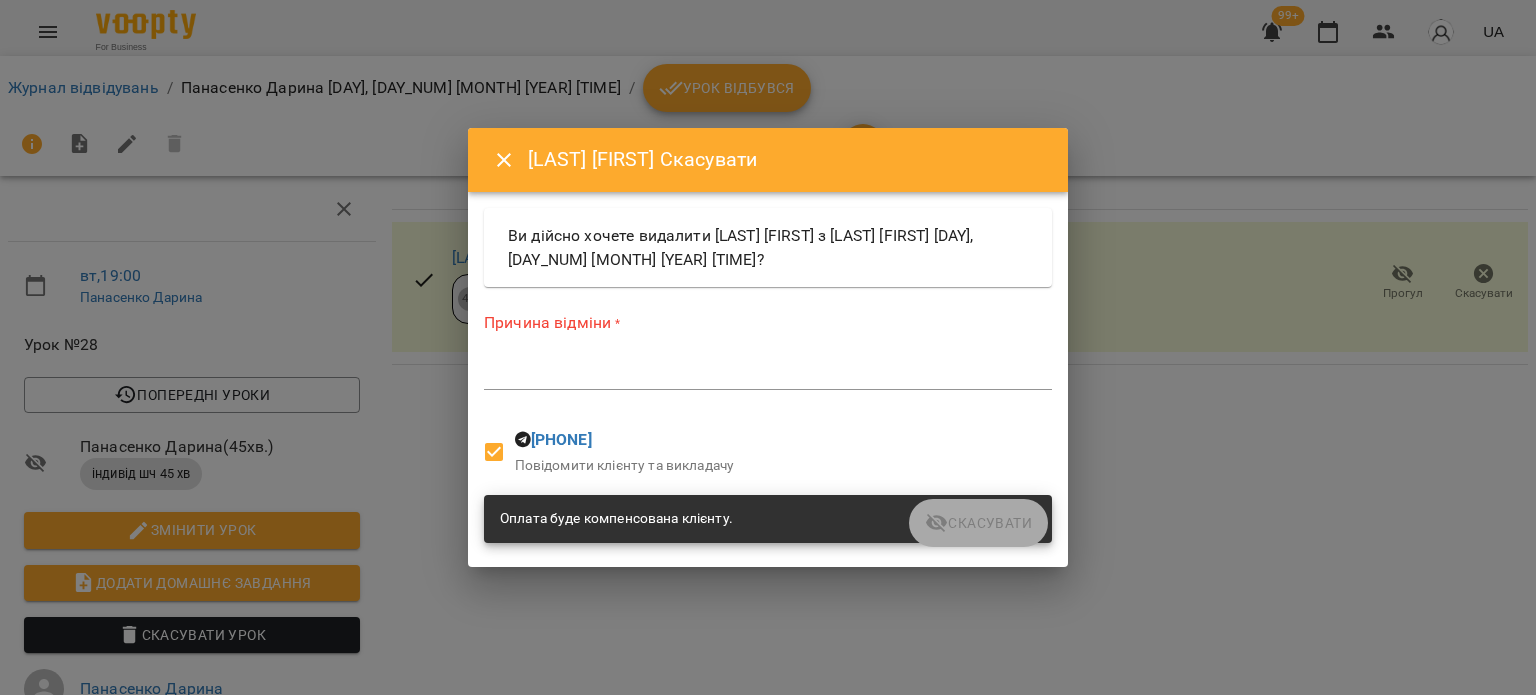 click at bounding box center (768, 373) 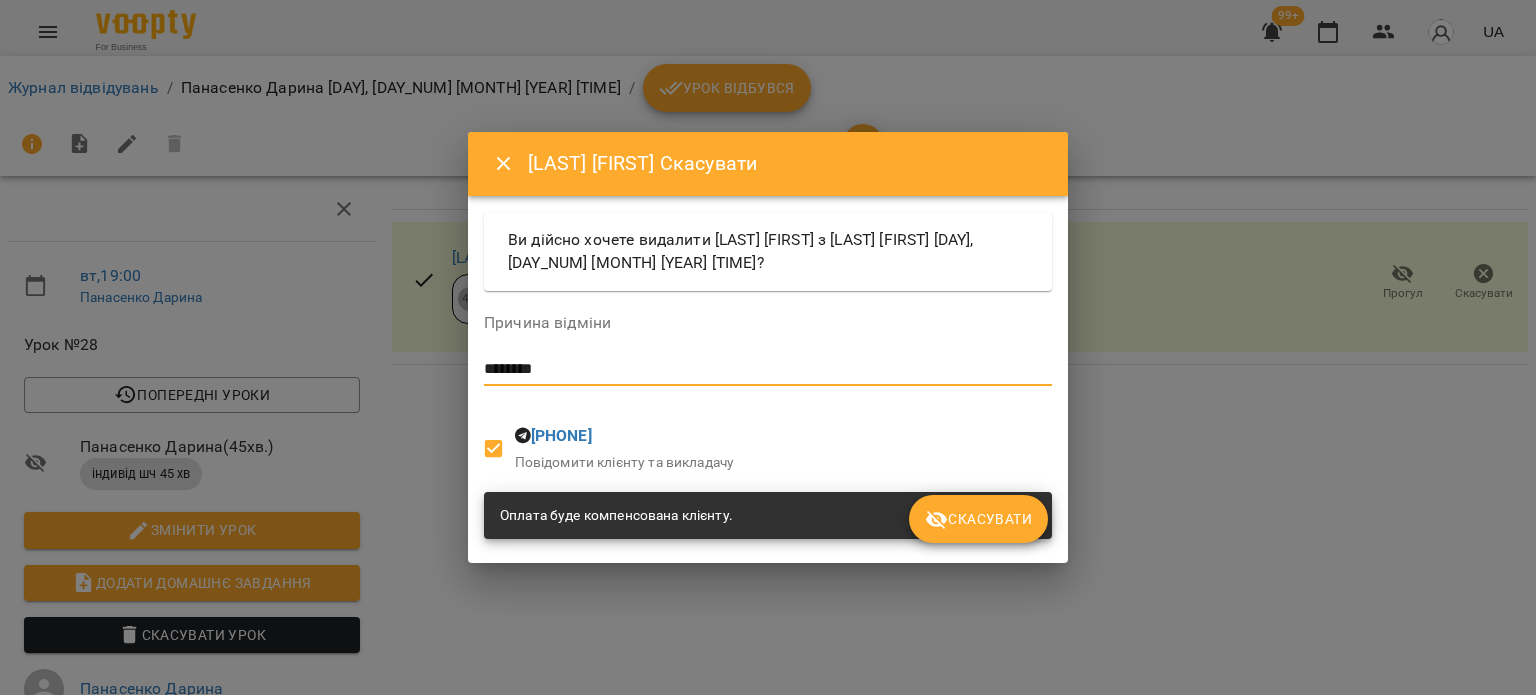 type on "********" 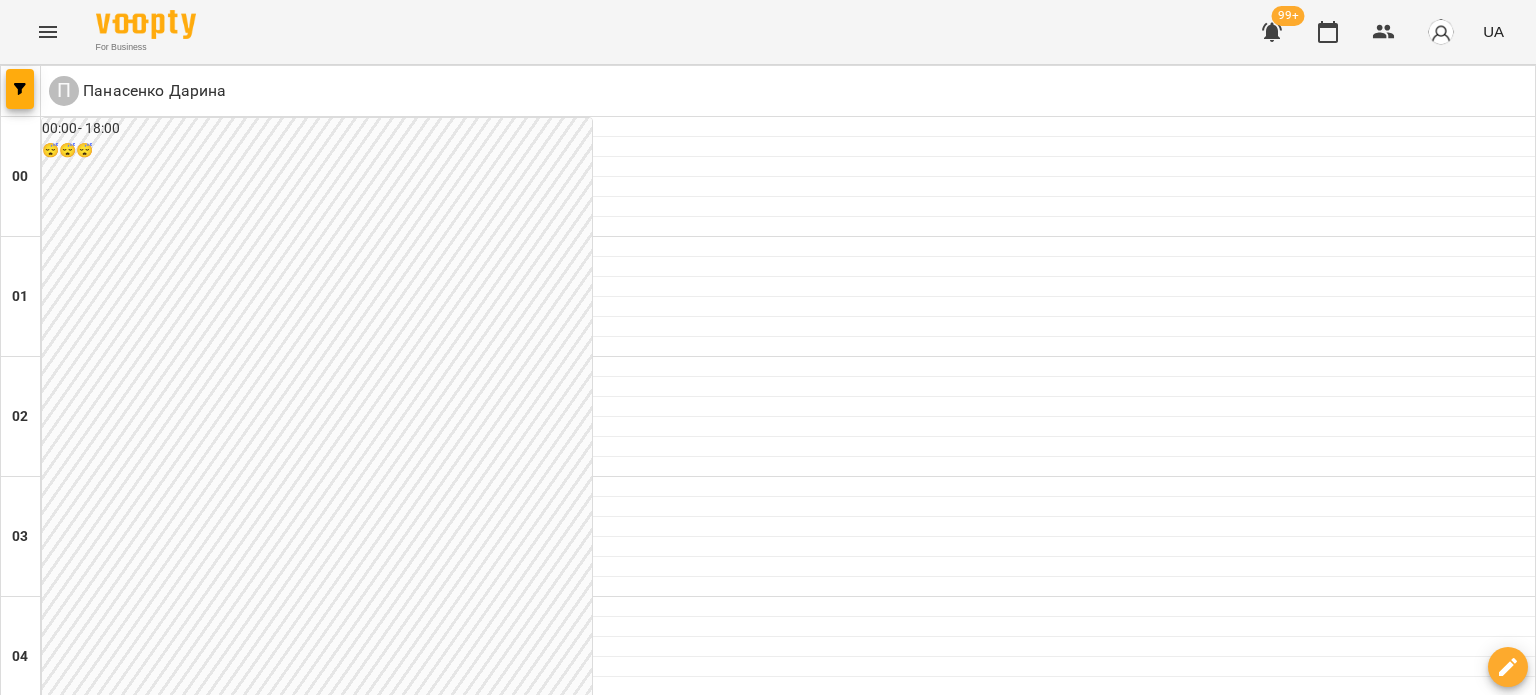 click on "чт" at bounding box center [857, 3023] 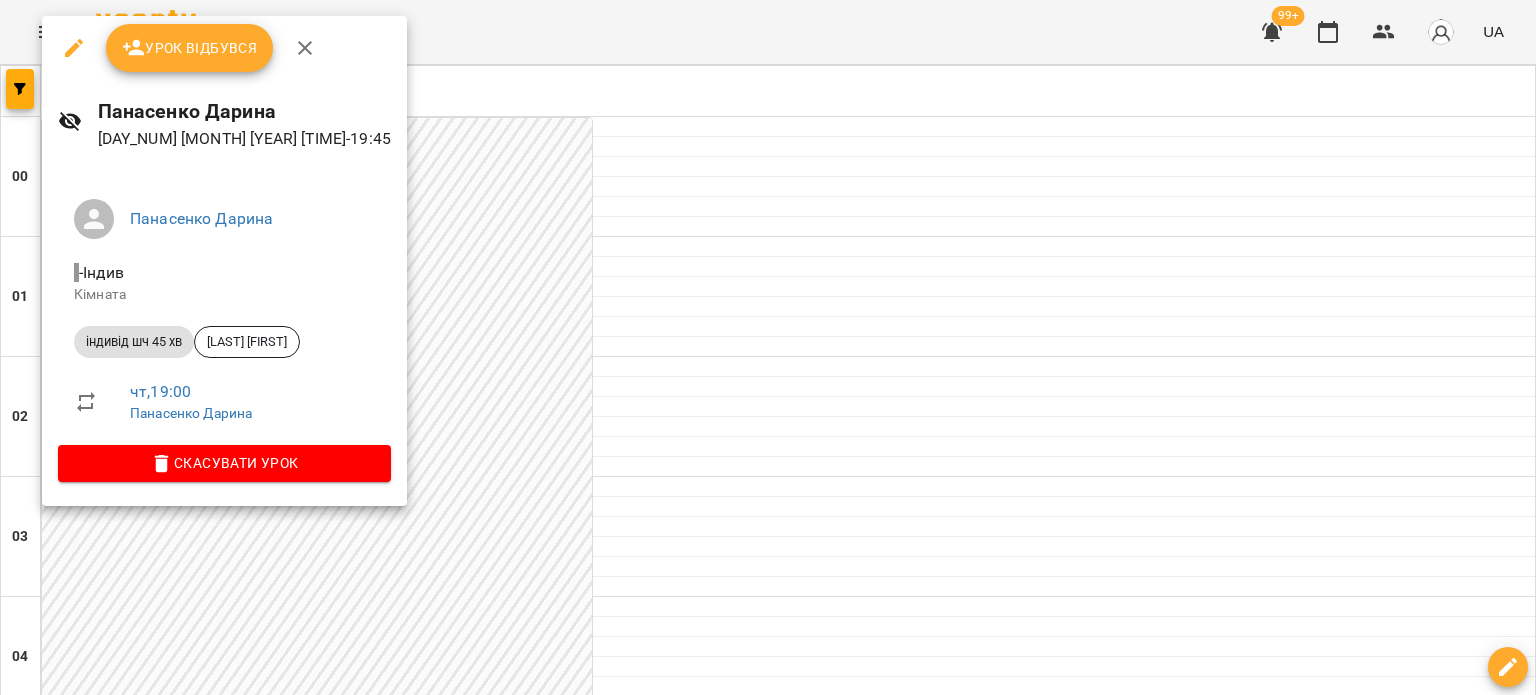 click 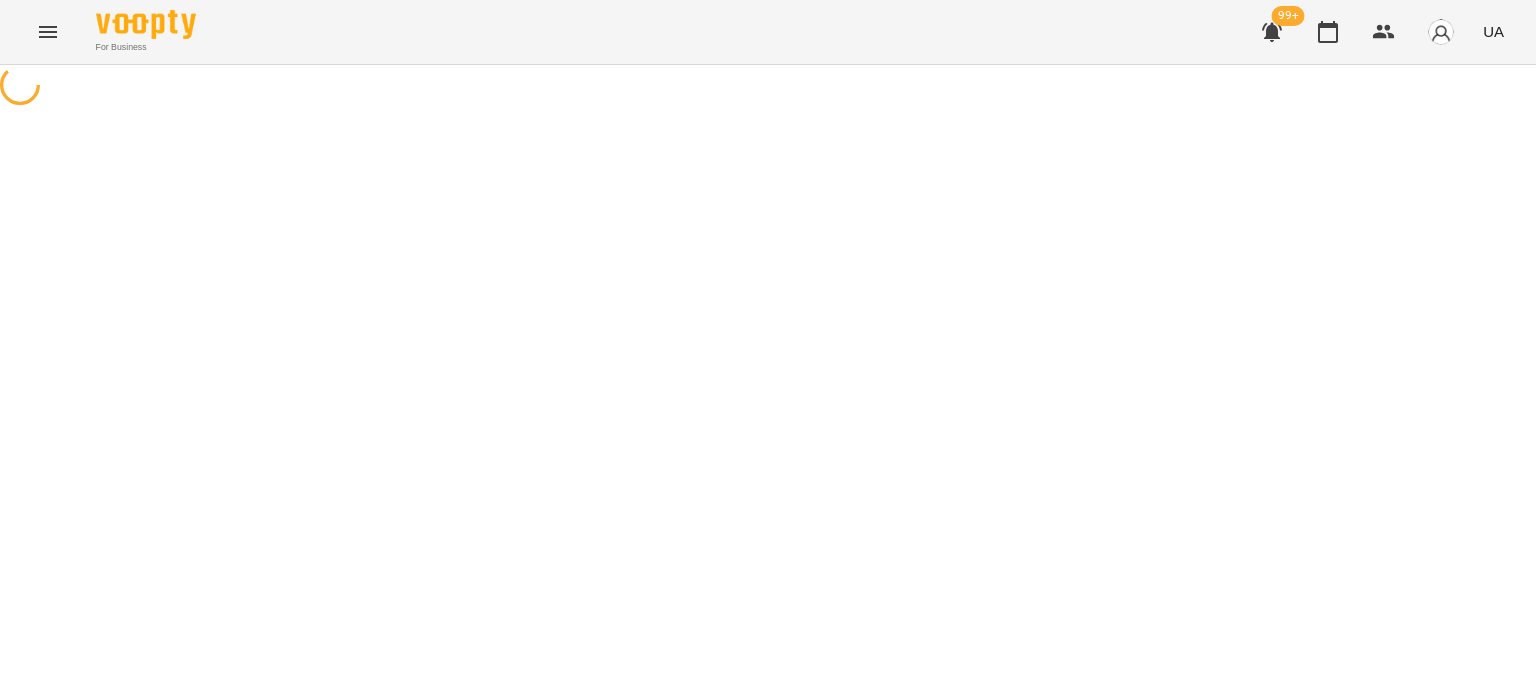 select on "**********" 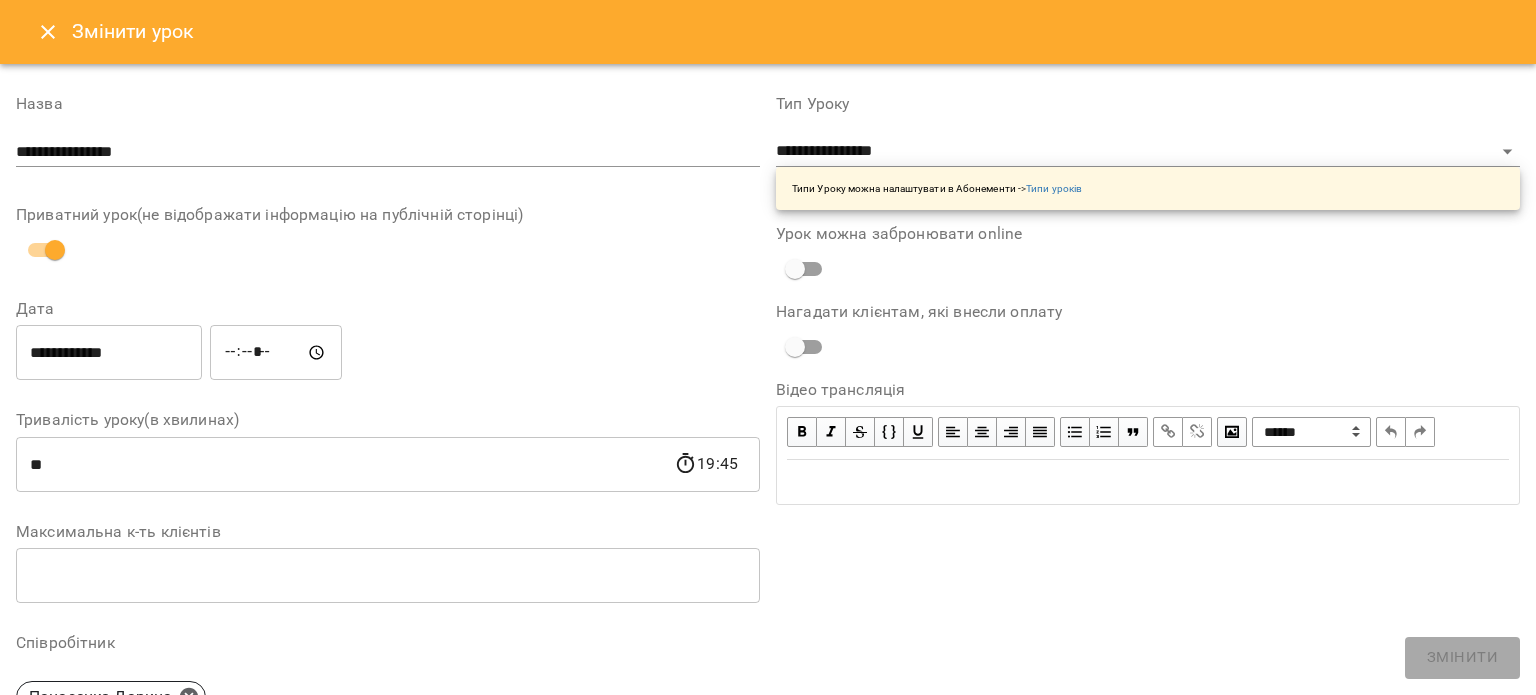 click 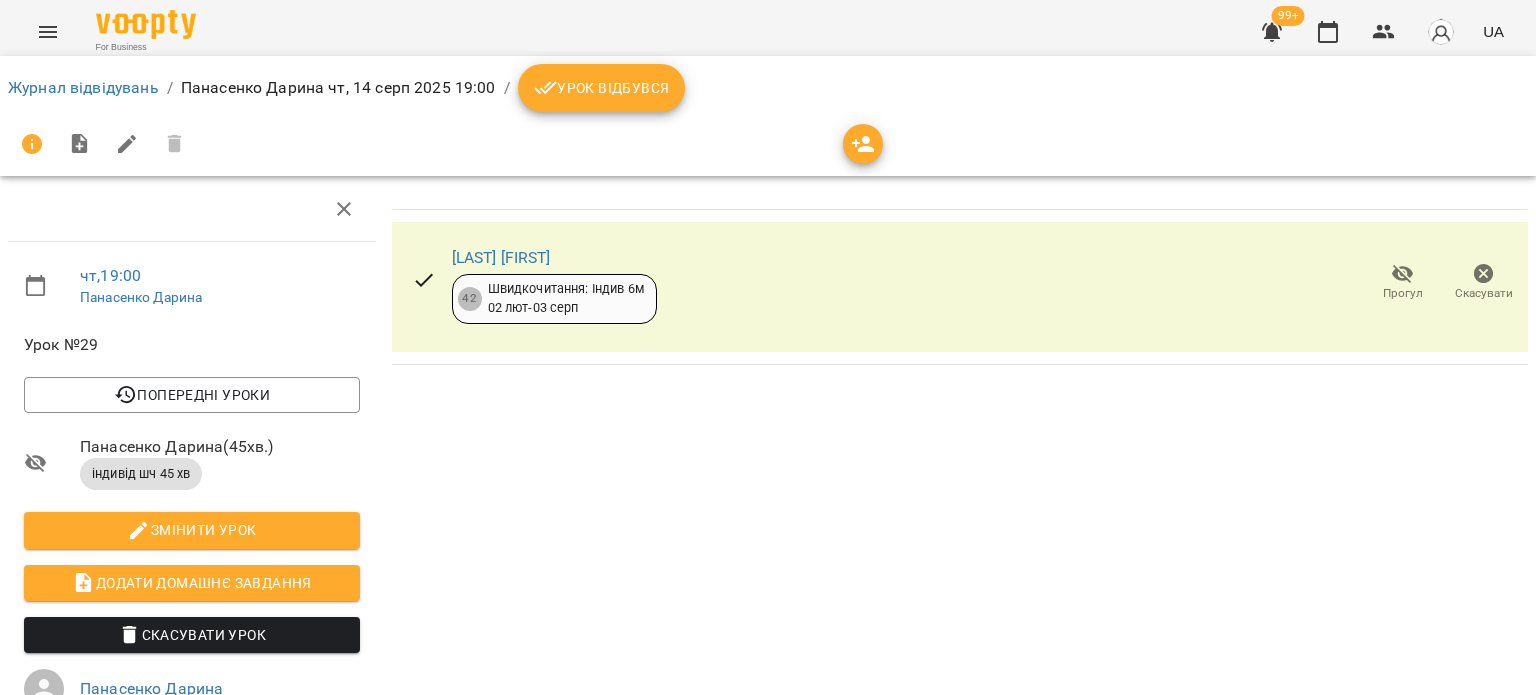 click on "Скасувати" at bounding box center [1484, 293] 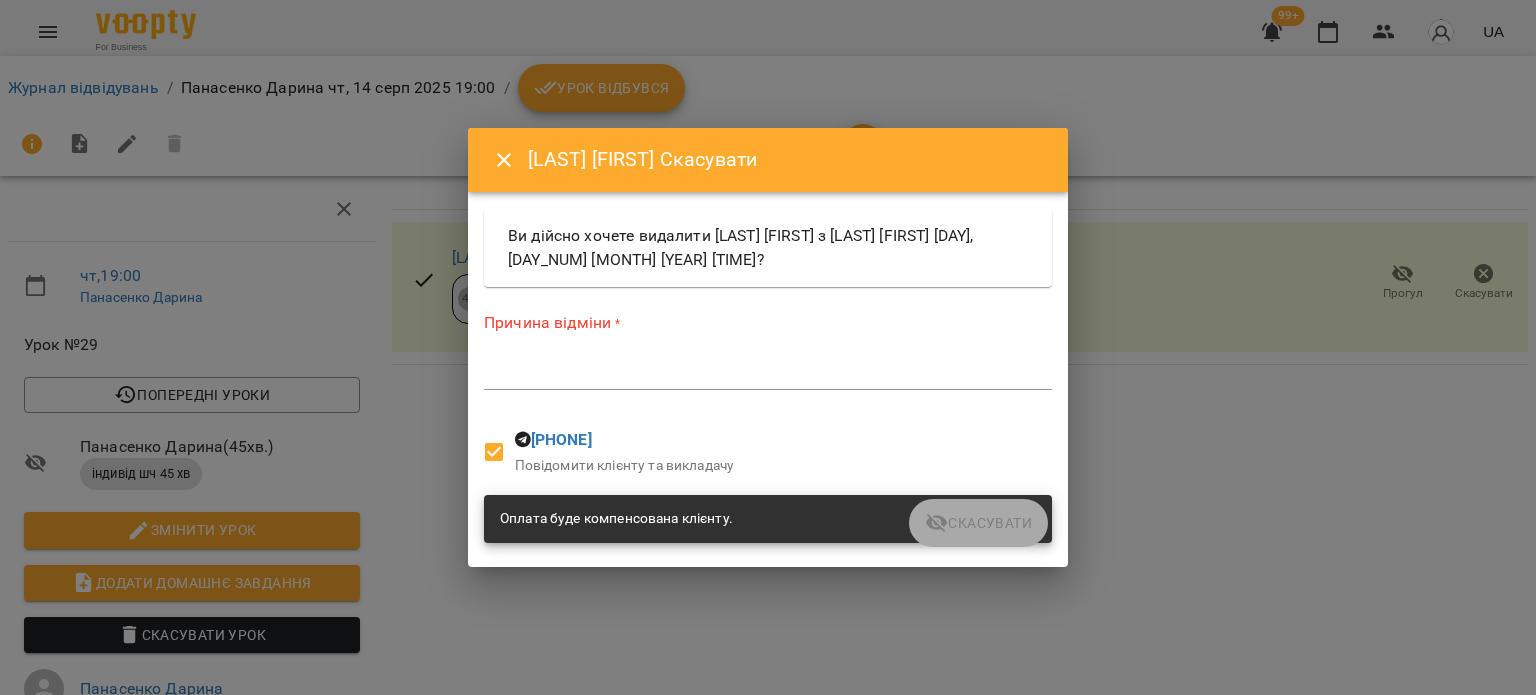 click on "*" at bounding box center [768, 374] 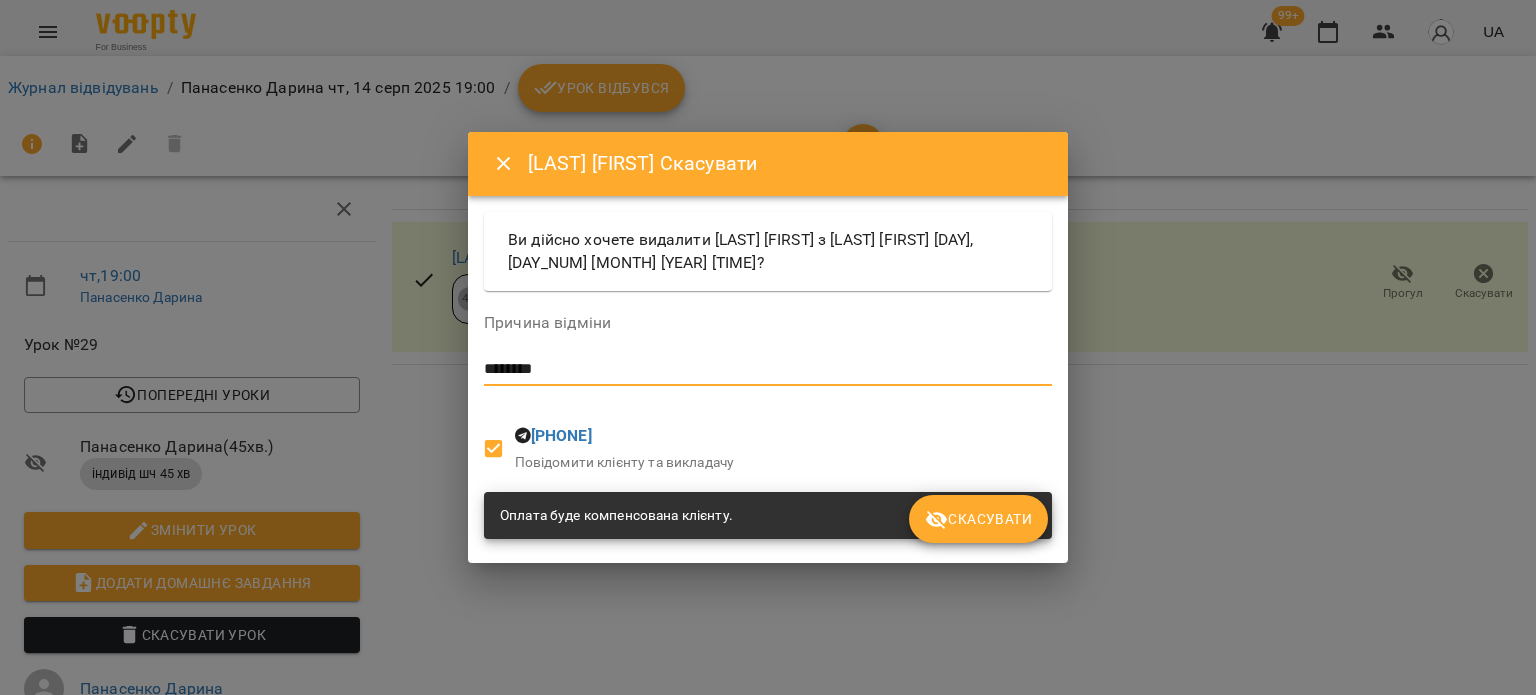 type on "********" 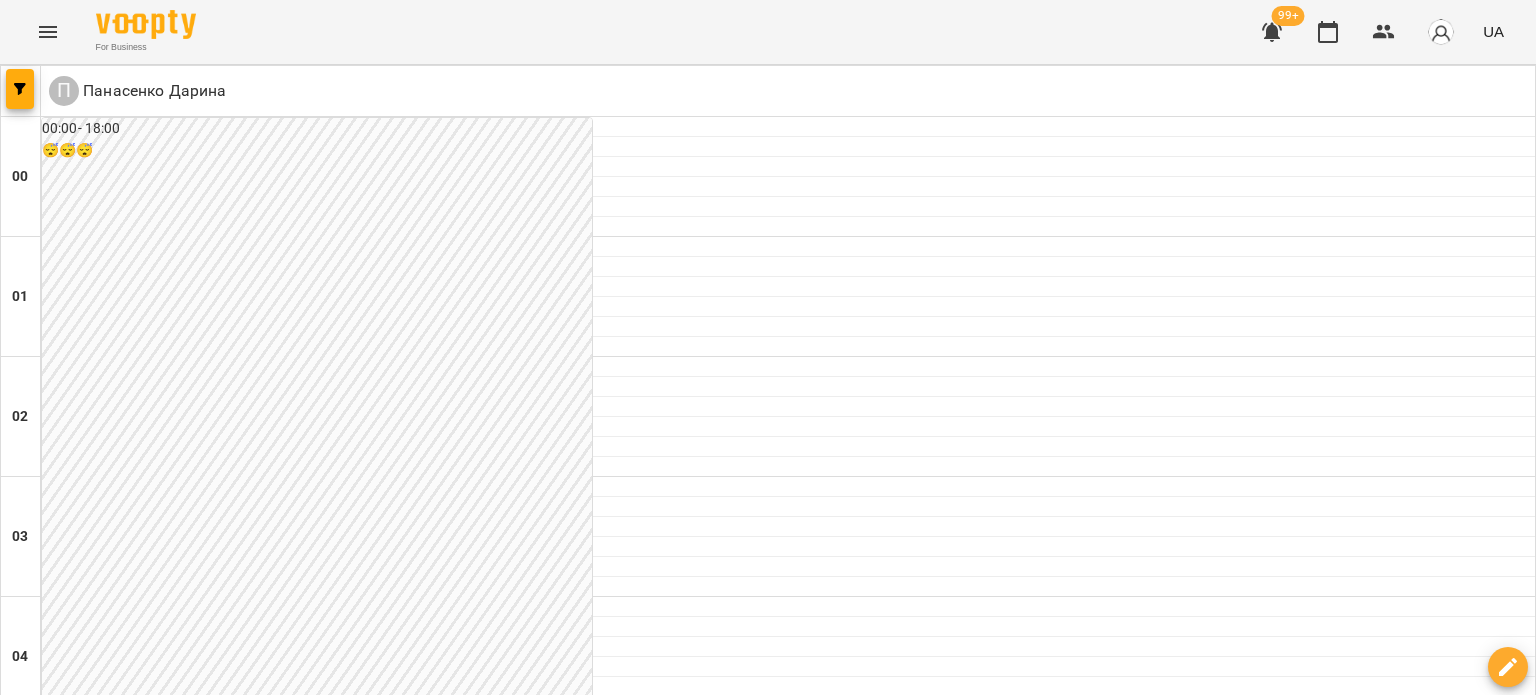 click at bounding box center (867, 3088) 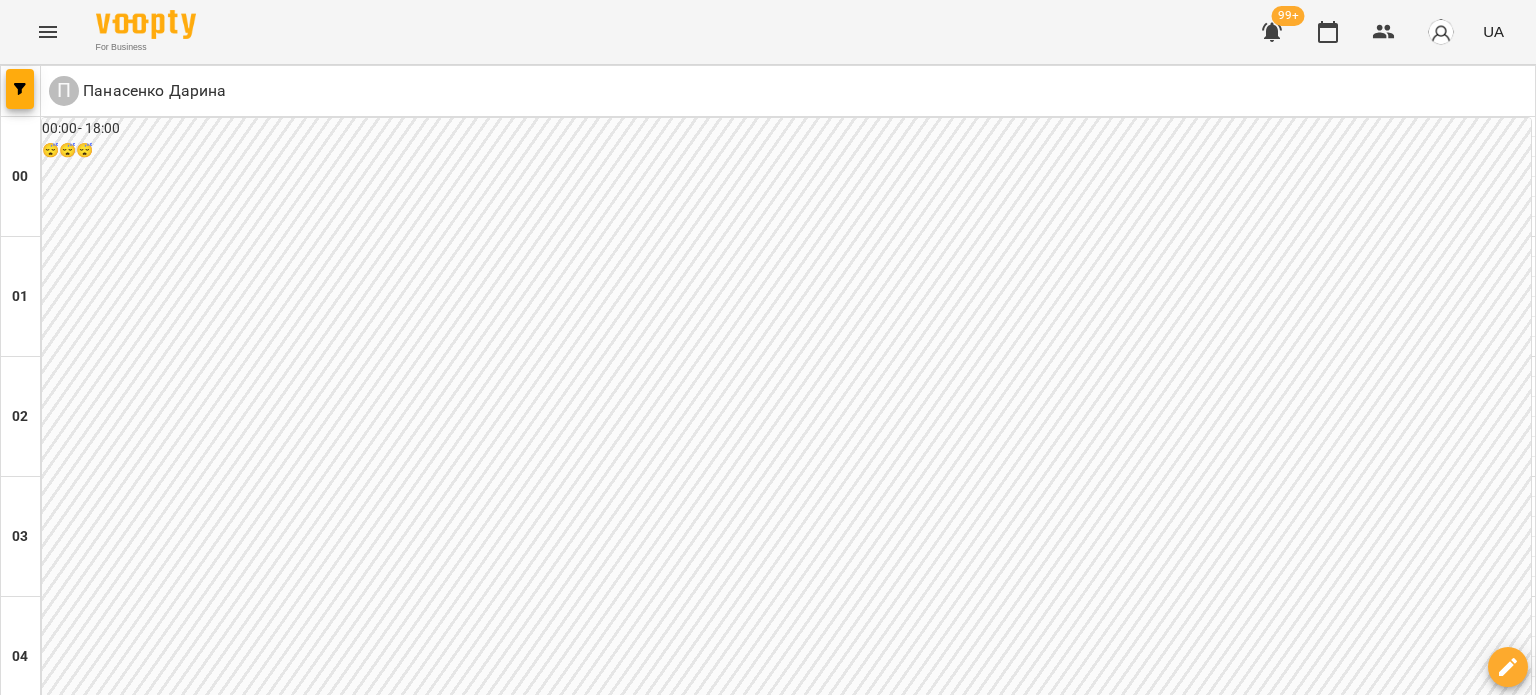 click on "вт" at bounding box center (430, 3023) 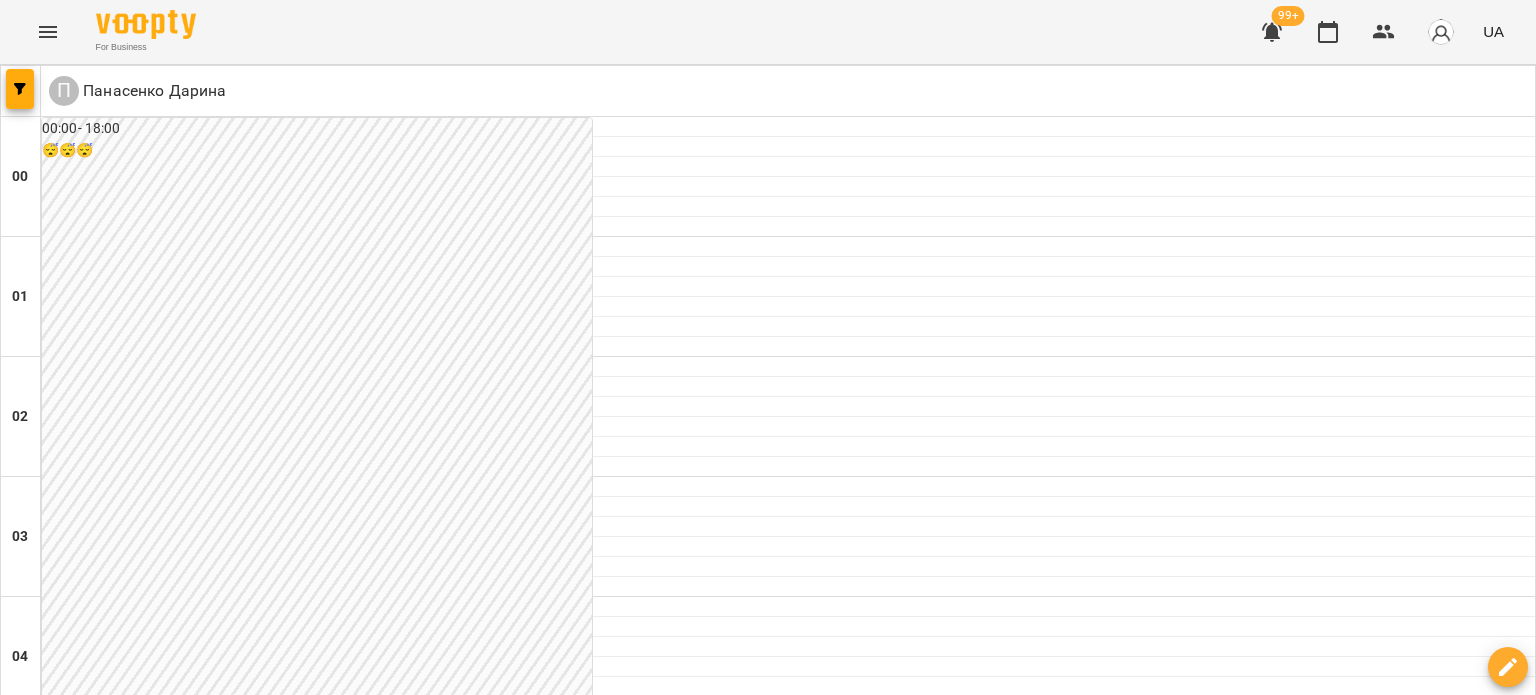 scroll, scrollTop: 2100, scrollLeft: 0, axis: vertical 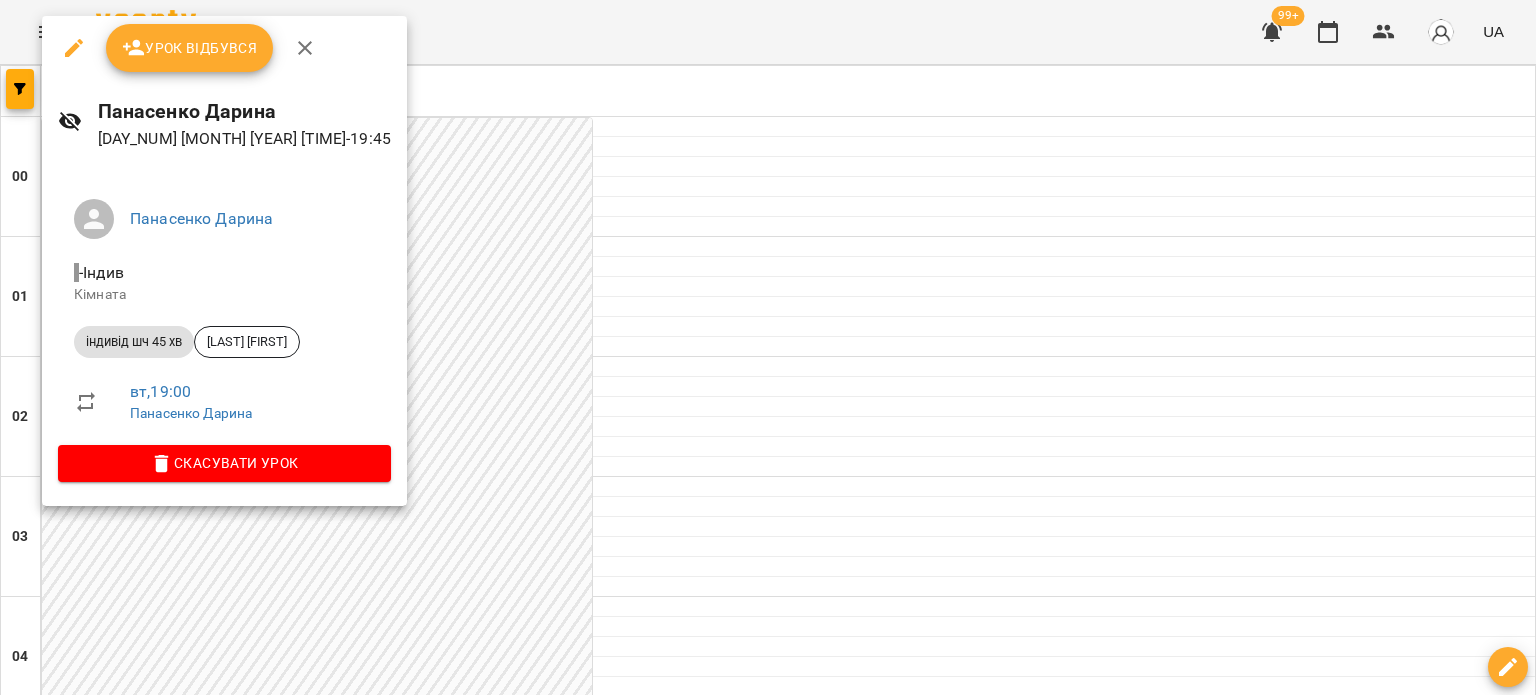 click at bounding box center [74, 48] 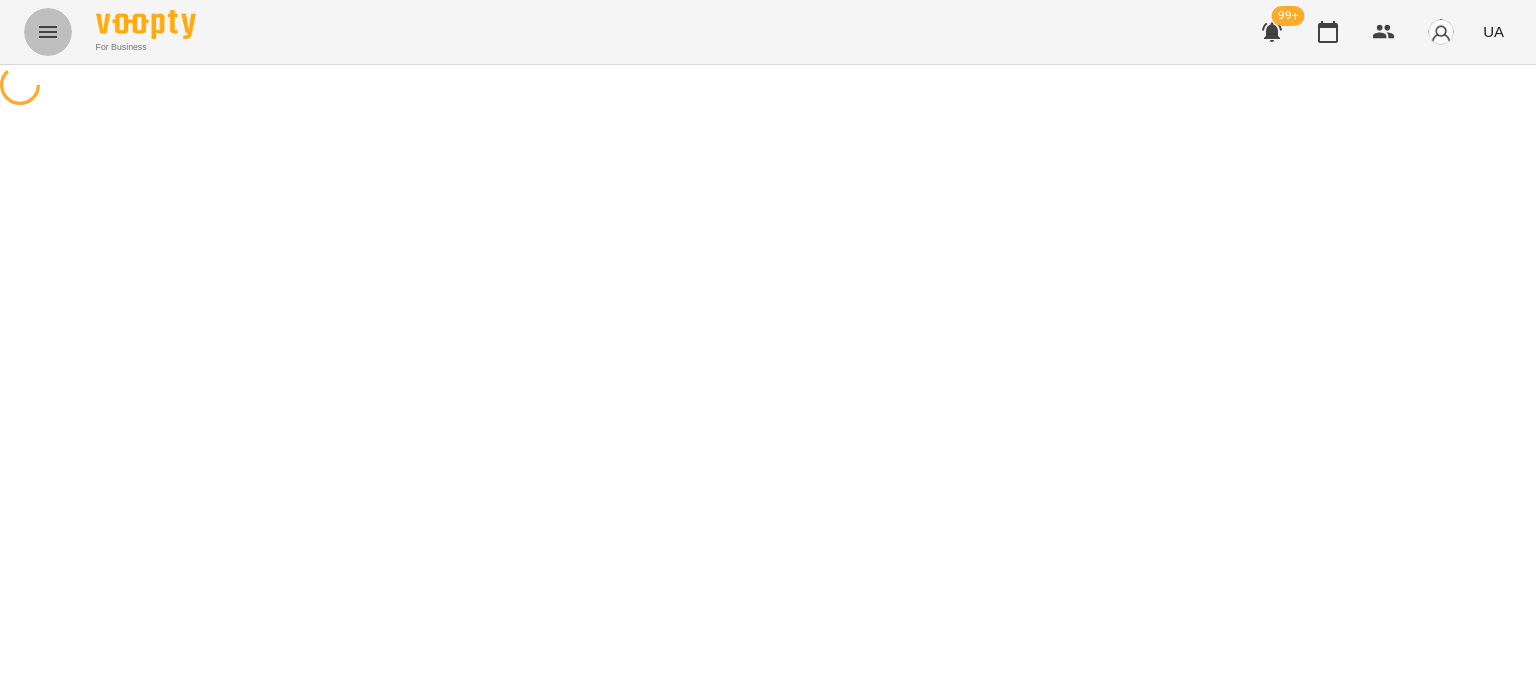click 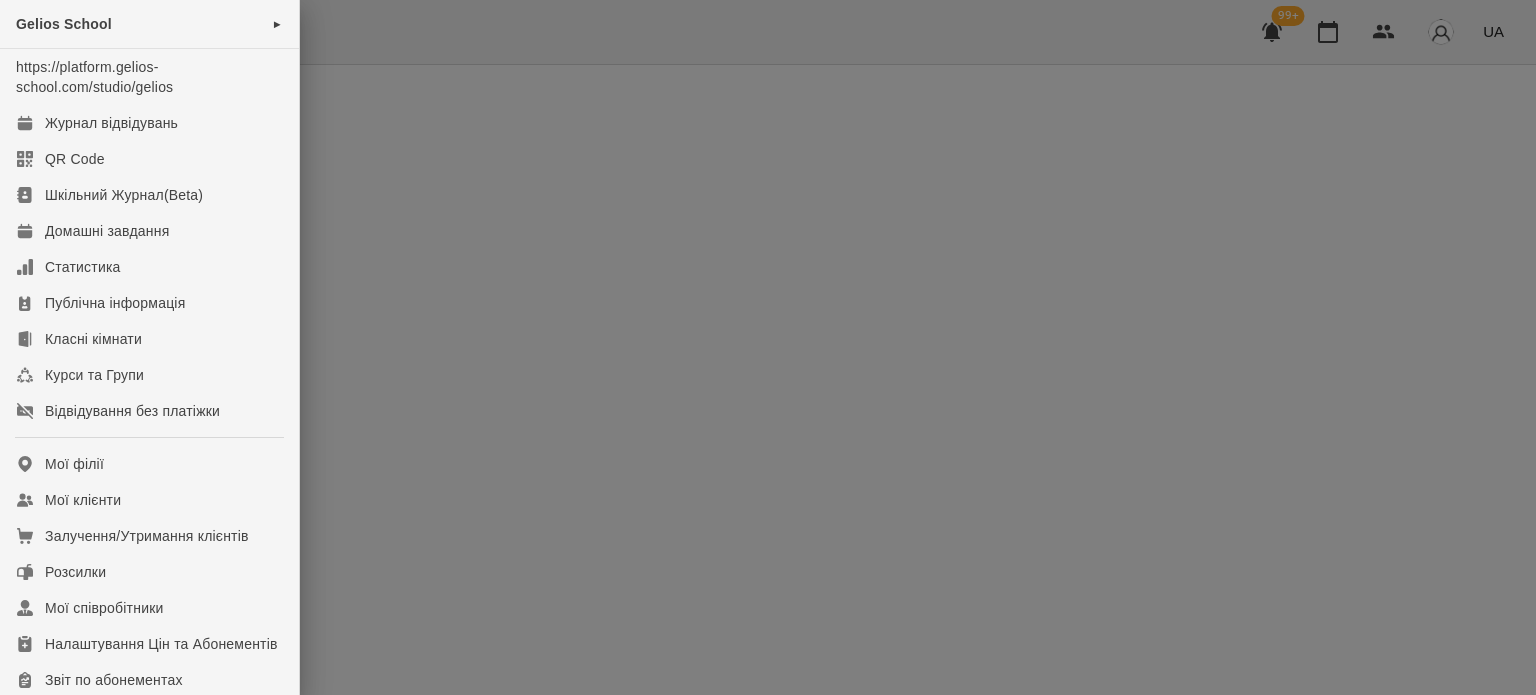 click at bounding box center (768, 347) 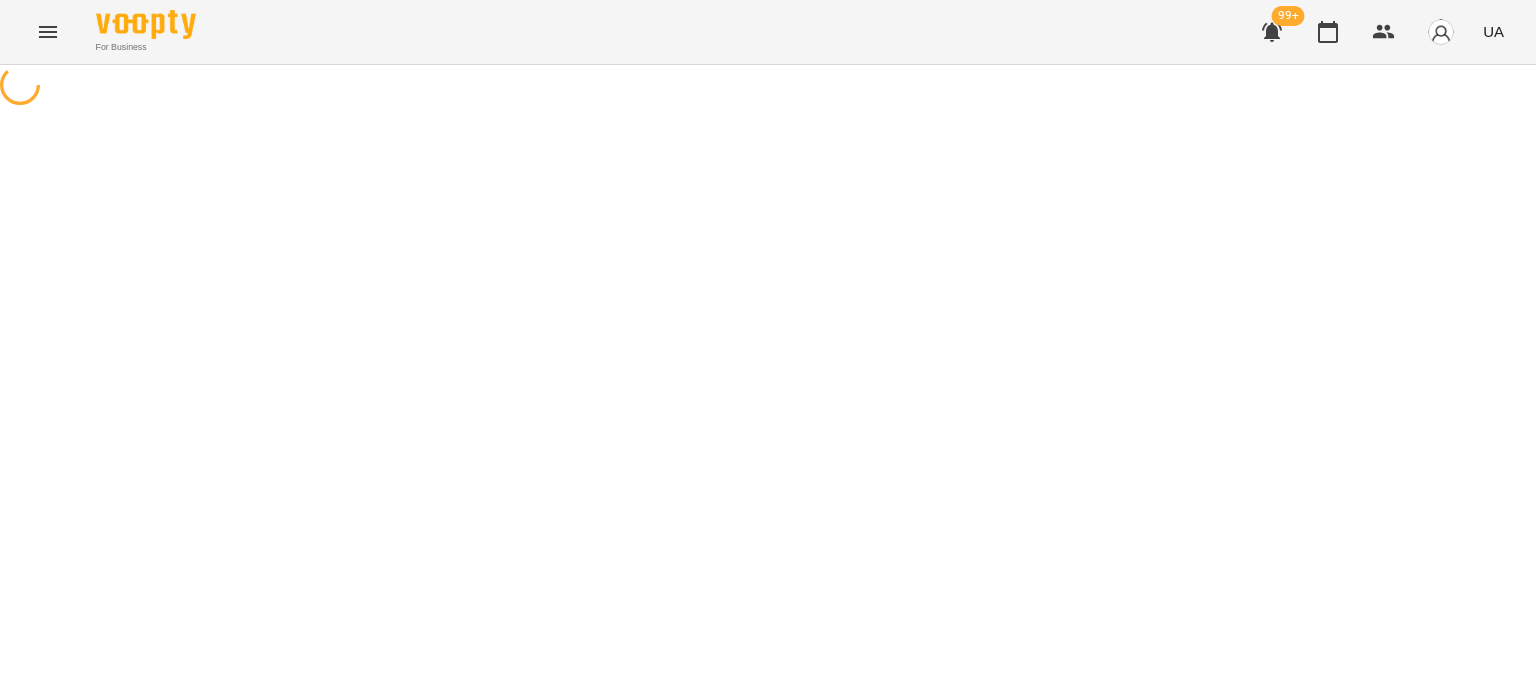 select on "**********" 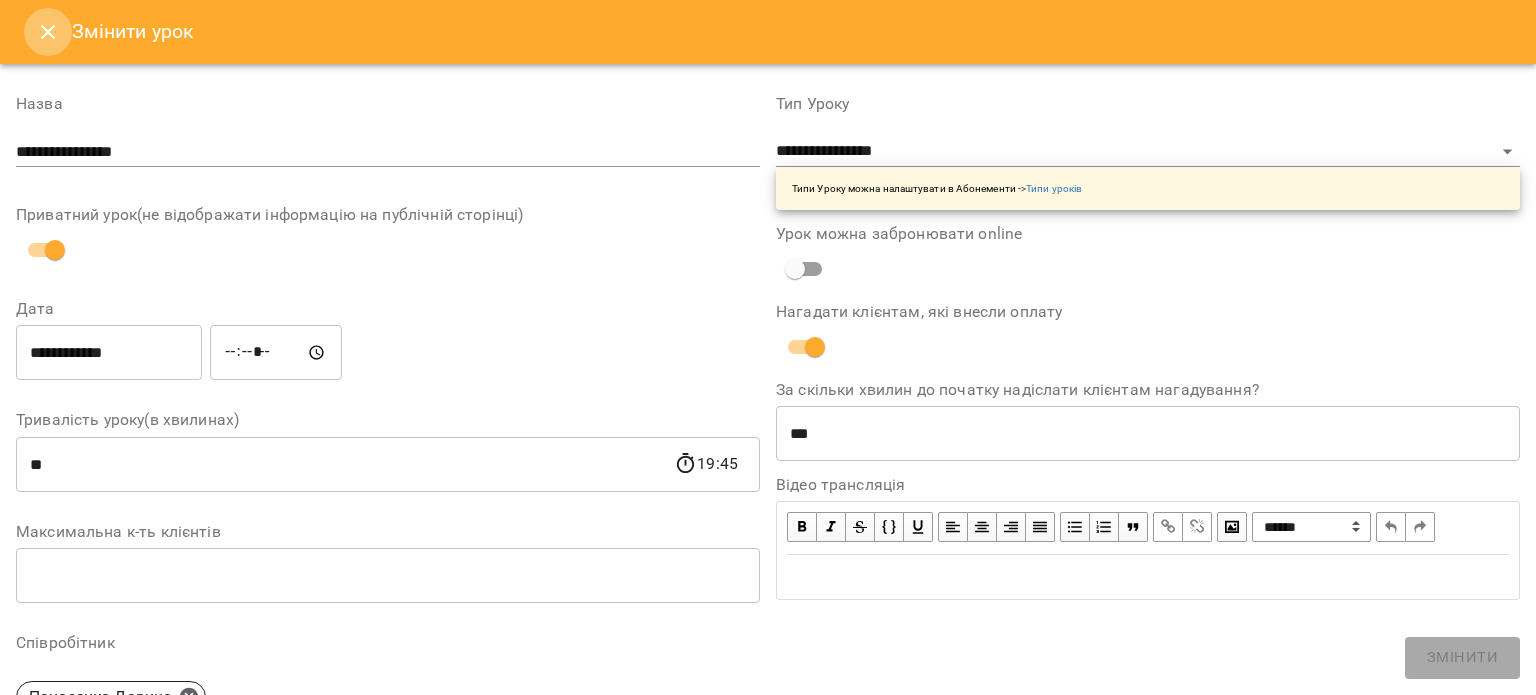 click 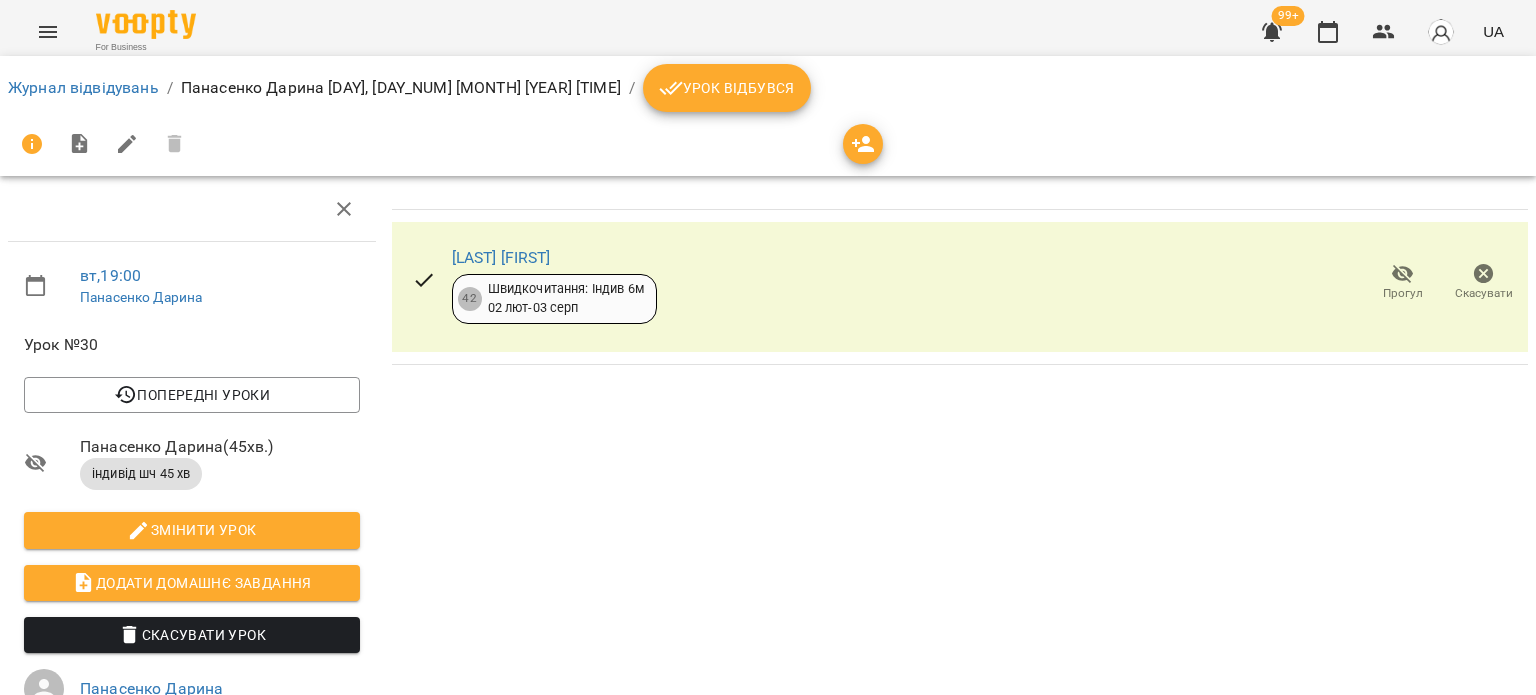 click 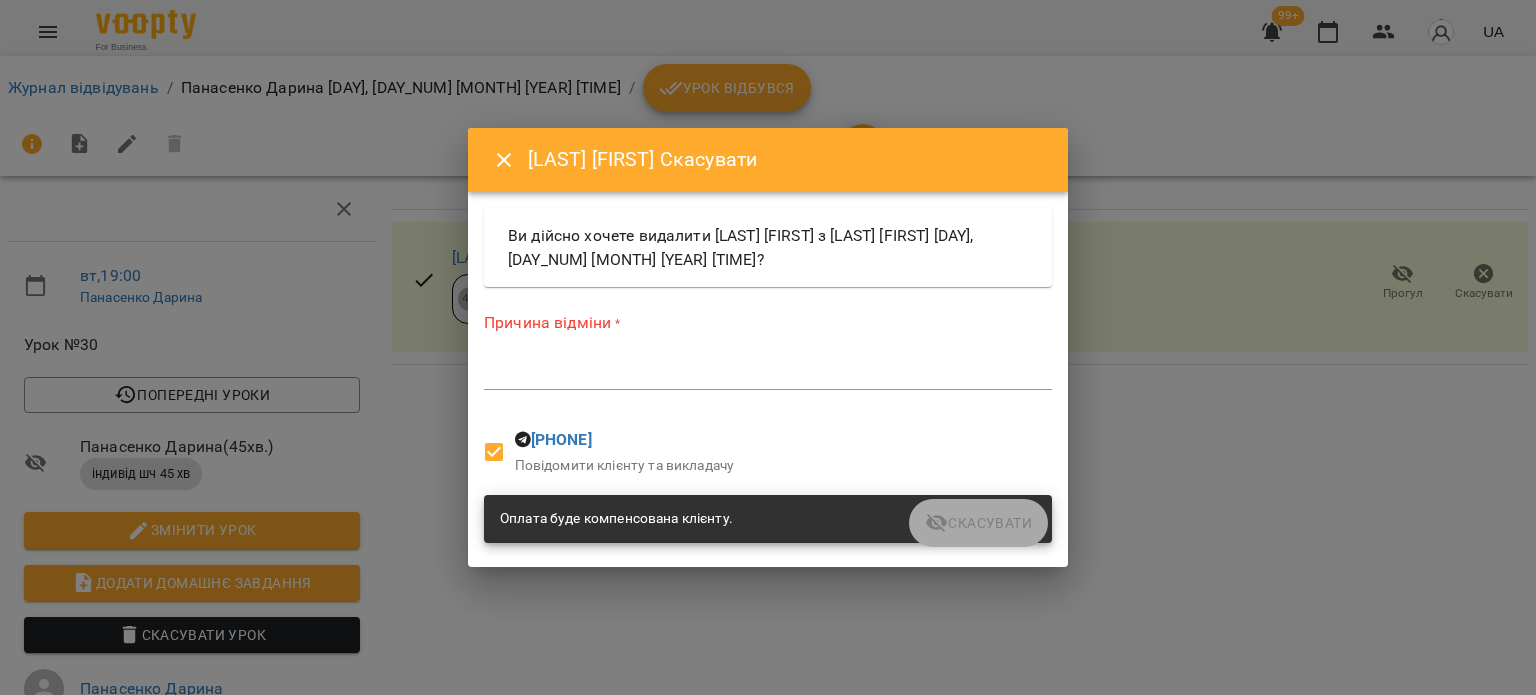 click at bounding box center [768, 373] 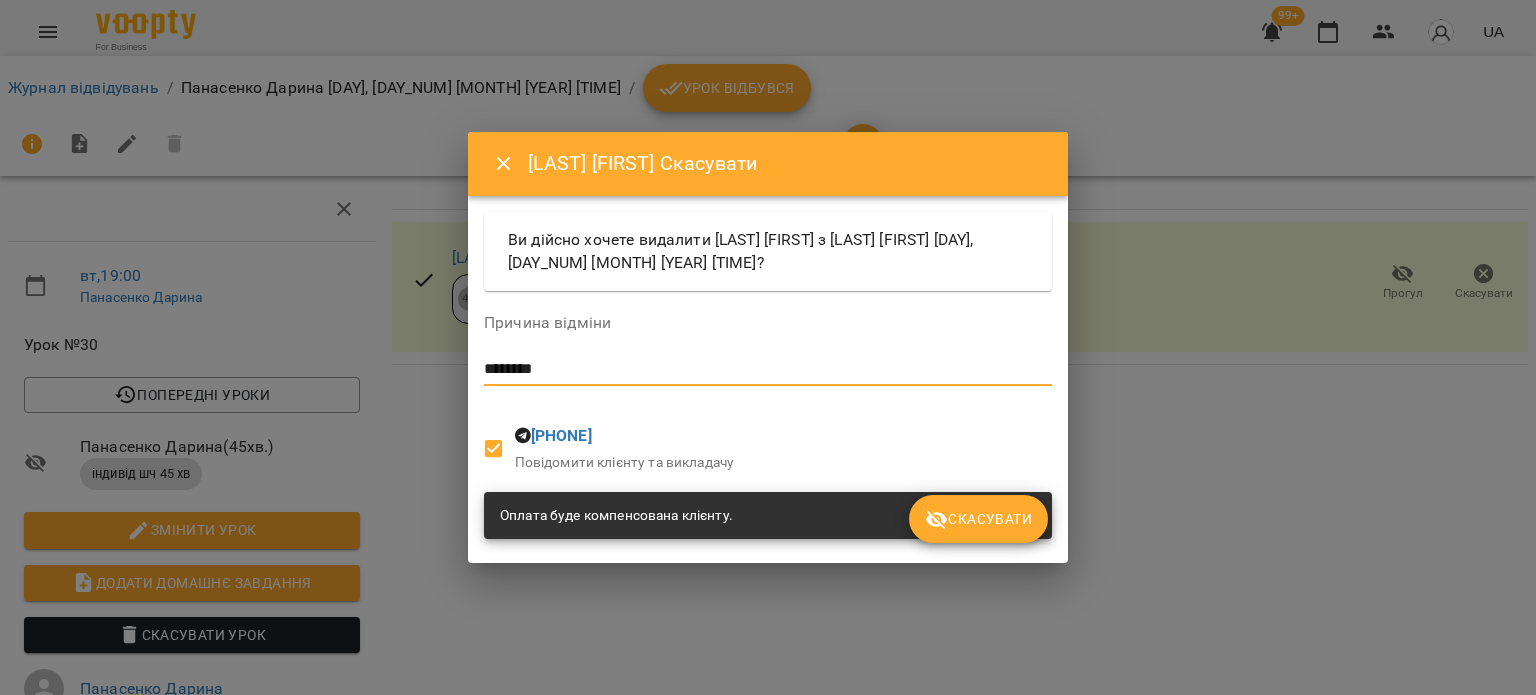 type on "********" 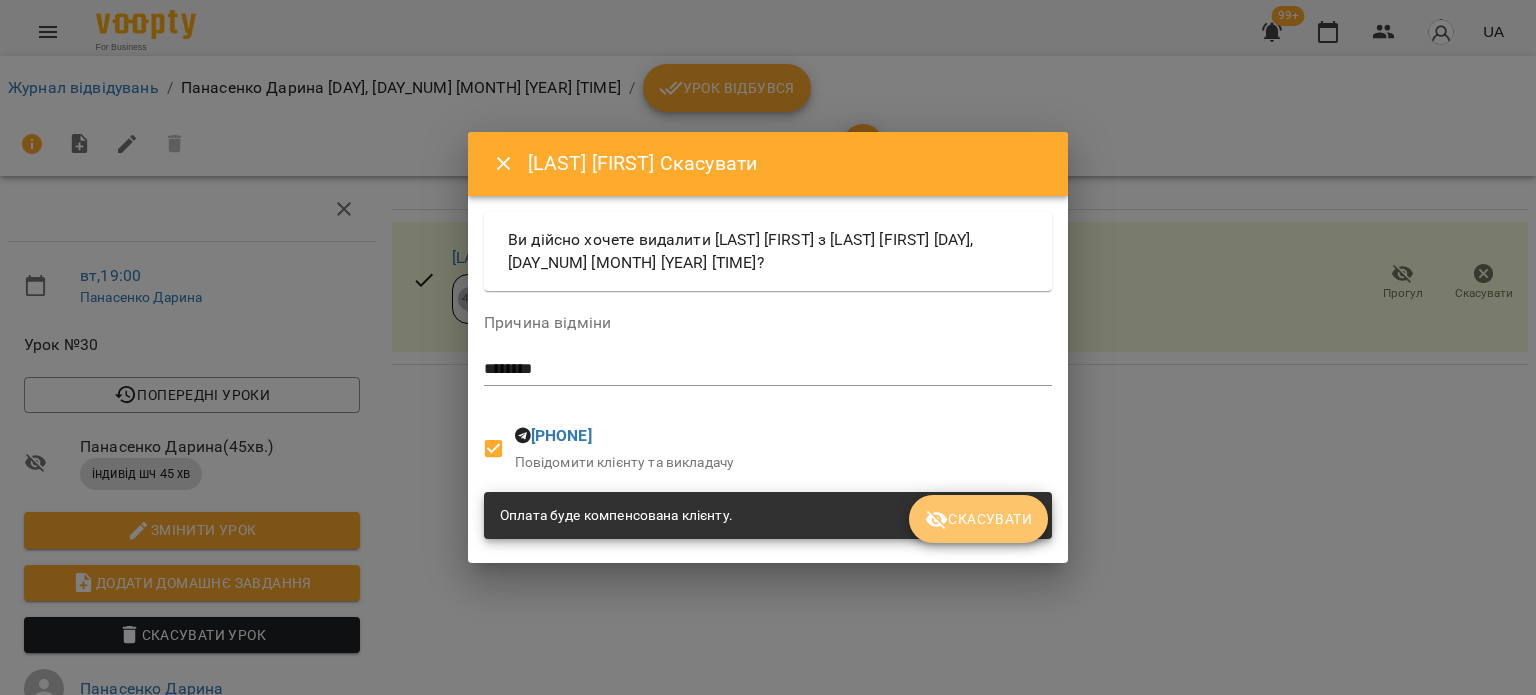 click on "Скасувати" at bounding box center [978, 519] 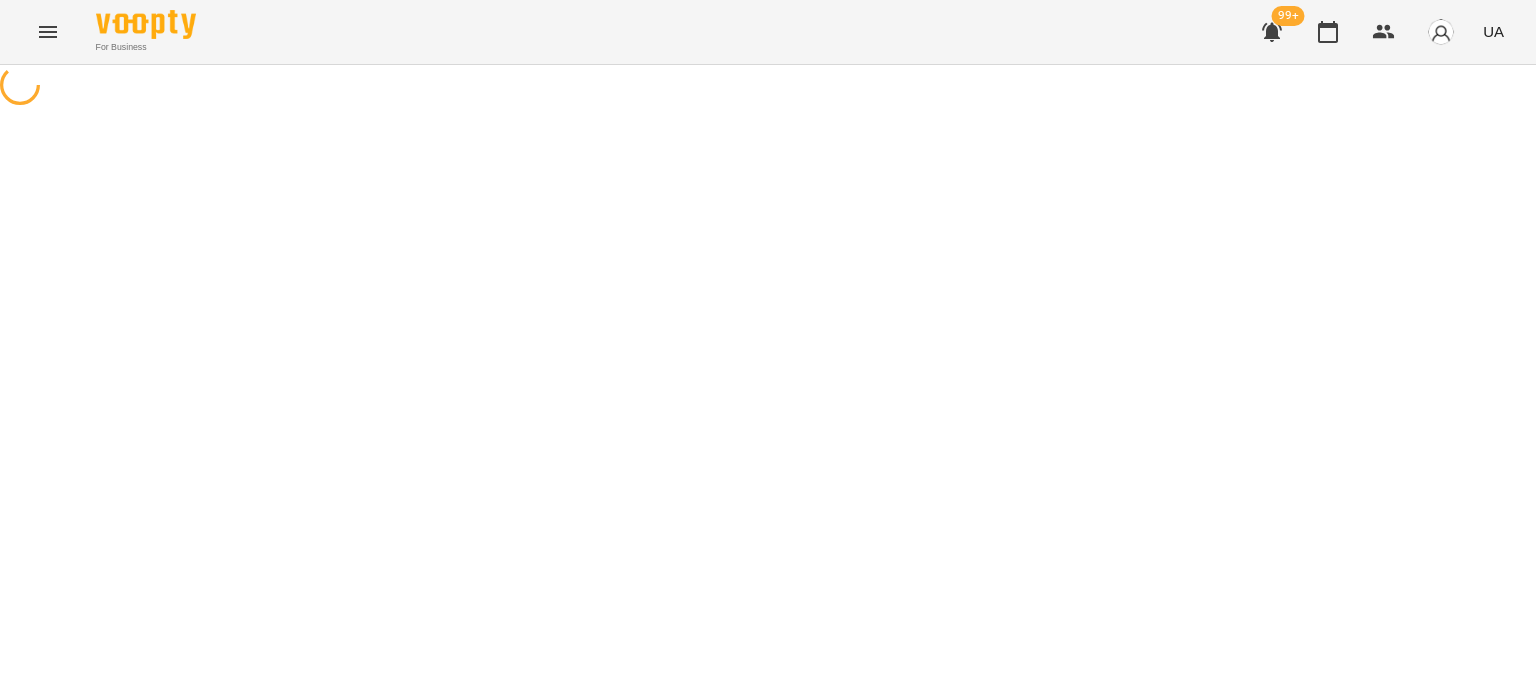 select on "**********" 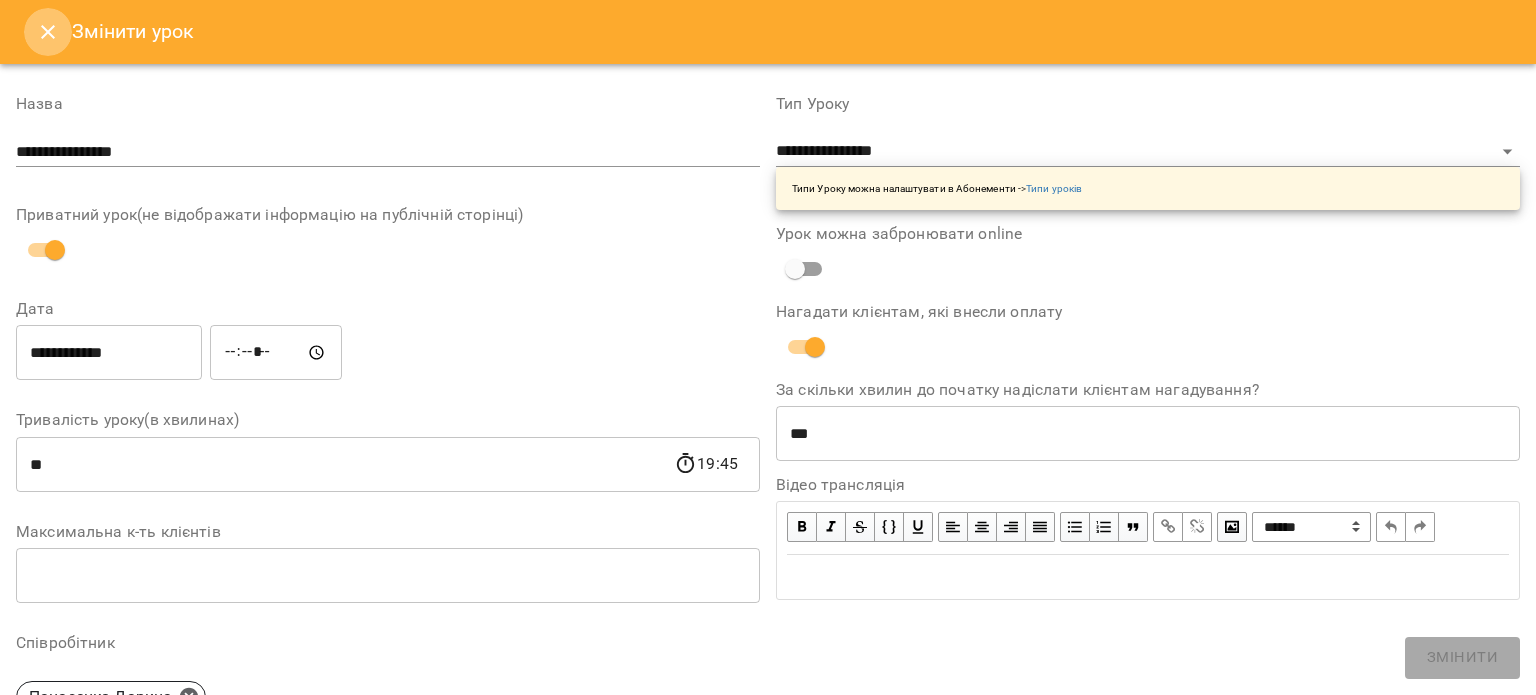 click 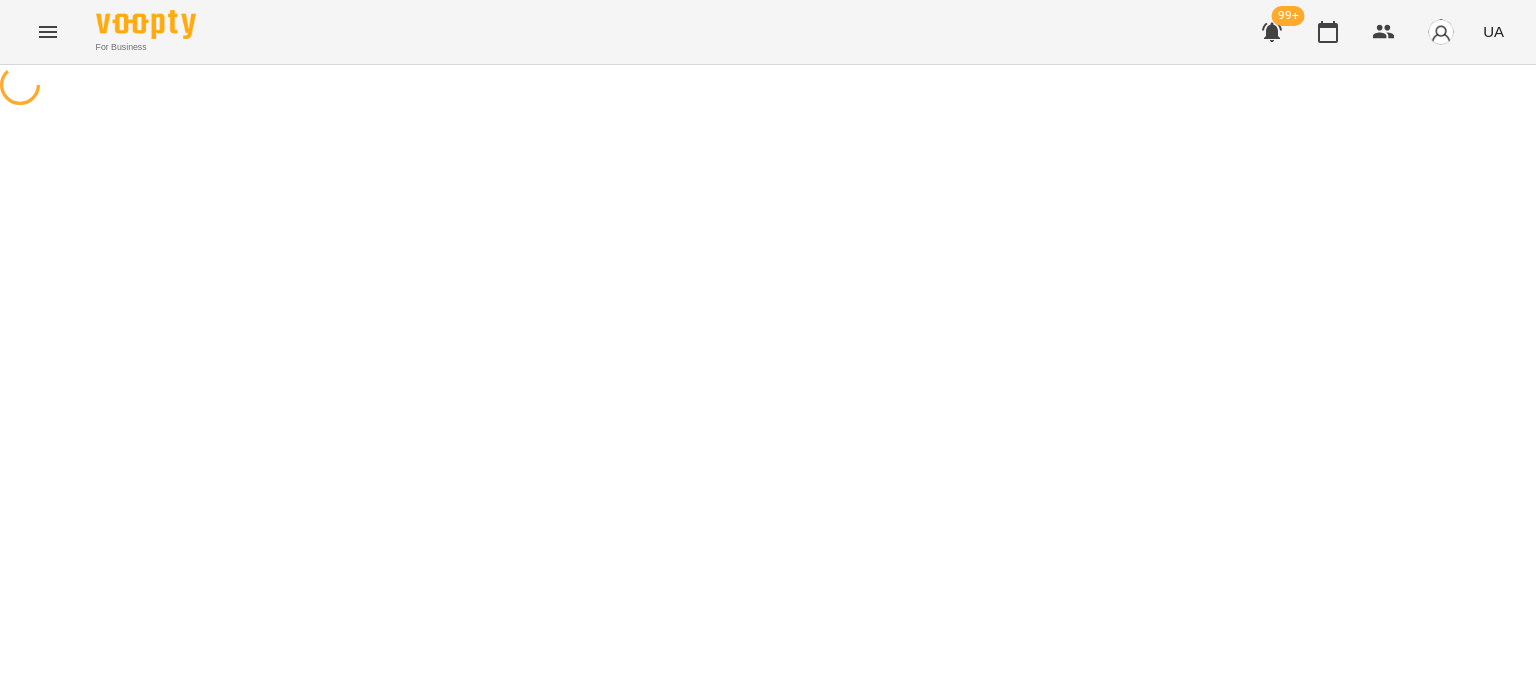 select on "**********" 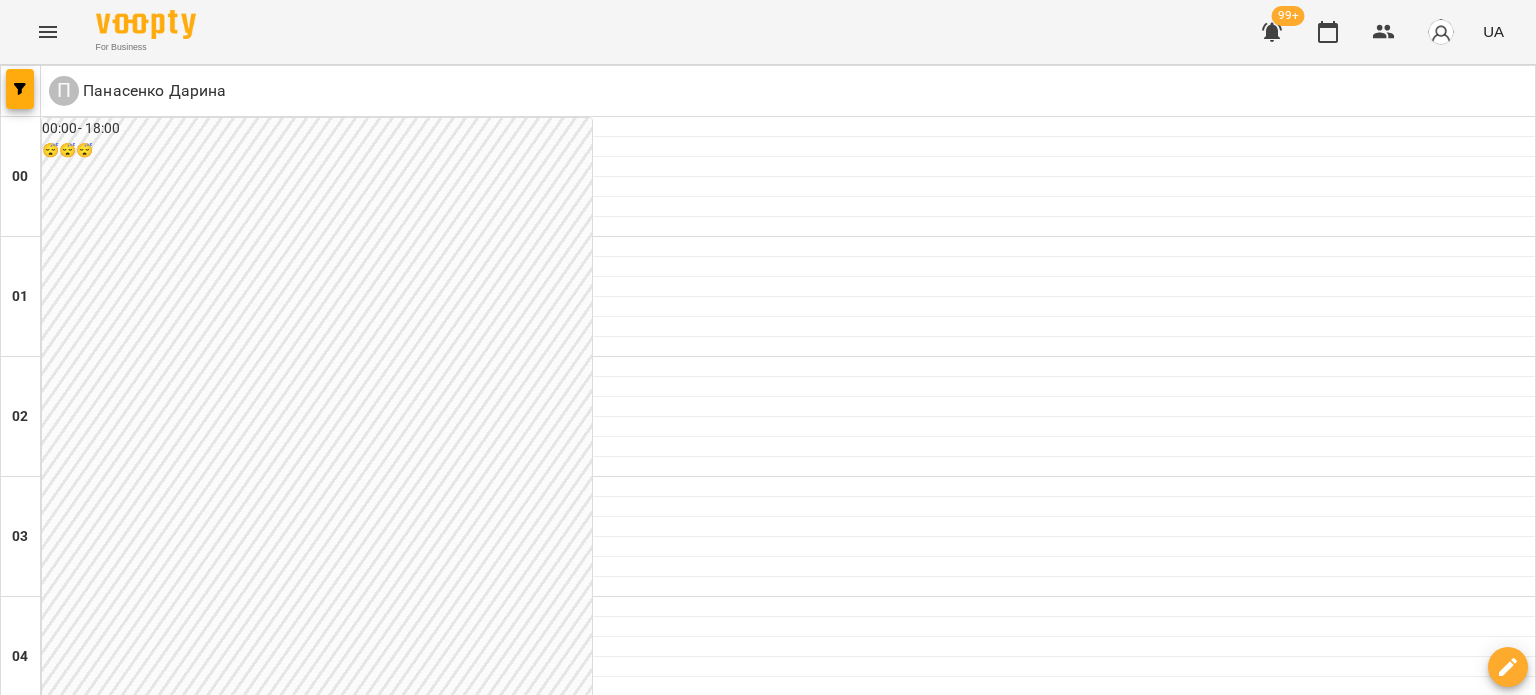 scroll, scrollTop: 2200, scrollLeft: 0, axis: vertical 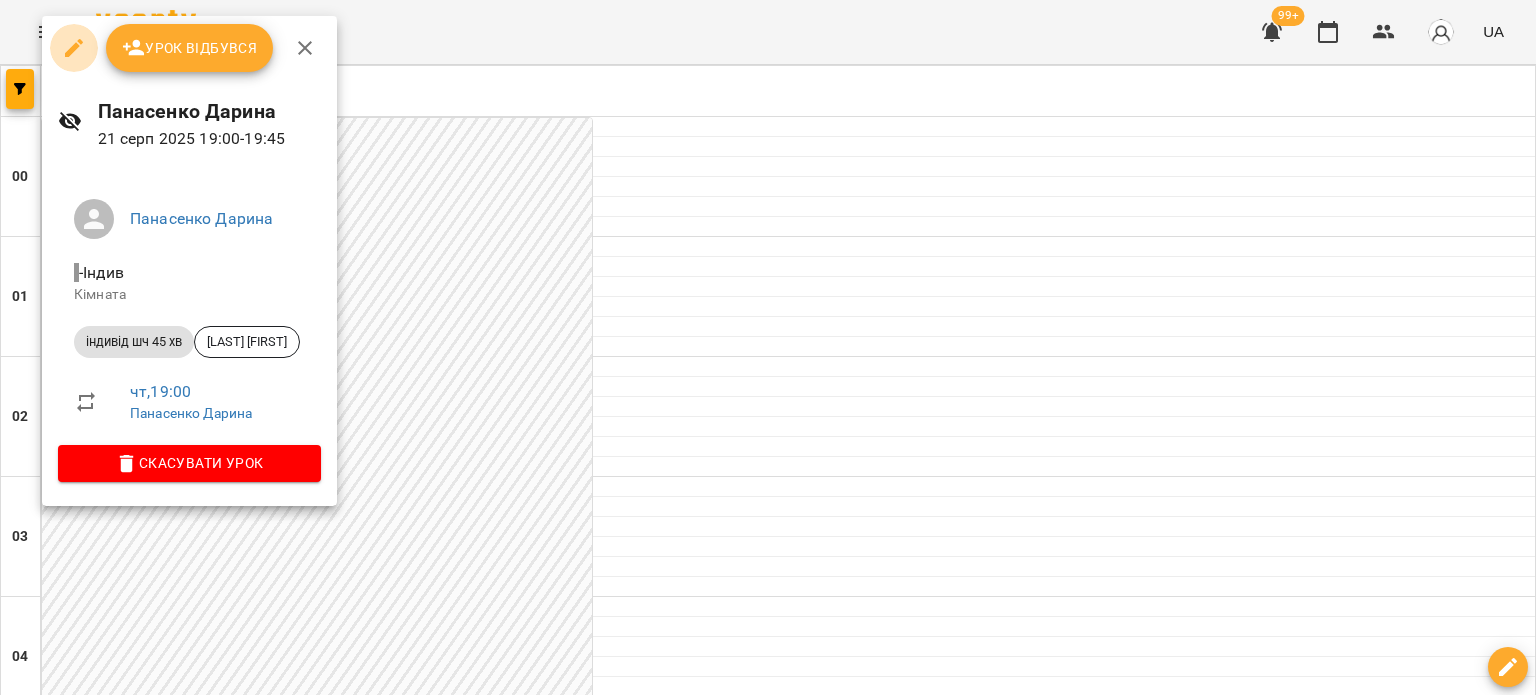 click at bounding box center [74, 48] 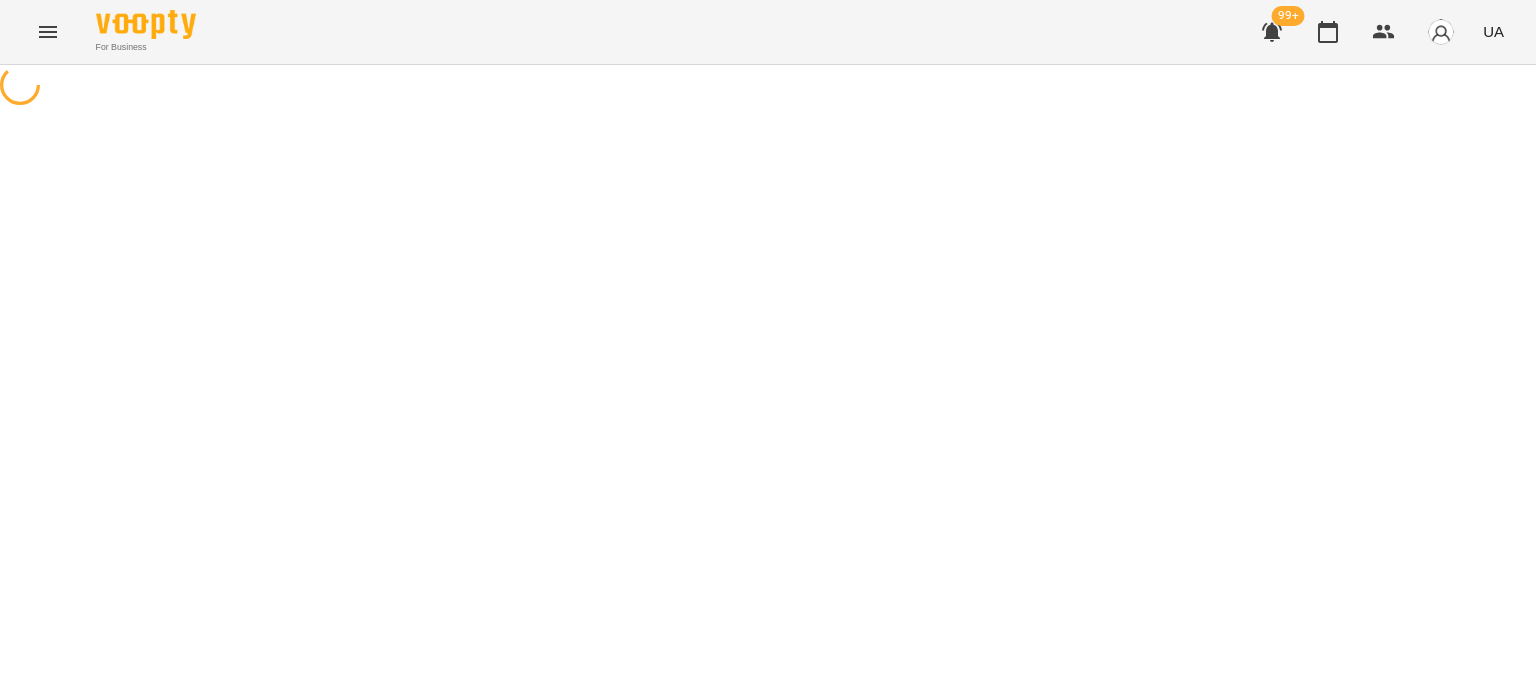 select on "**********" 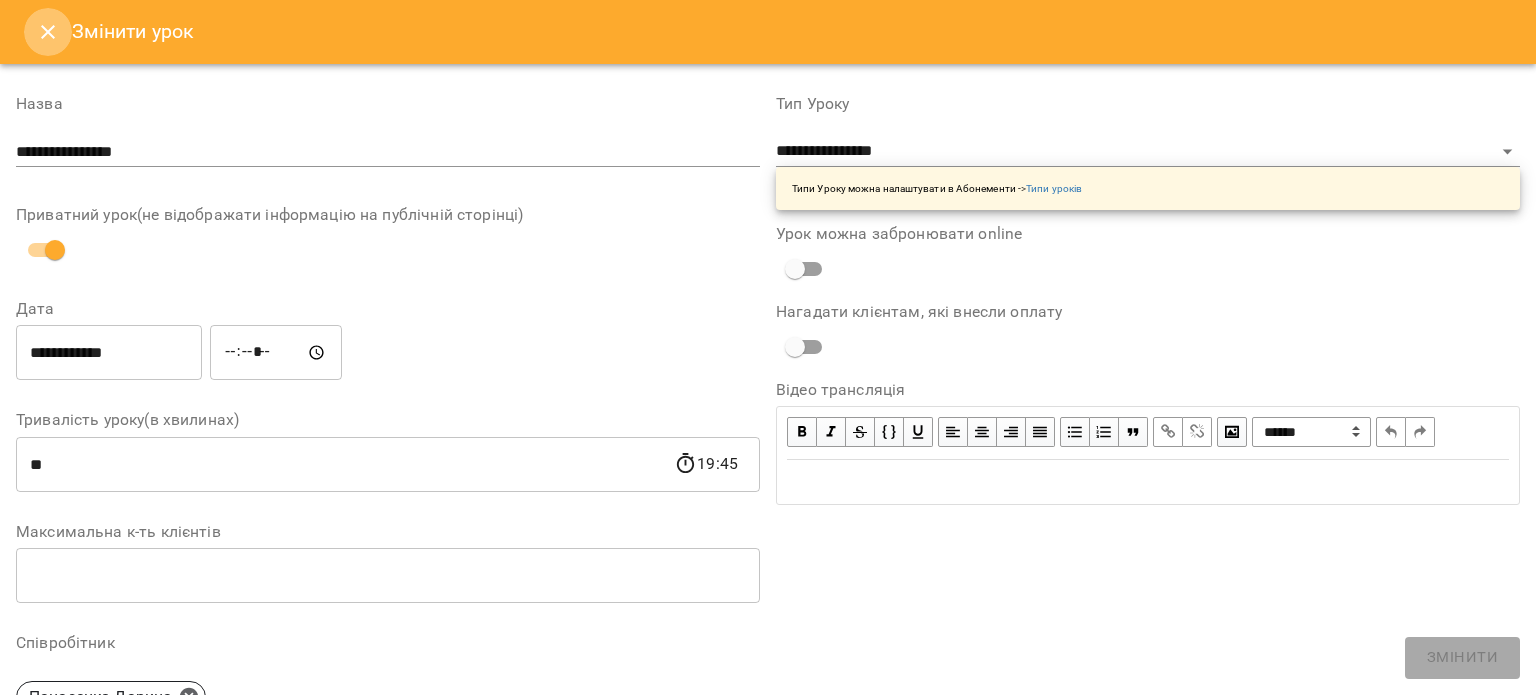 click 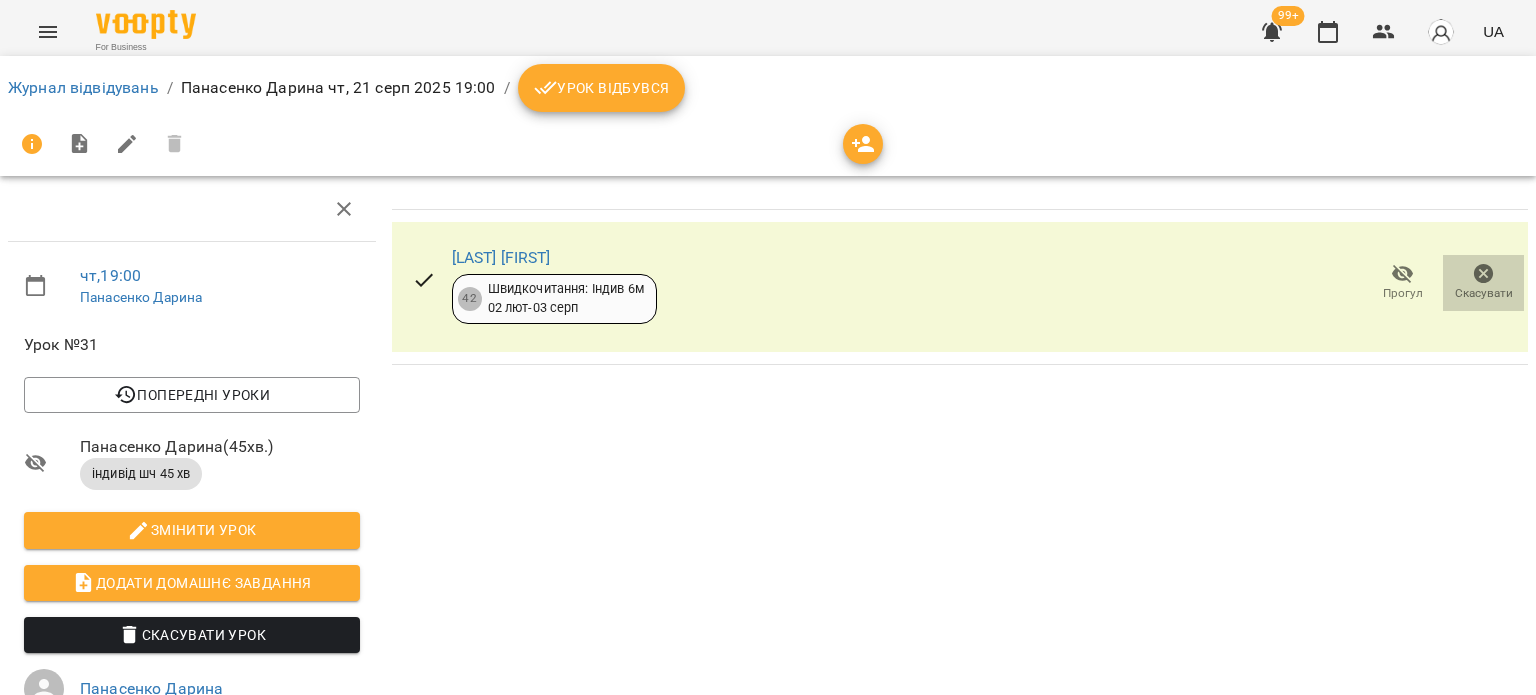 click 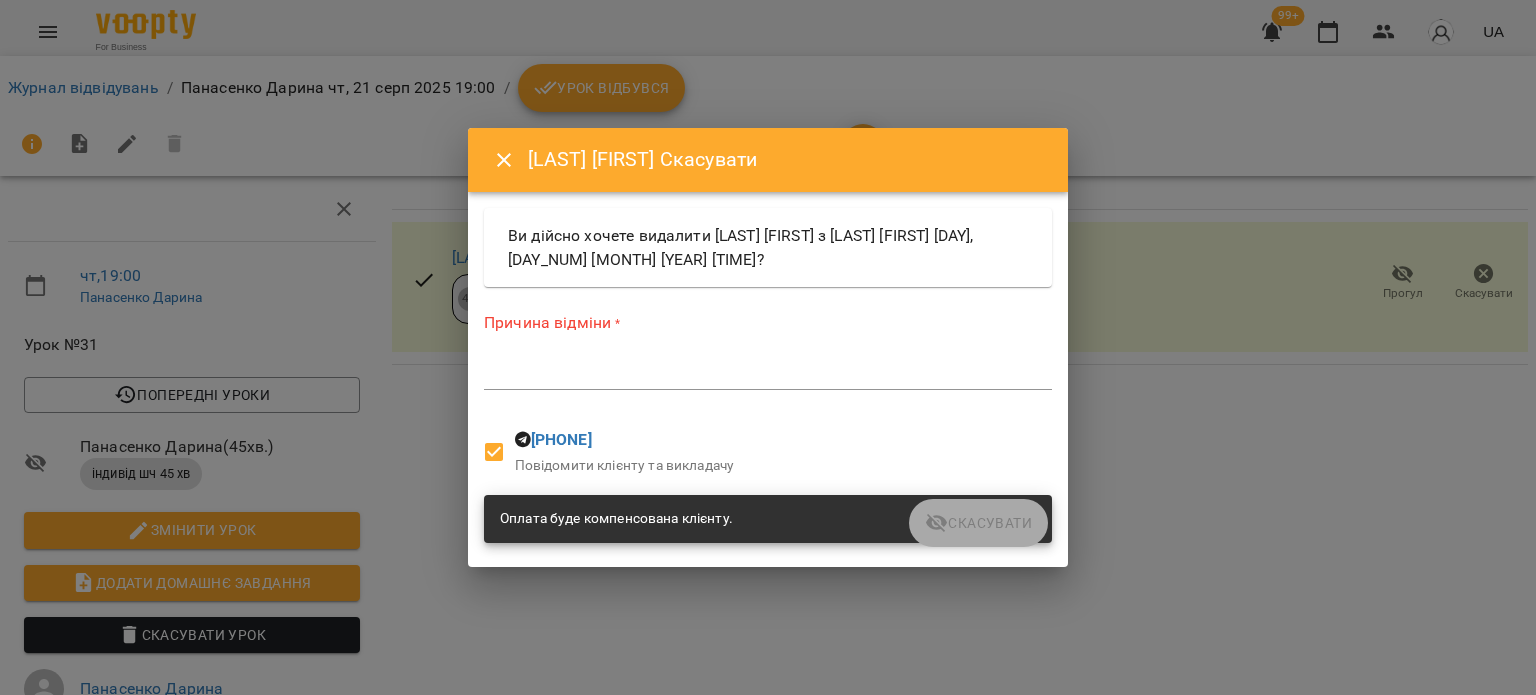 click on "*" at bounding box center (768, 374) 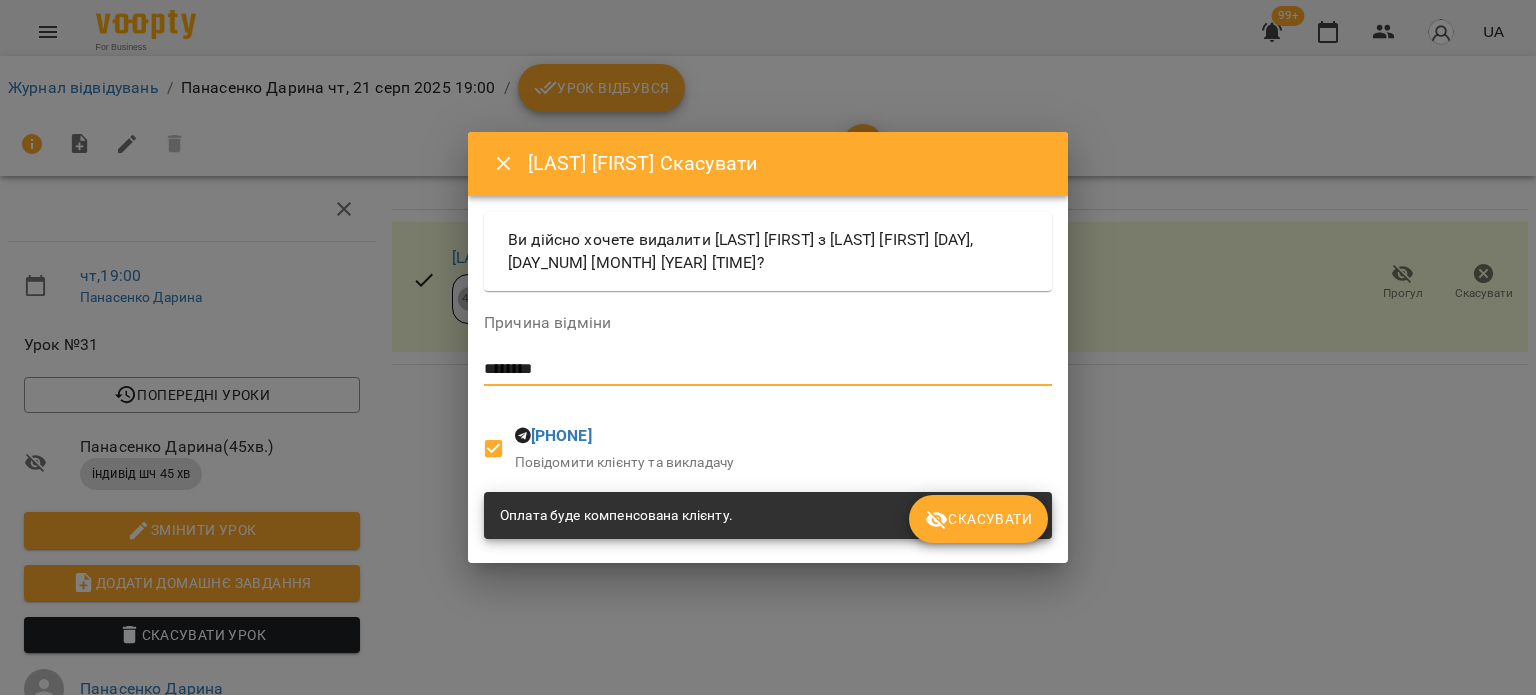 type on "********" 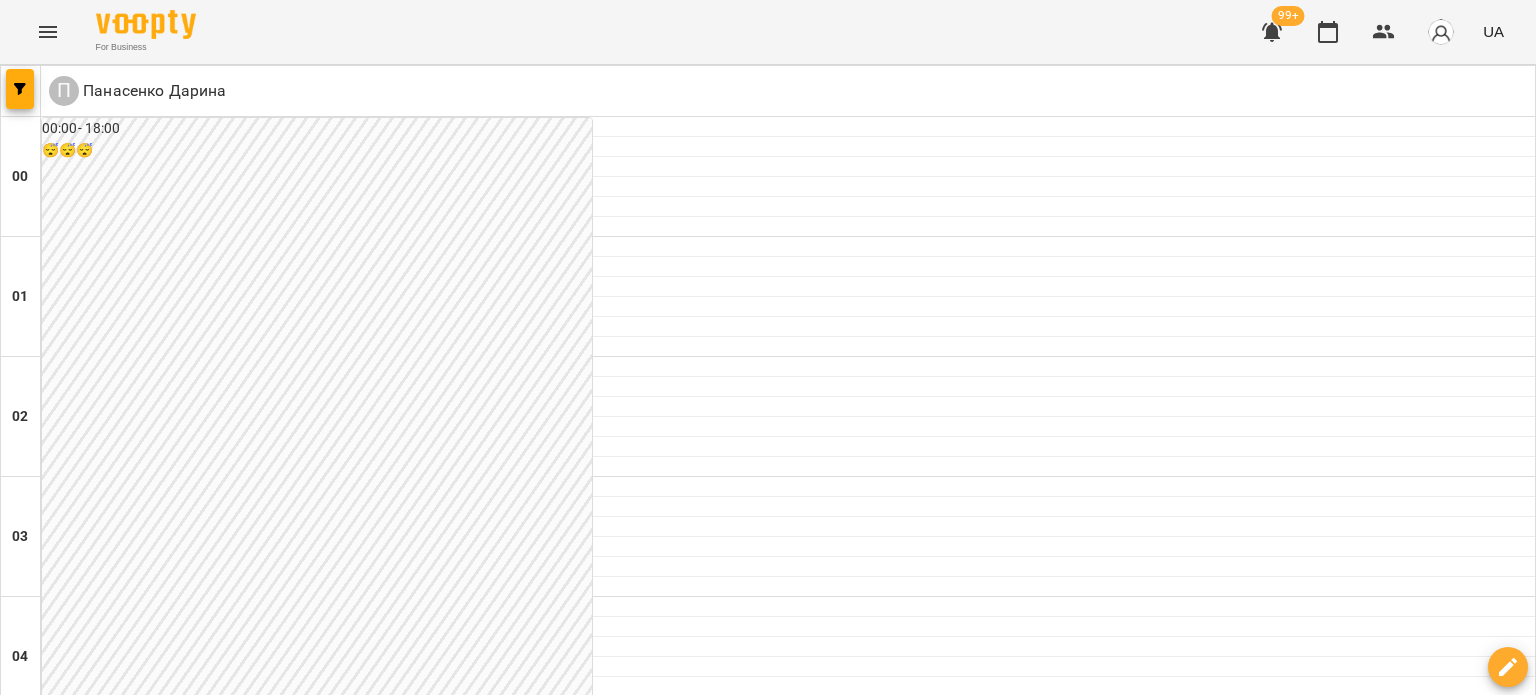 click at bounding box center (867, 3088) 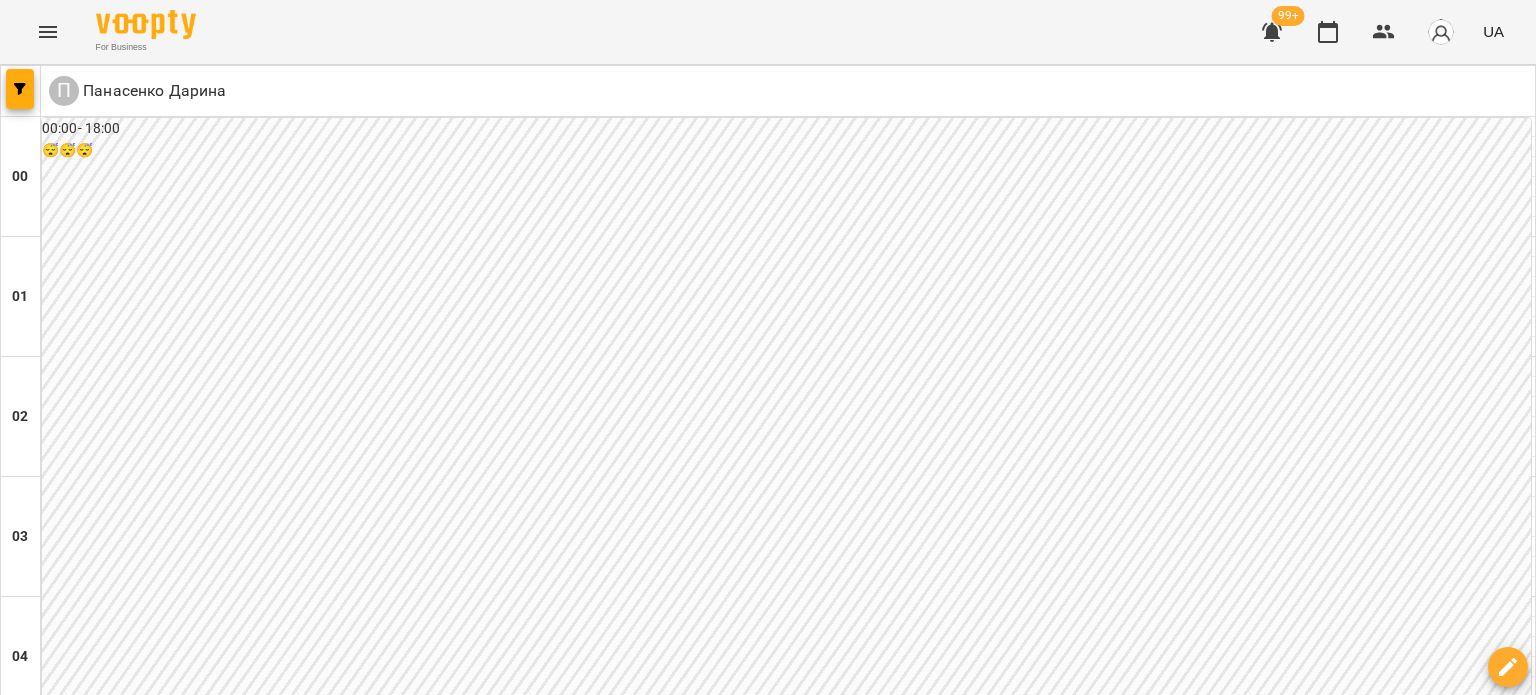 click on "вт" at bounding box center (430, 3023) 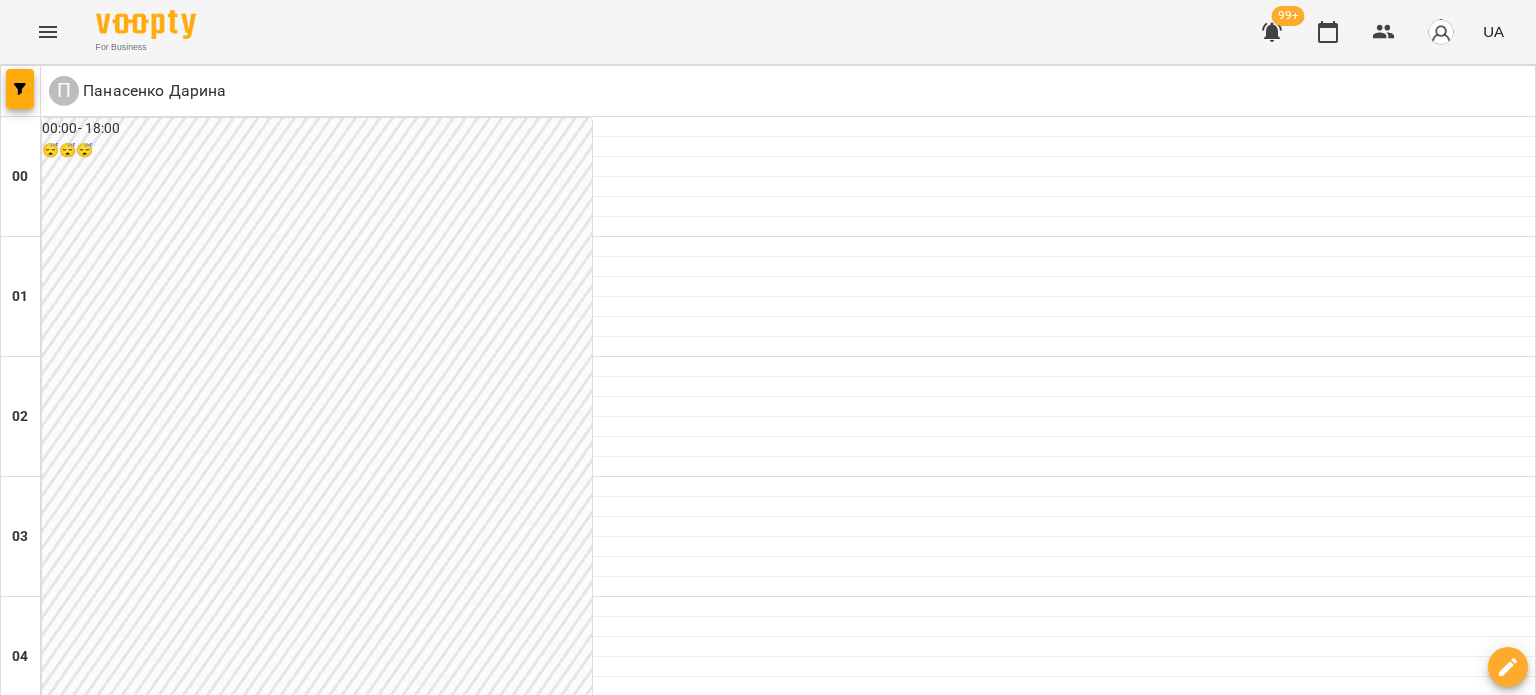 scroll, scrollTop: 2200, scrollLeft: 0, axis: vertical 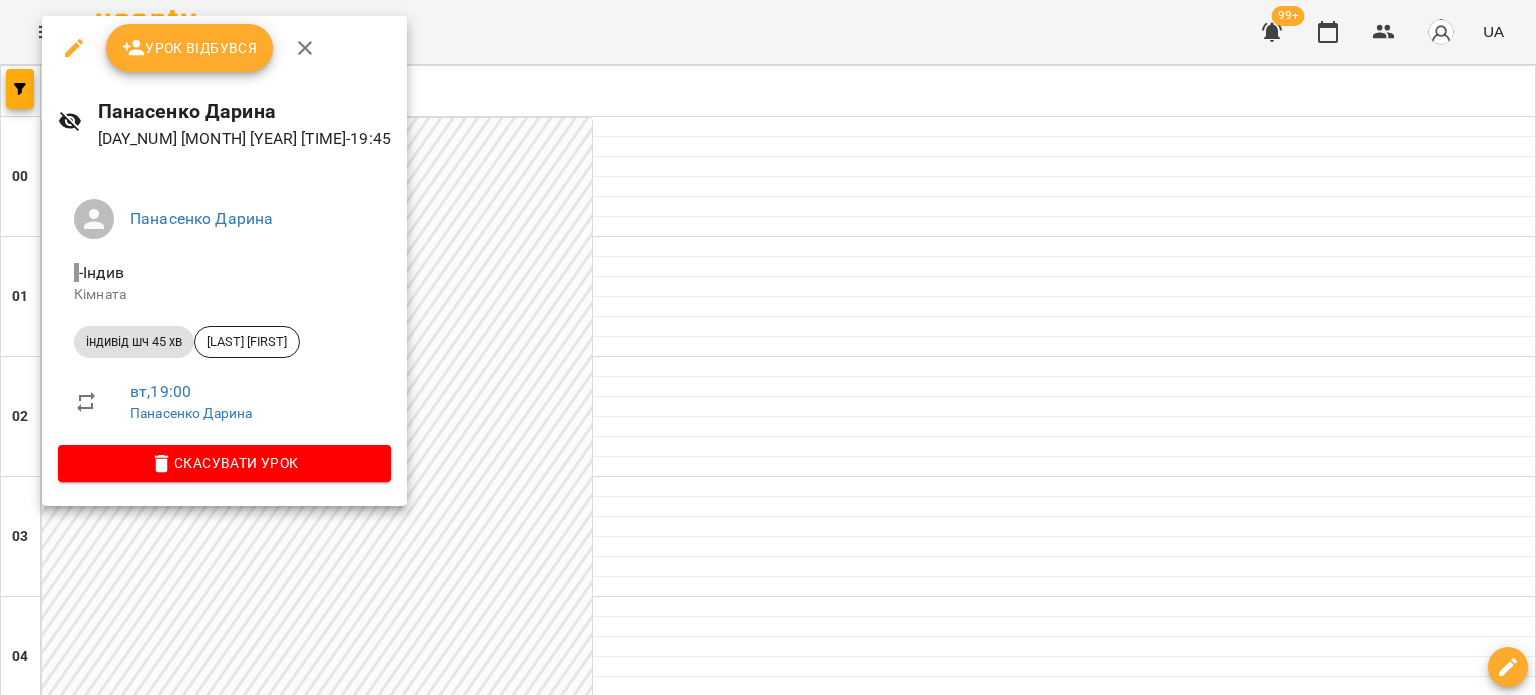 click 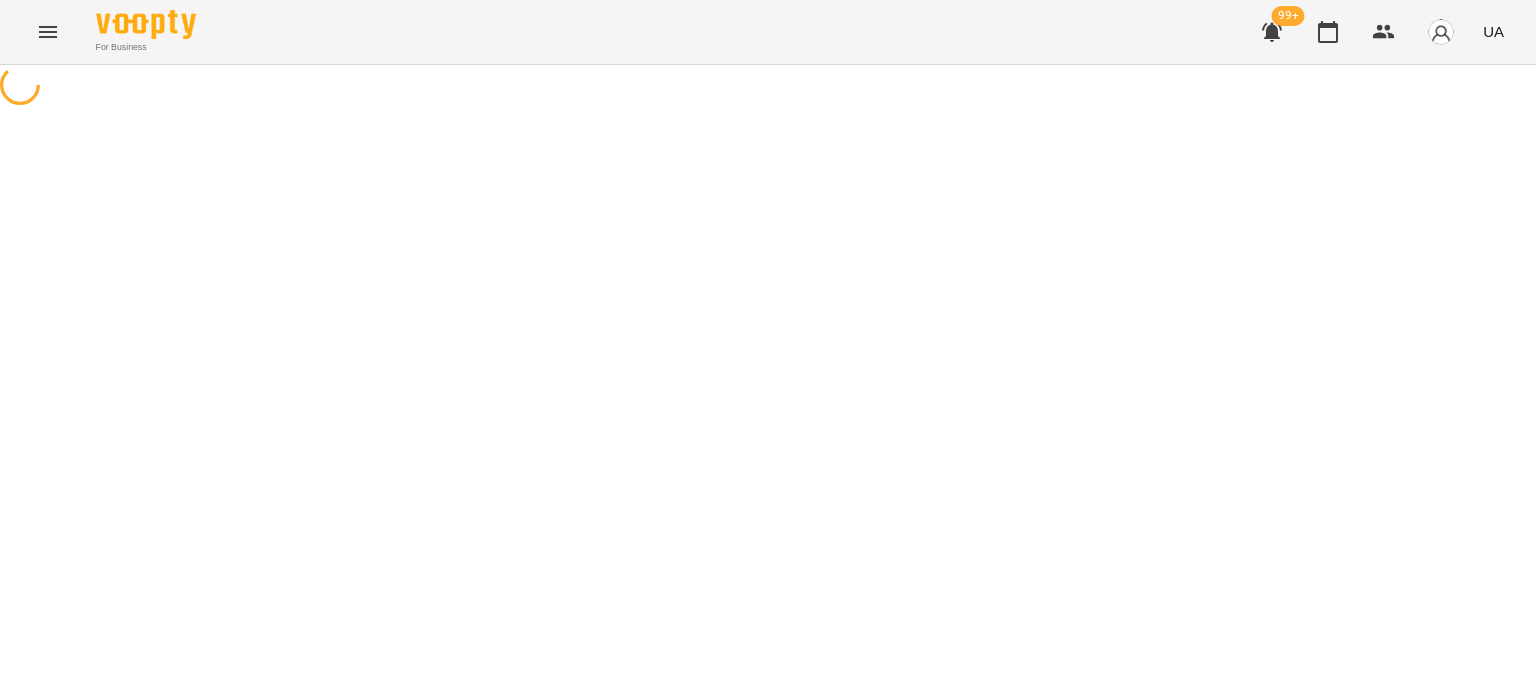 select on "**********" 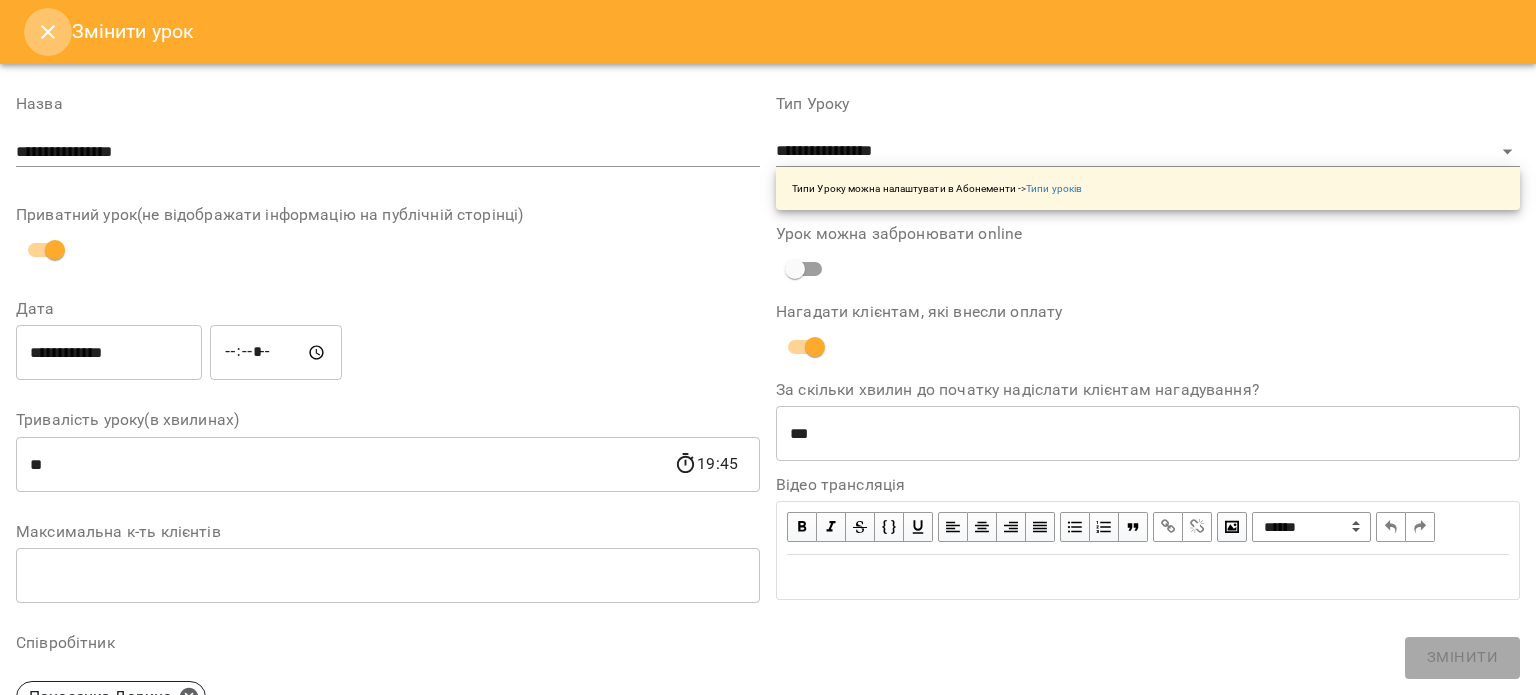 click 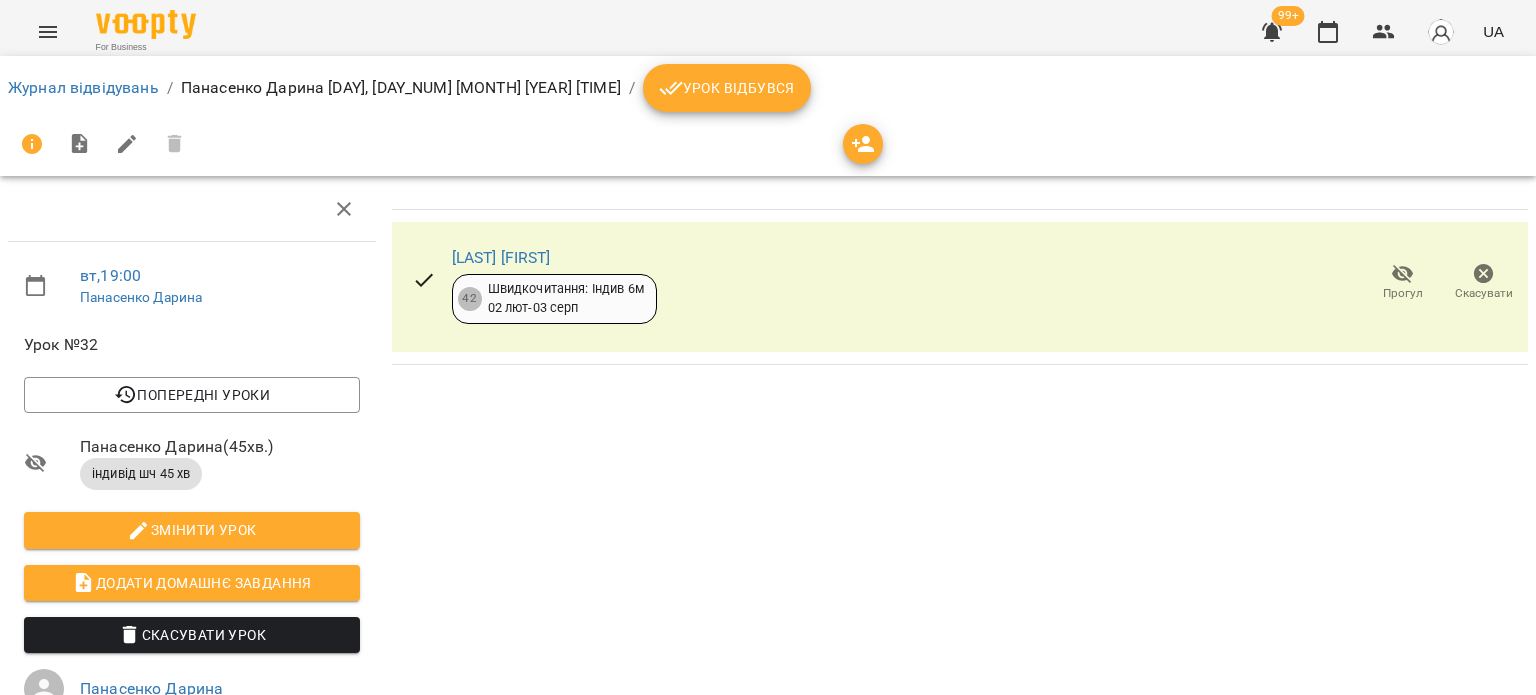 click 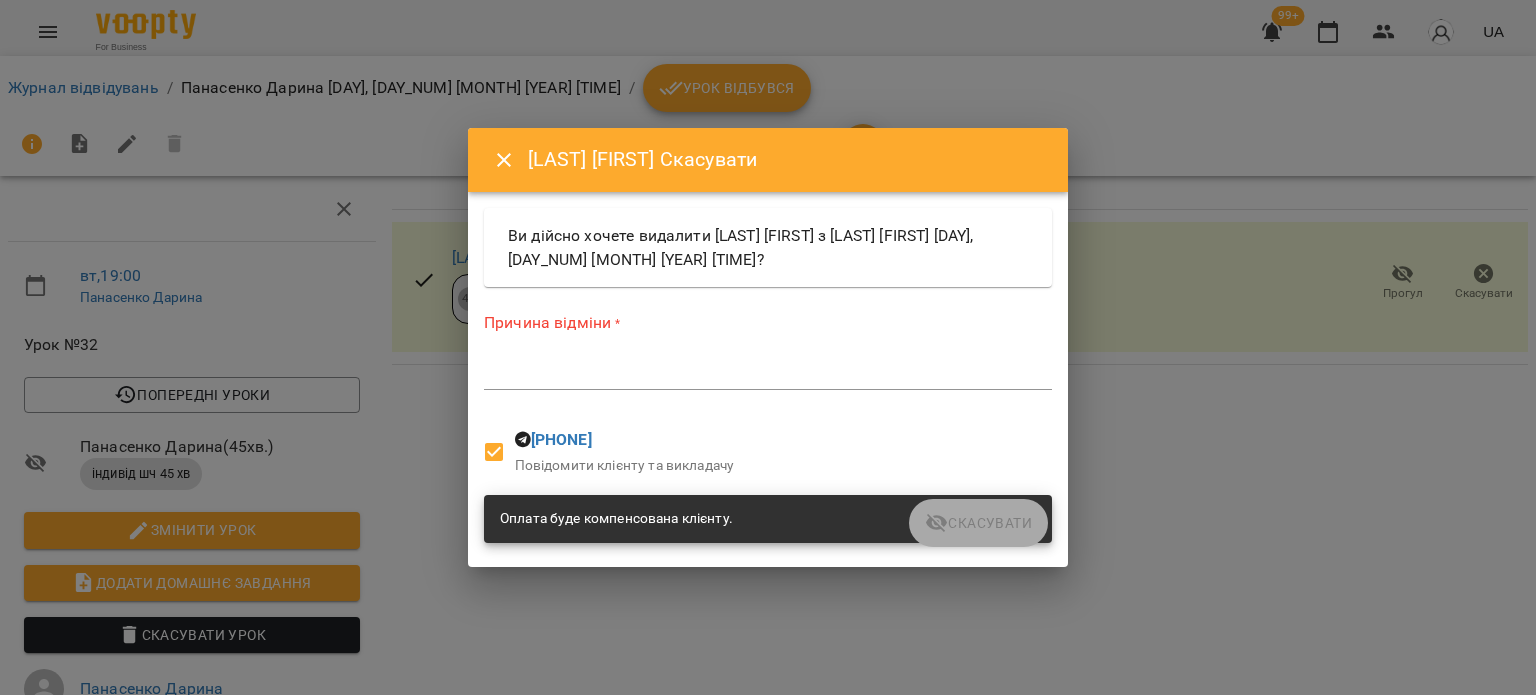 click on "Причина відміни   * *" at bounding box center (768, 354) 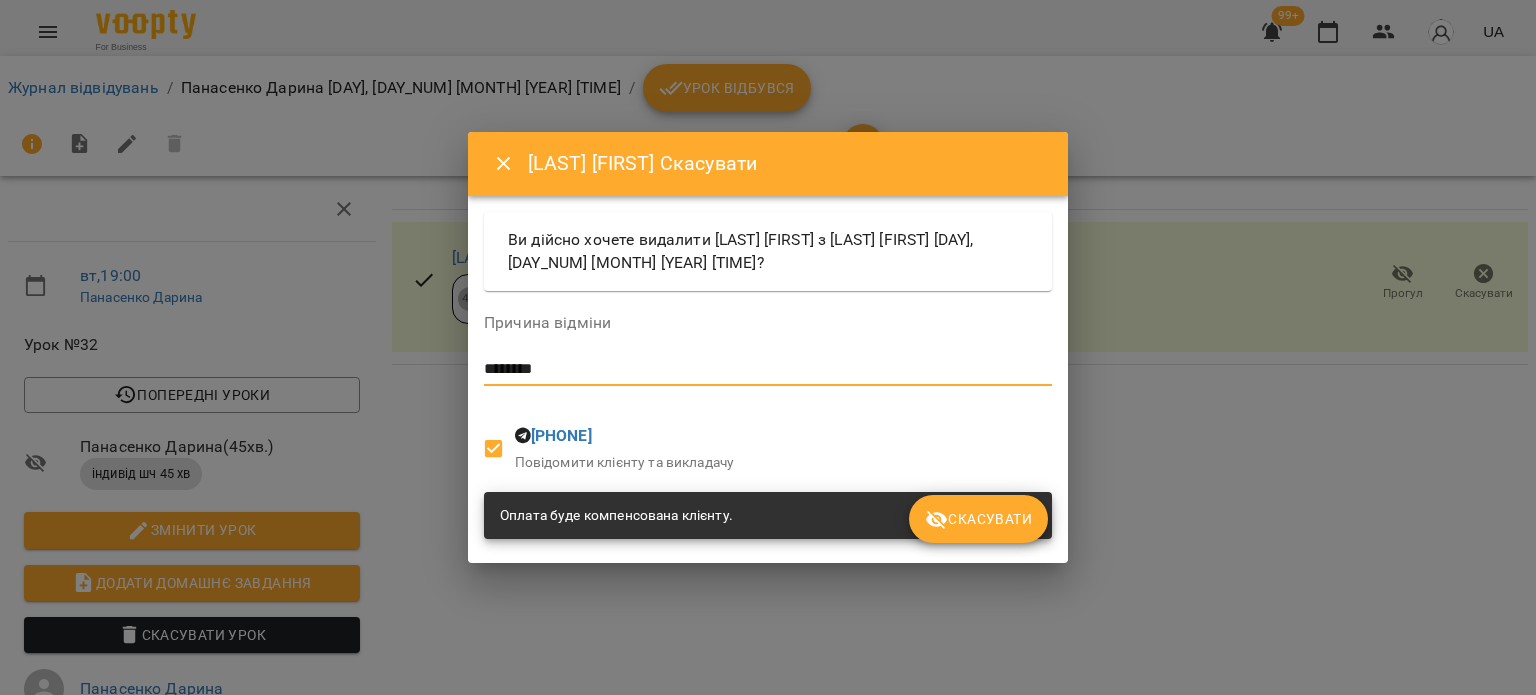 type on "********" 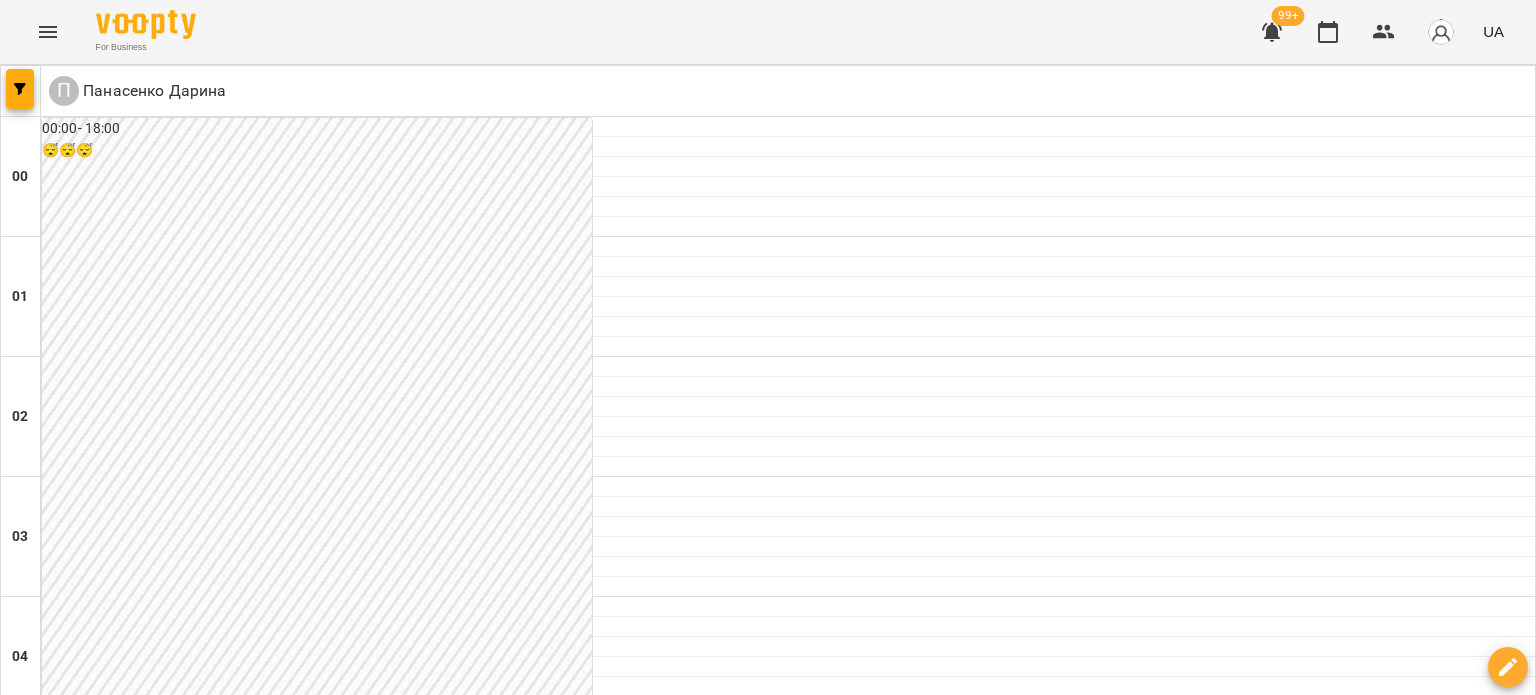 click on "чт" at bounding box center [857, 3023] 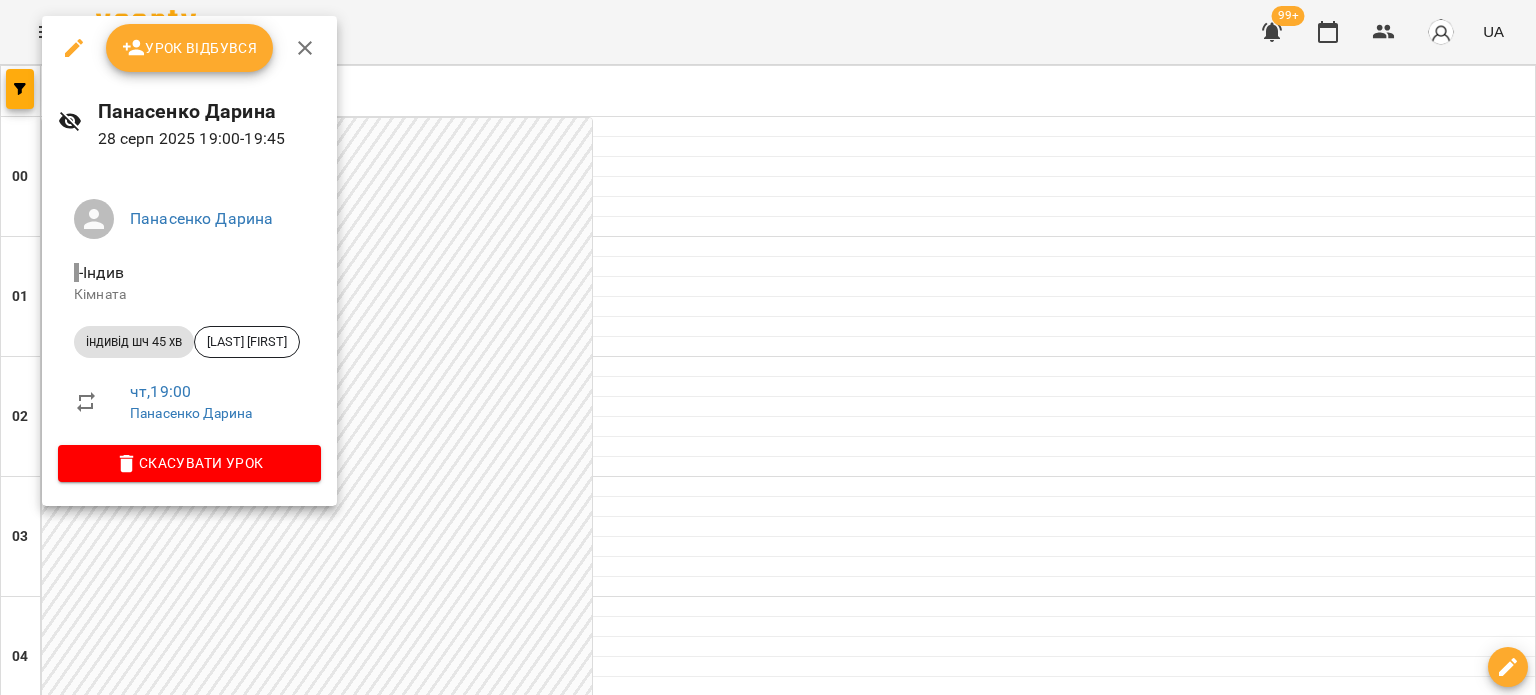 click 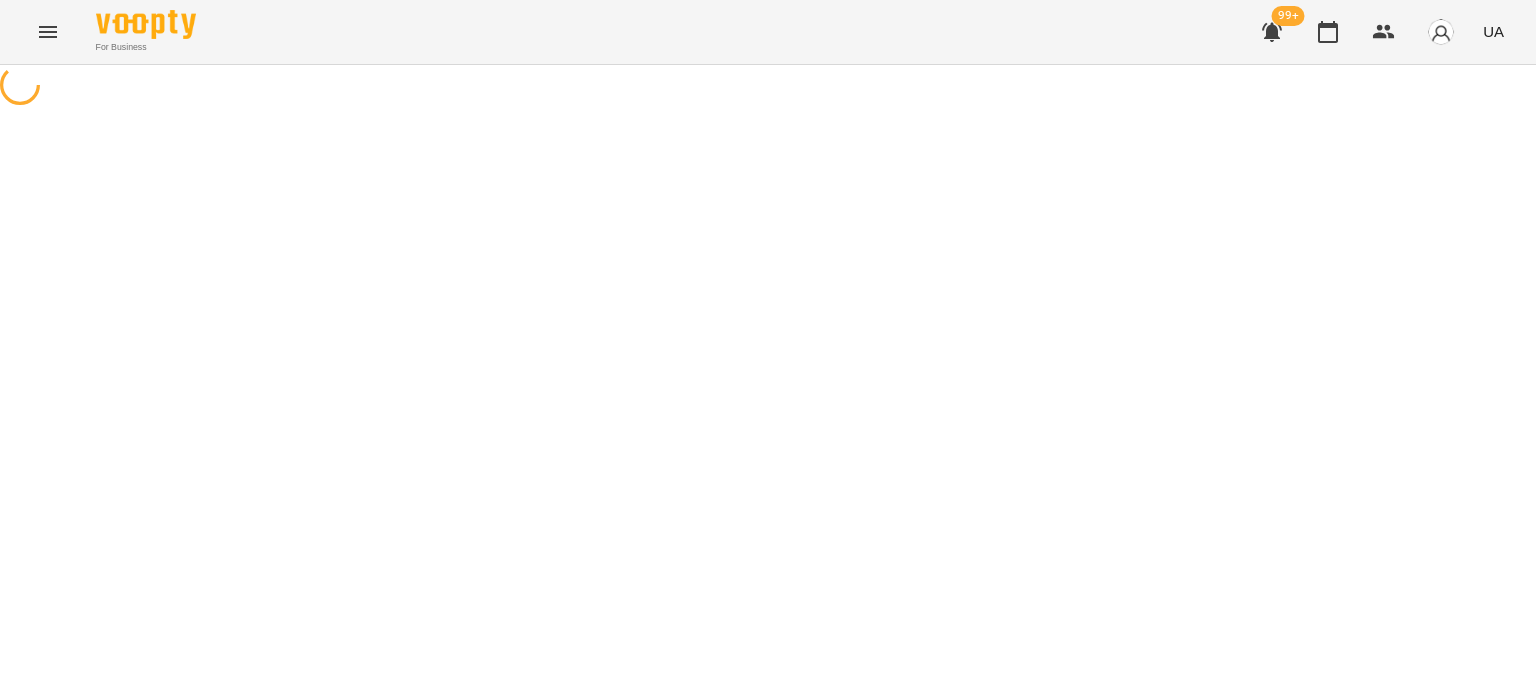 select on "**********" 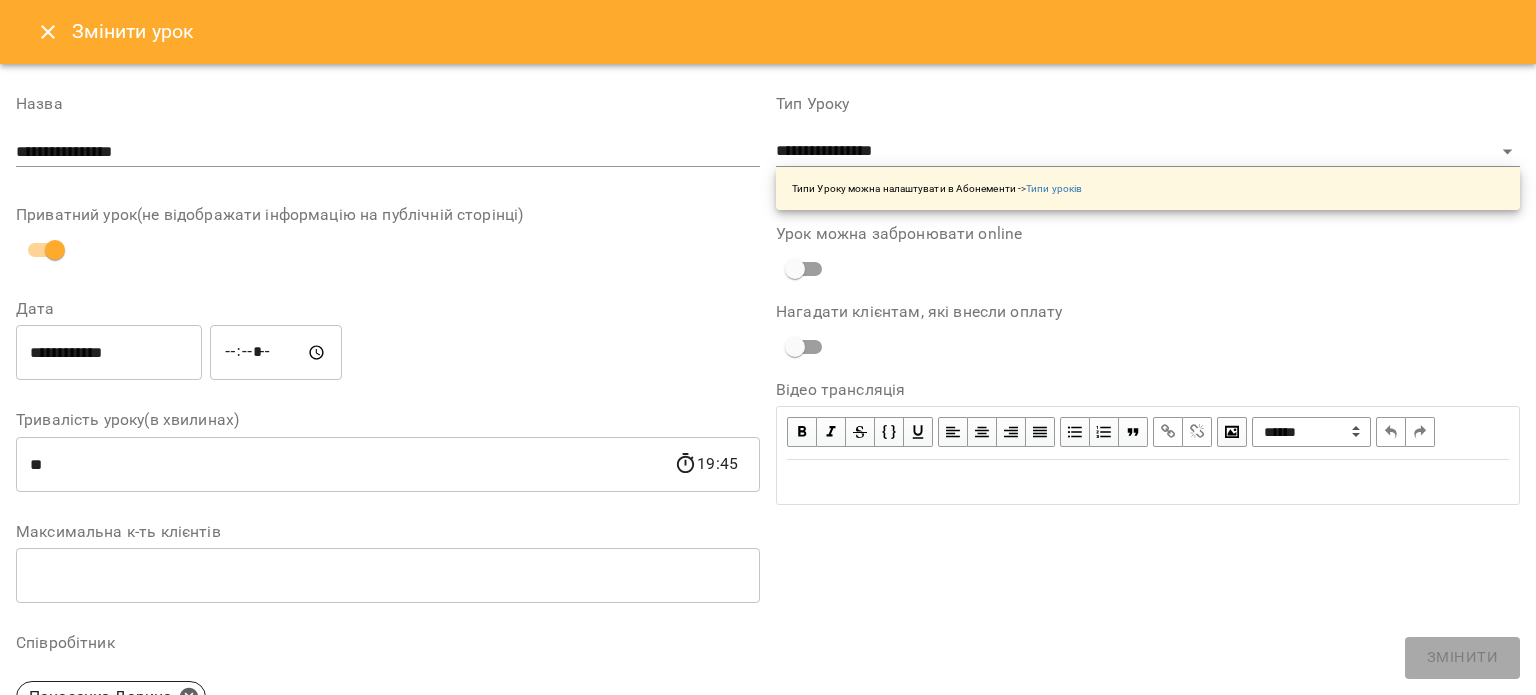 click at bounding box center [48, 32] 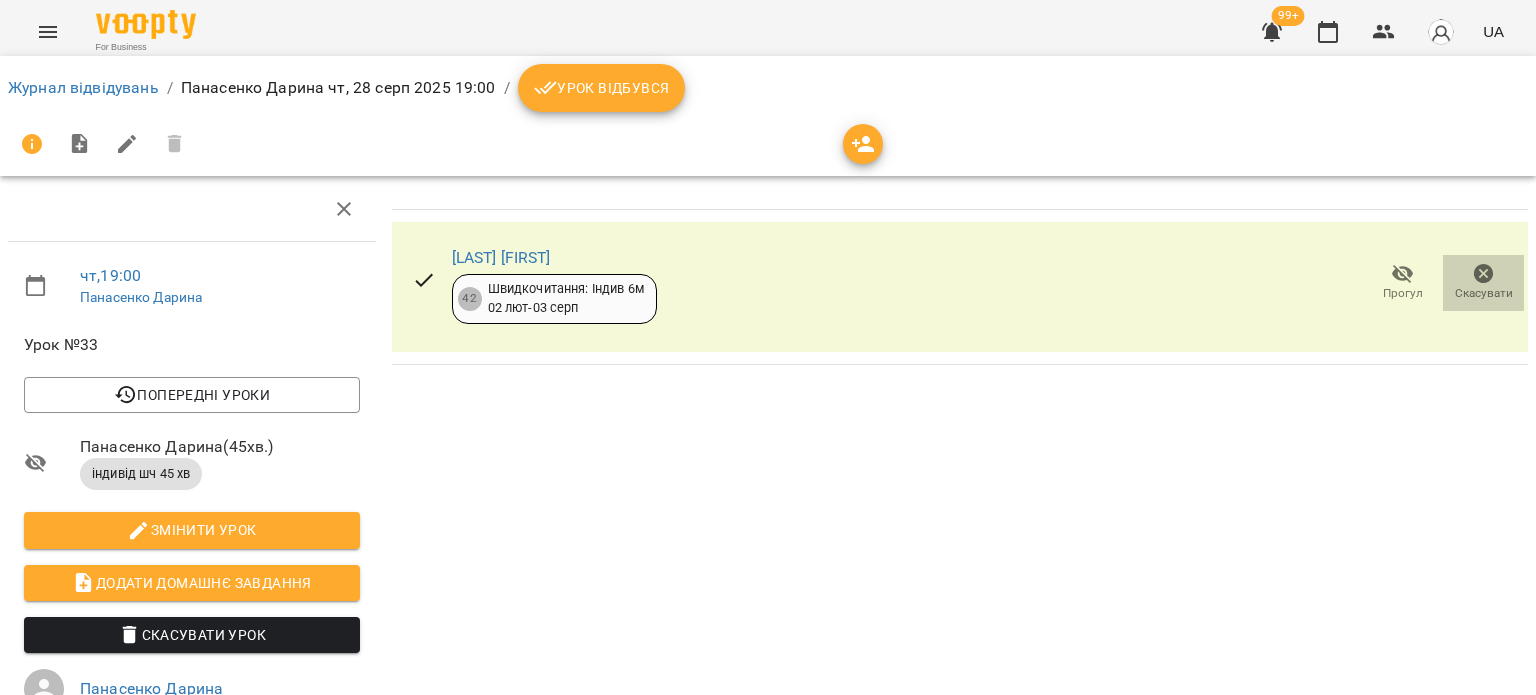 click 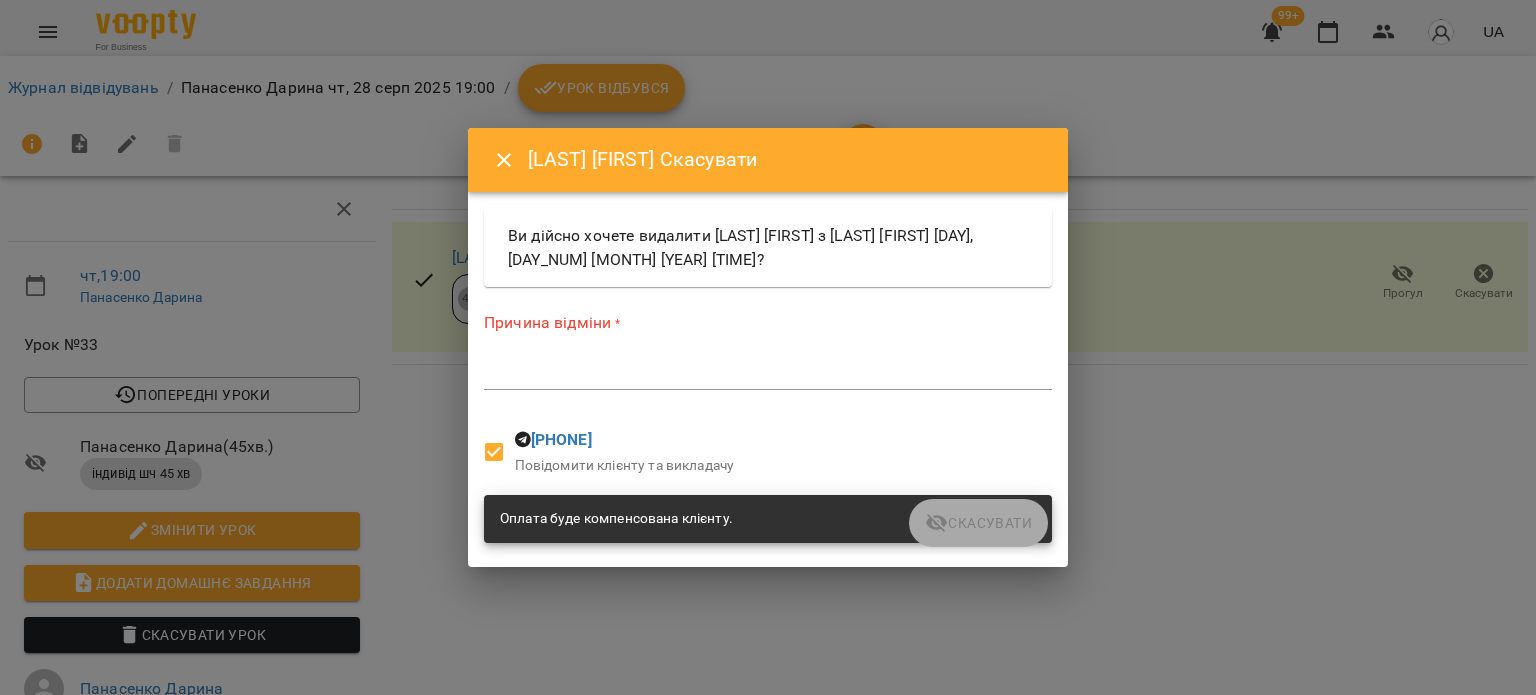 click at bounding box center [768, 373] 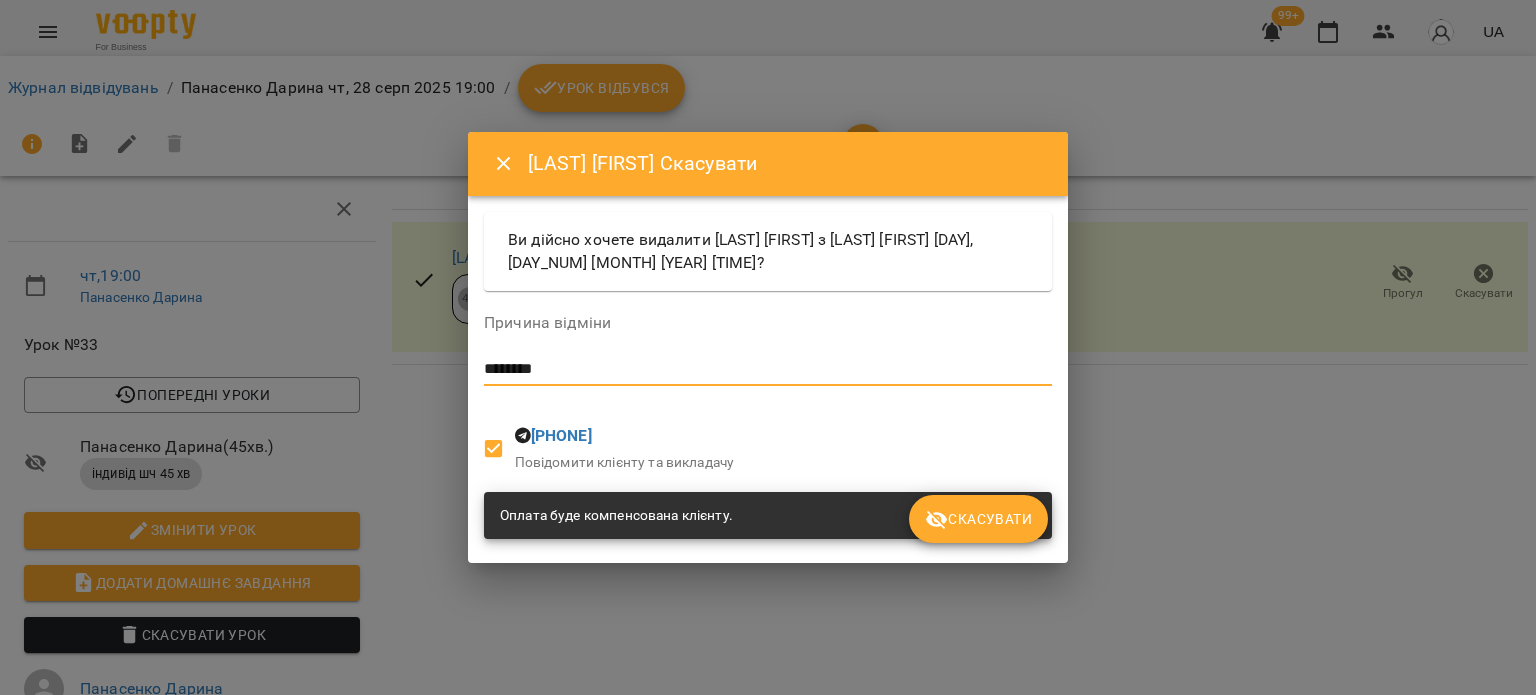 type on "********" 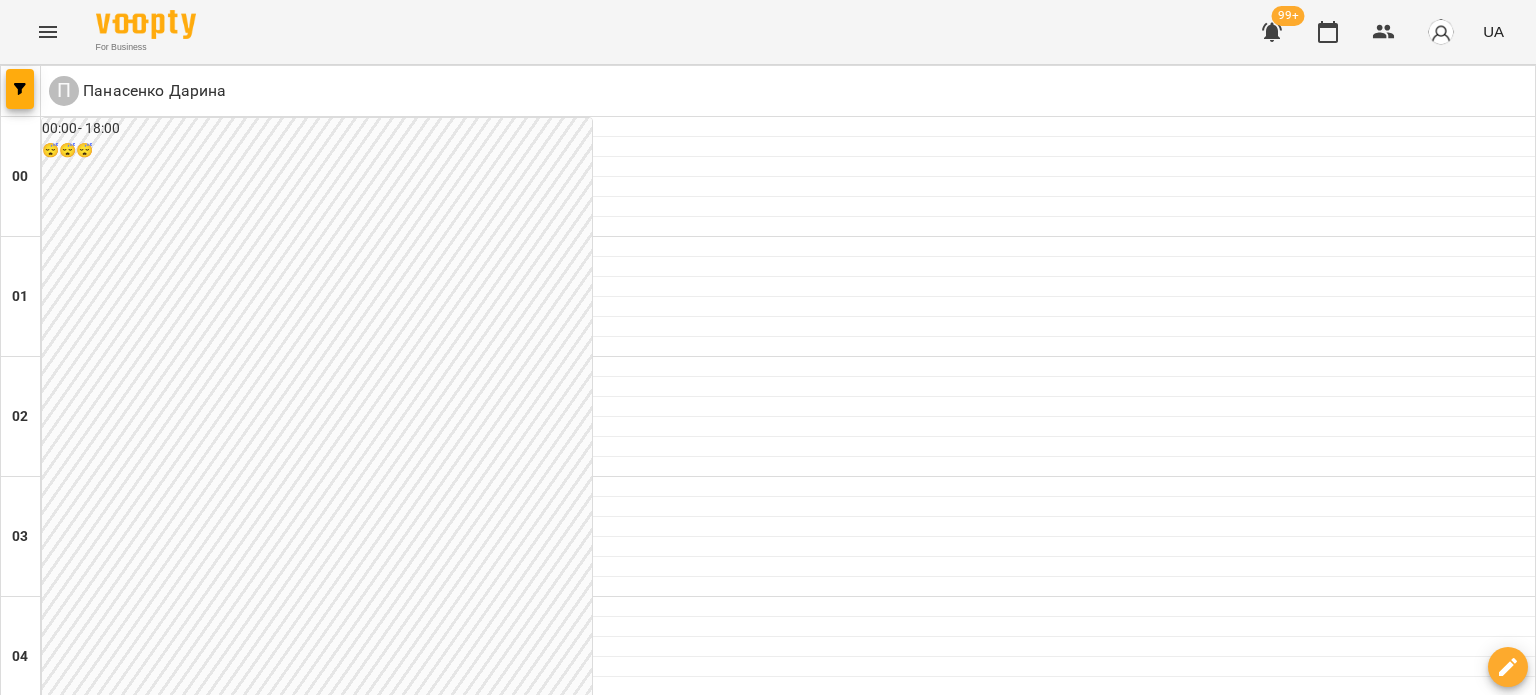 click at bounding box center (867, 3088) 